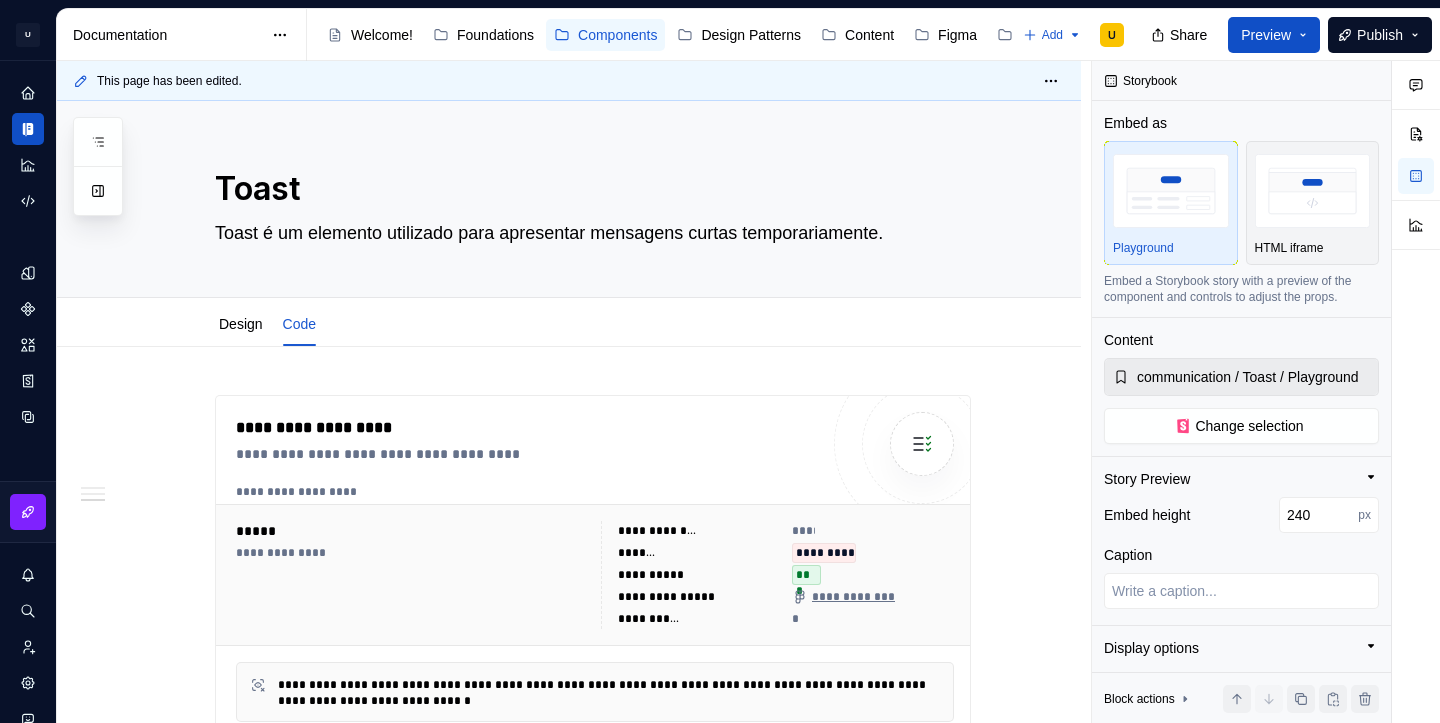 scroll, scrollTop: 0, scrollLeft: 0, axis: both 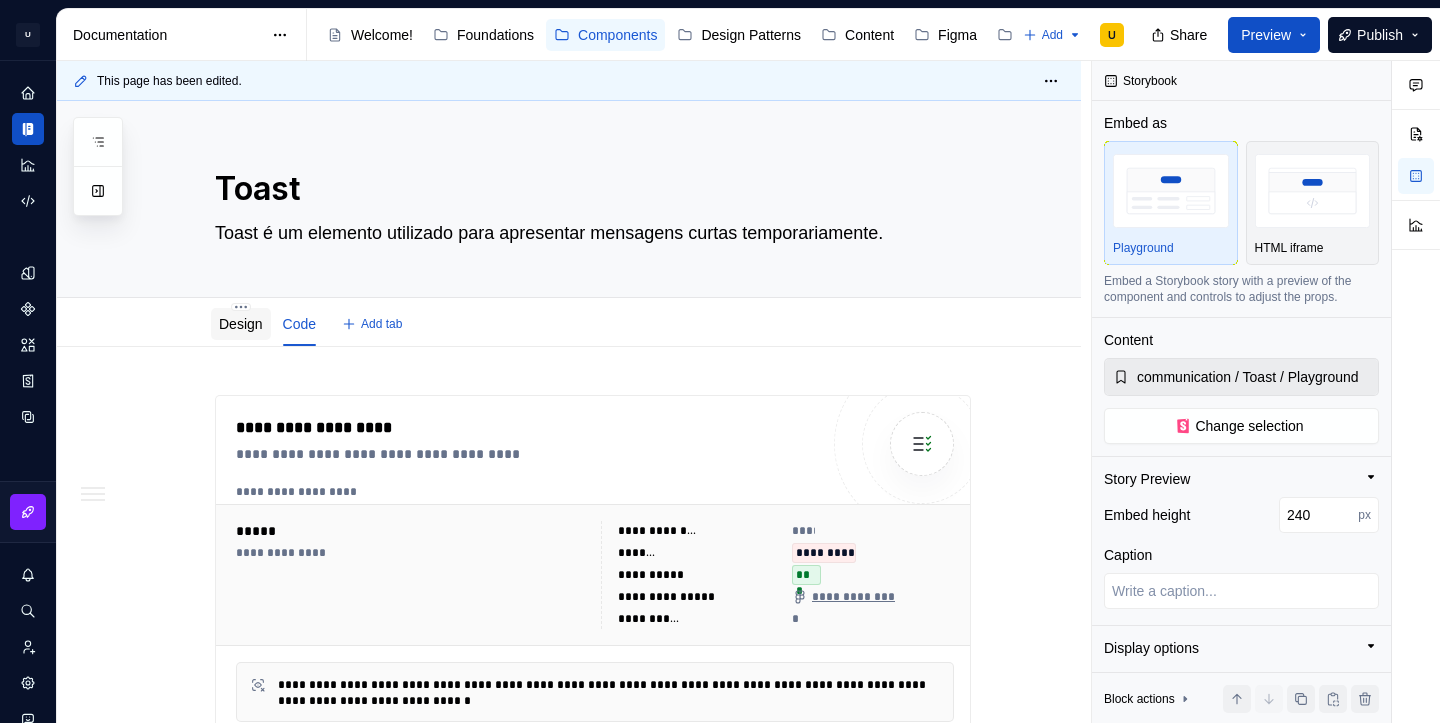 click on "Design" at bounding box center (241, 324) 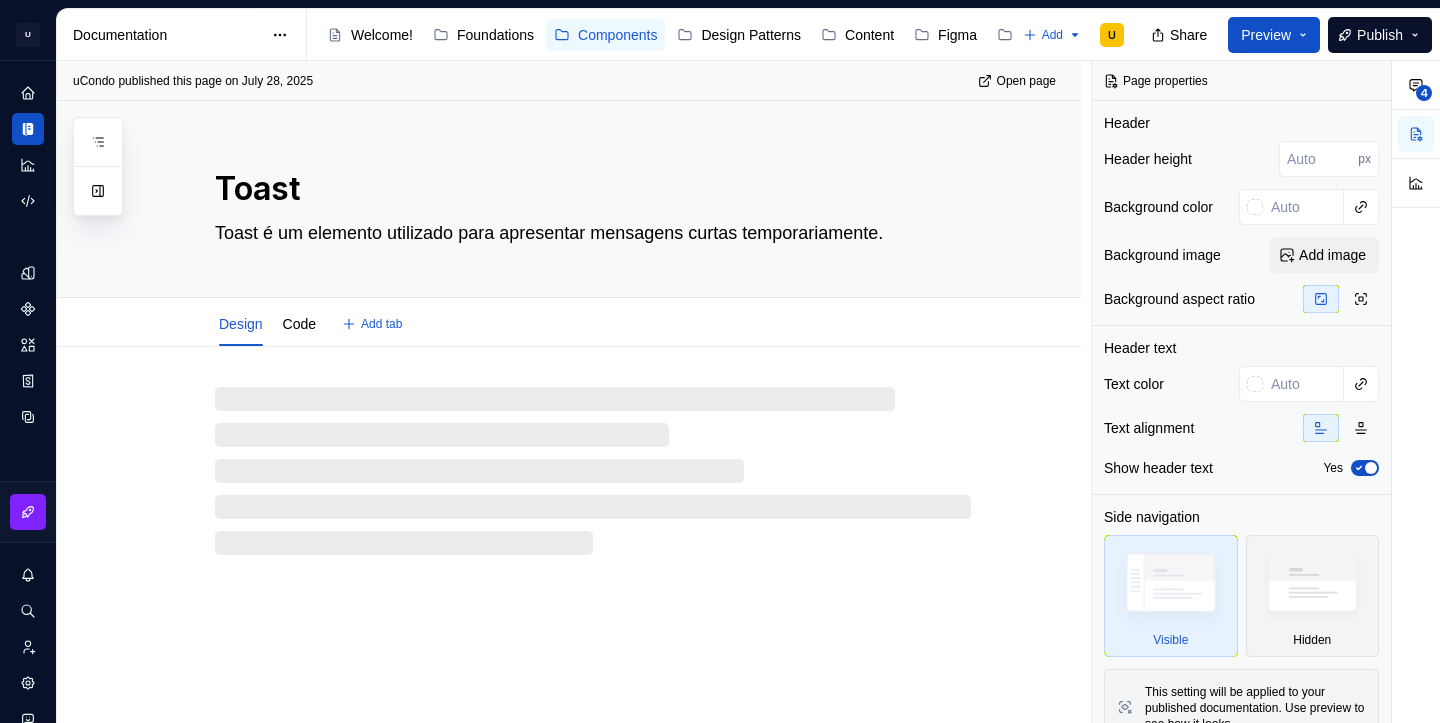 click on "Design" at bounding box center (241, 324) 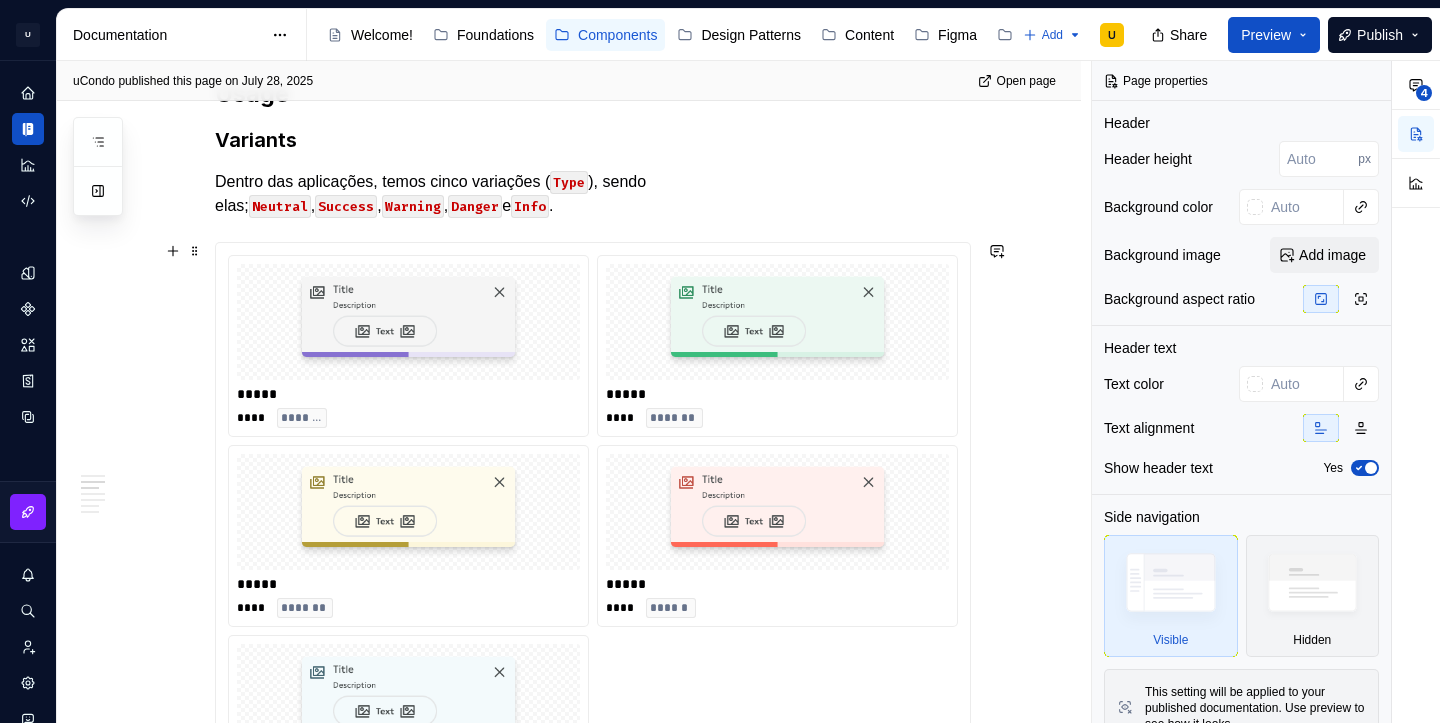 scroll, scrollTop: 944, scrollLeft: 0, axis: vertical 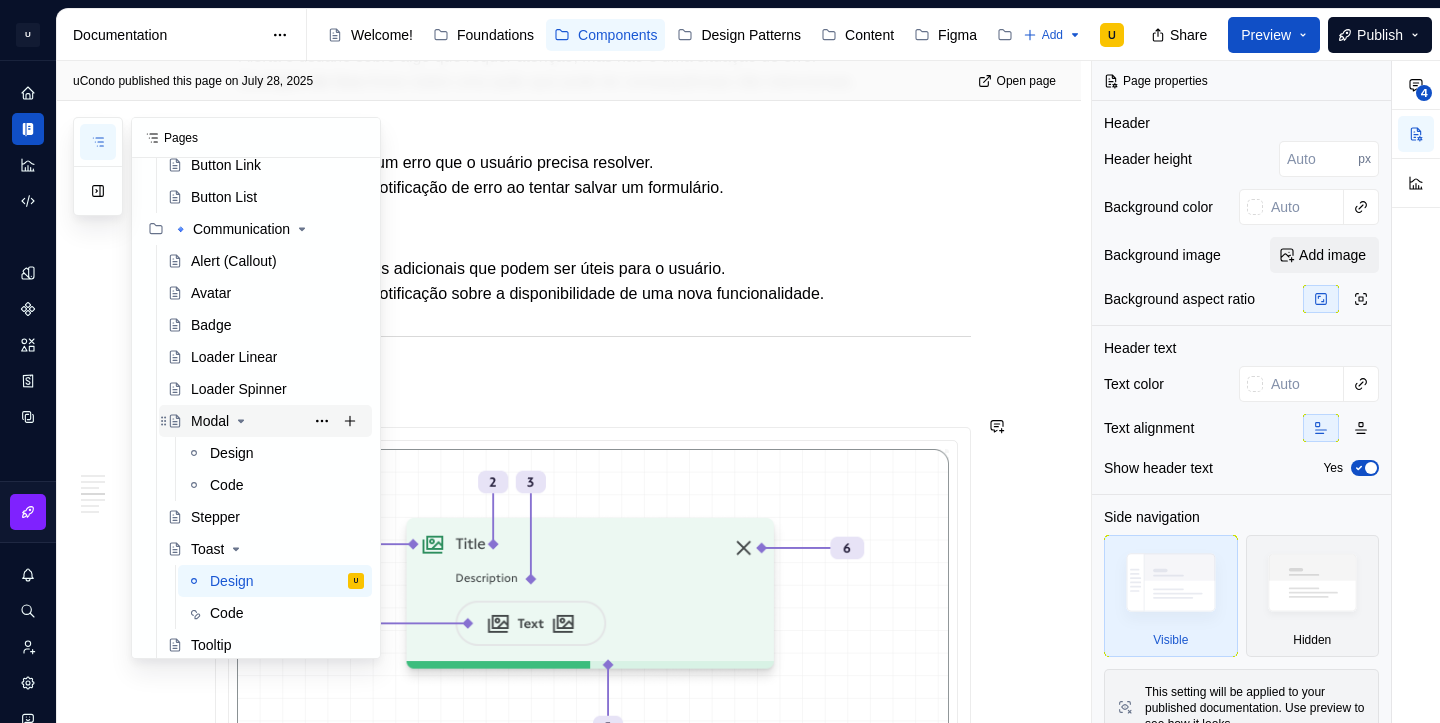click 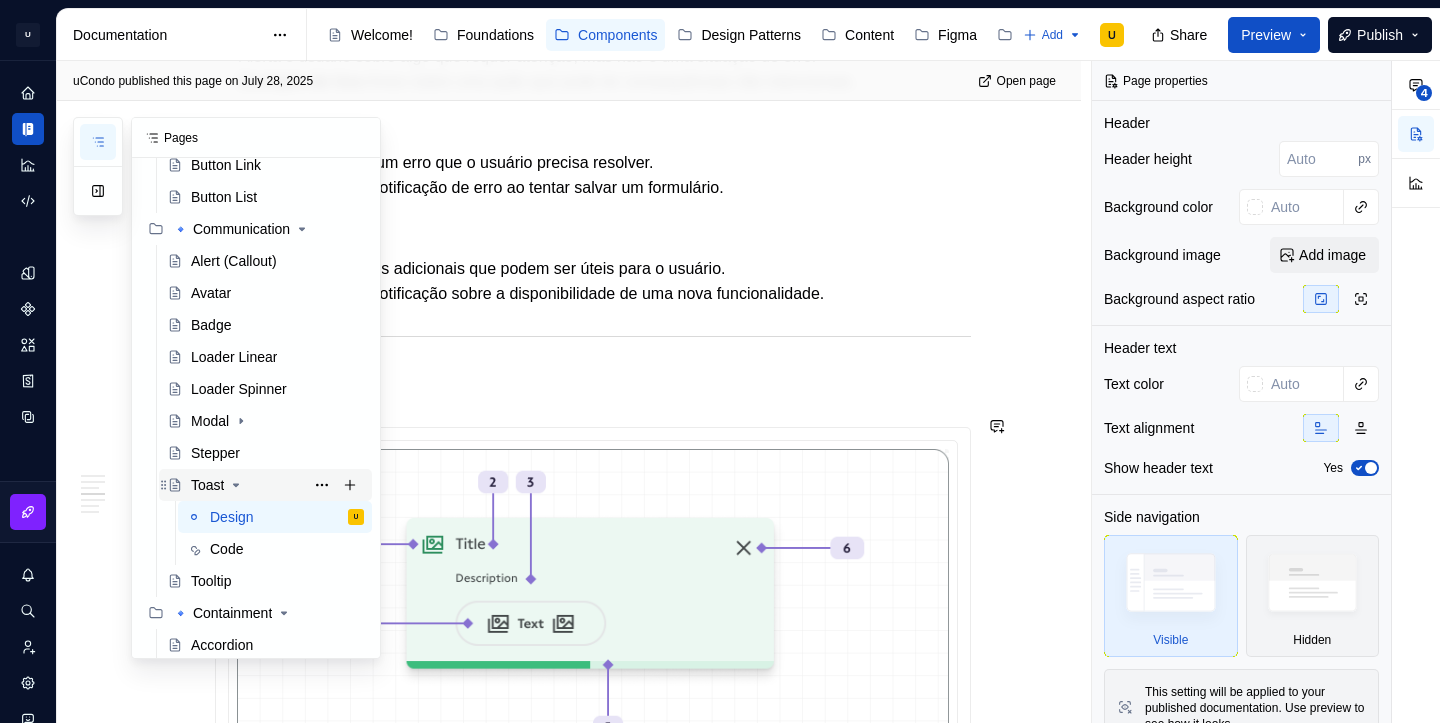 click 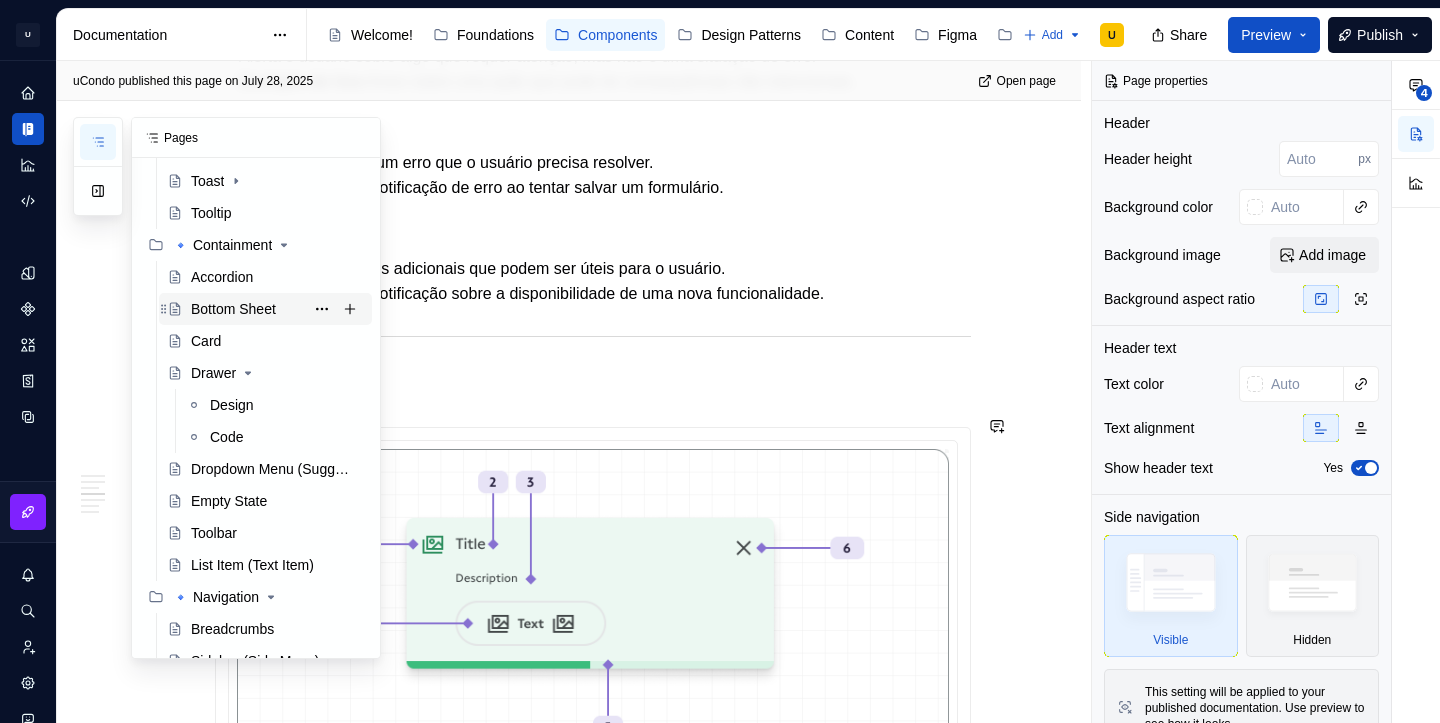 scroll, scrollTop: 615, scrollLeft: 0, axis: vertical 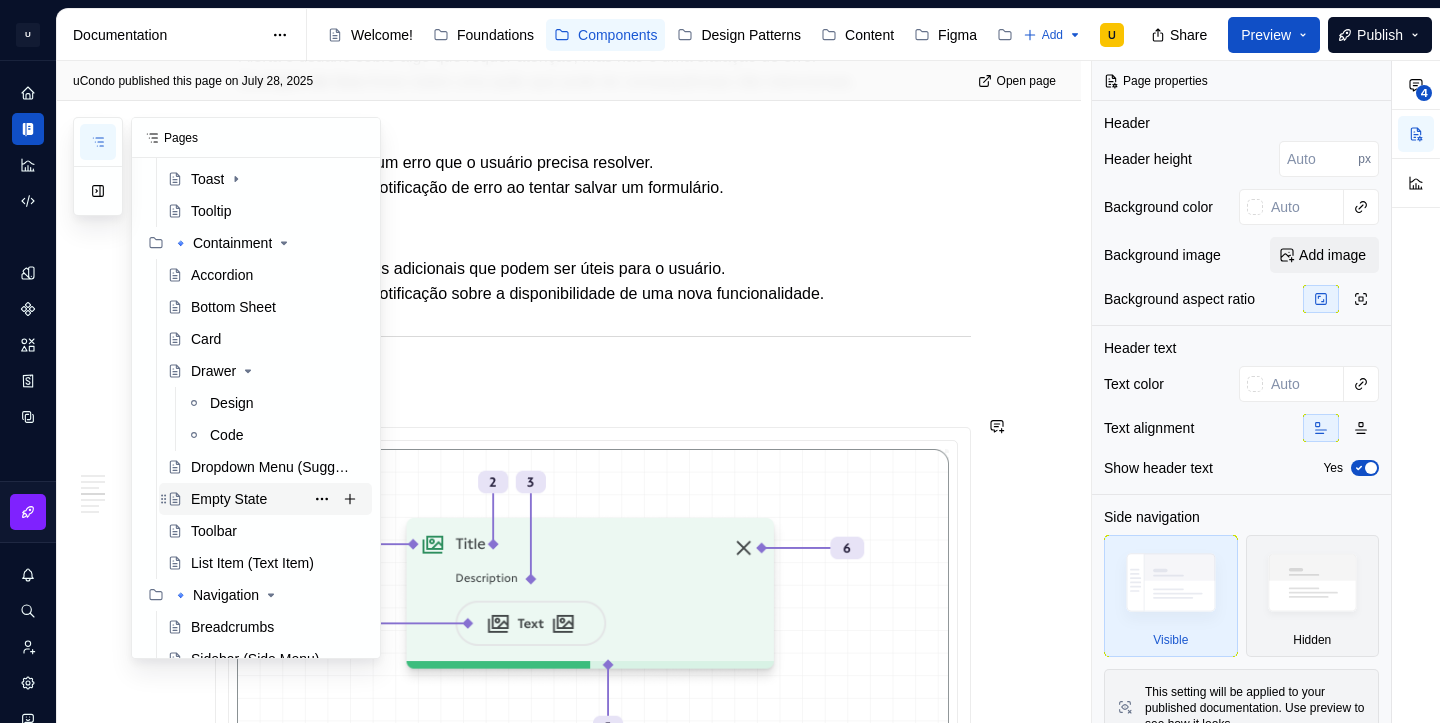 click on "Empty State" at bounding box center [229, 499] 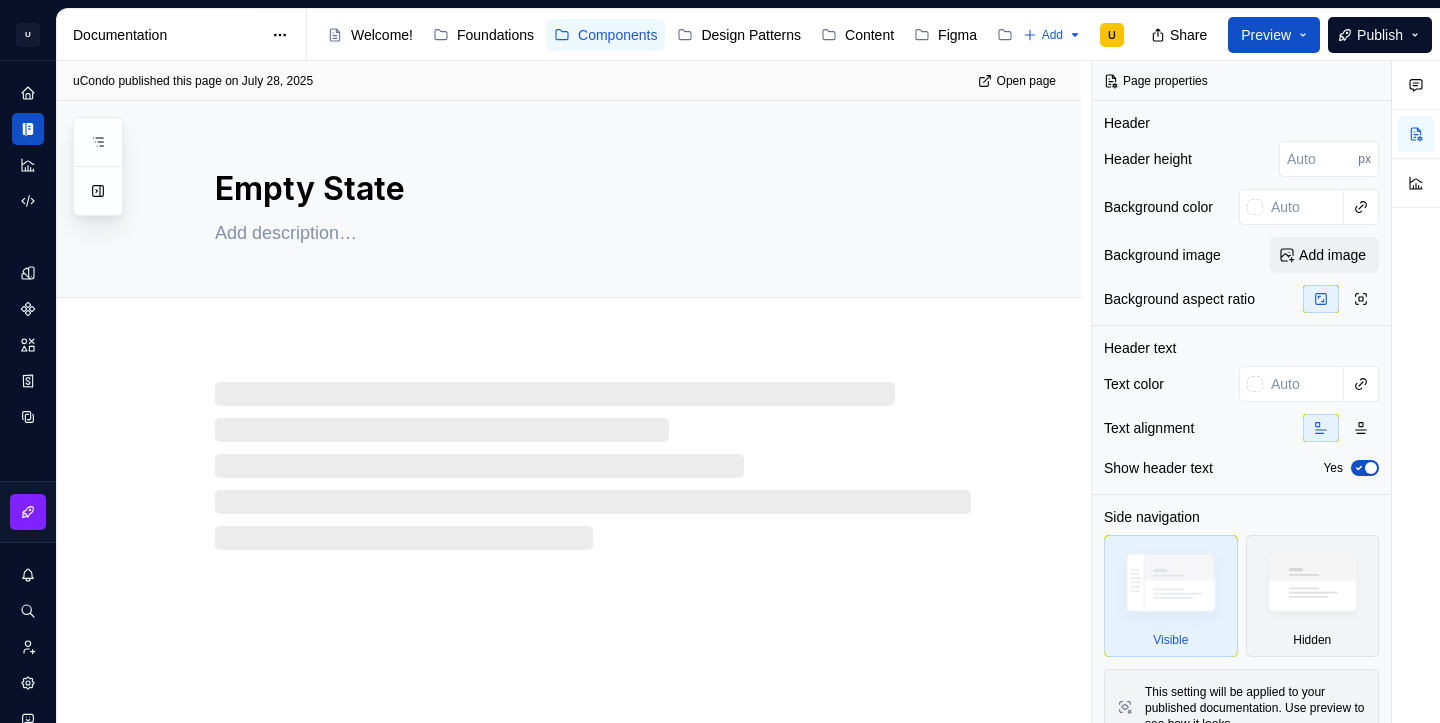 click on "Empty State" at bounding box center [569, 412] 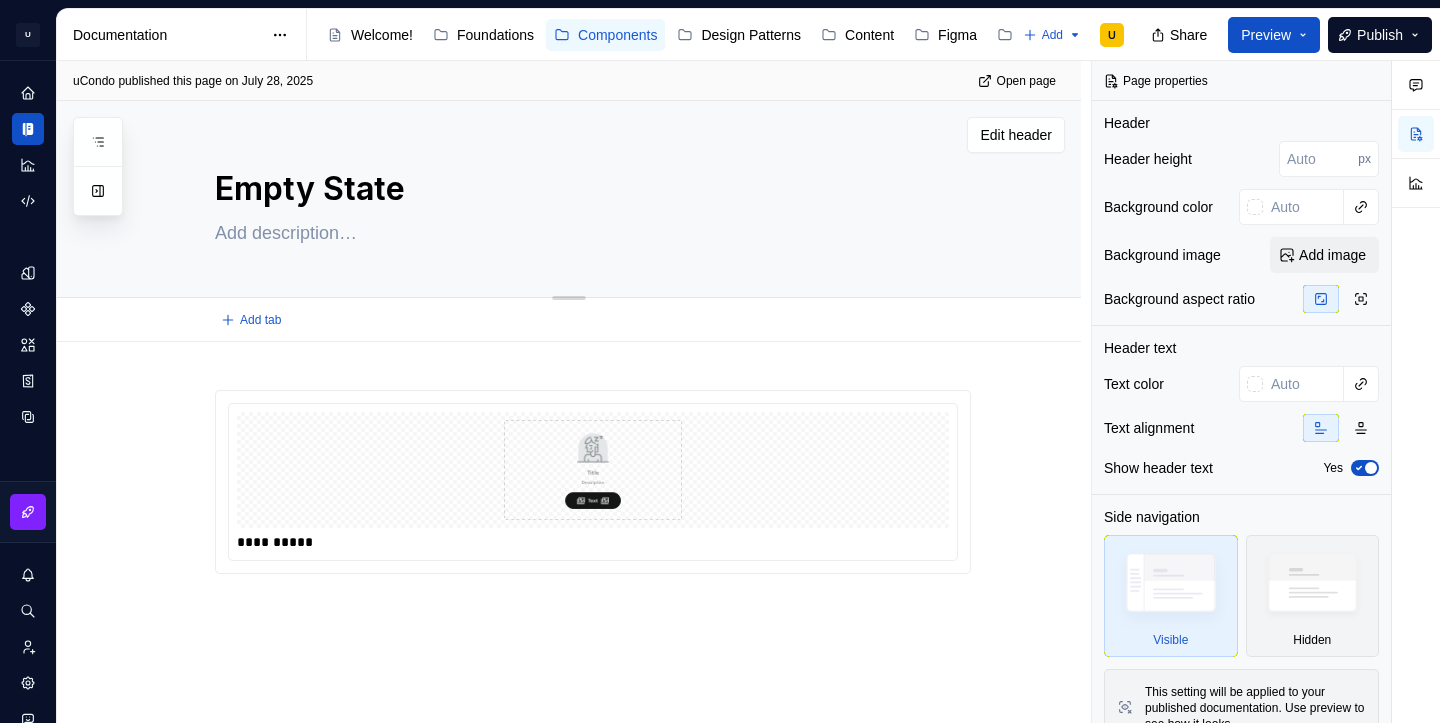 click at bounding box center [589, 233] 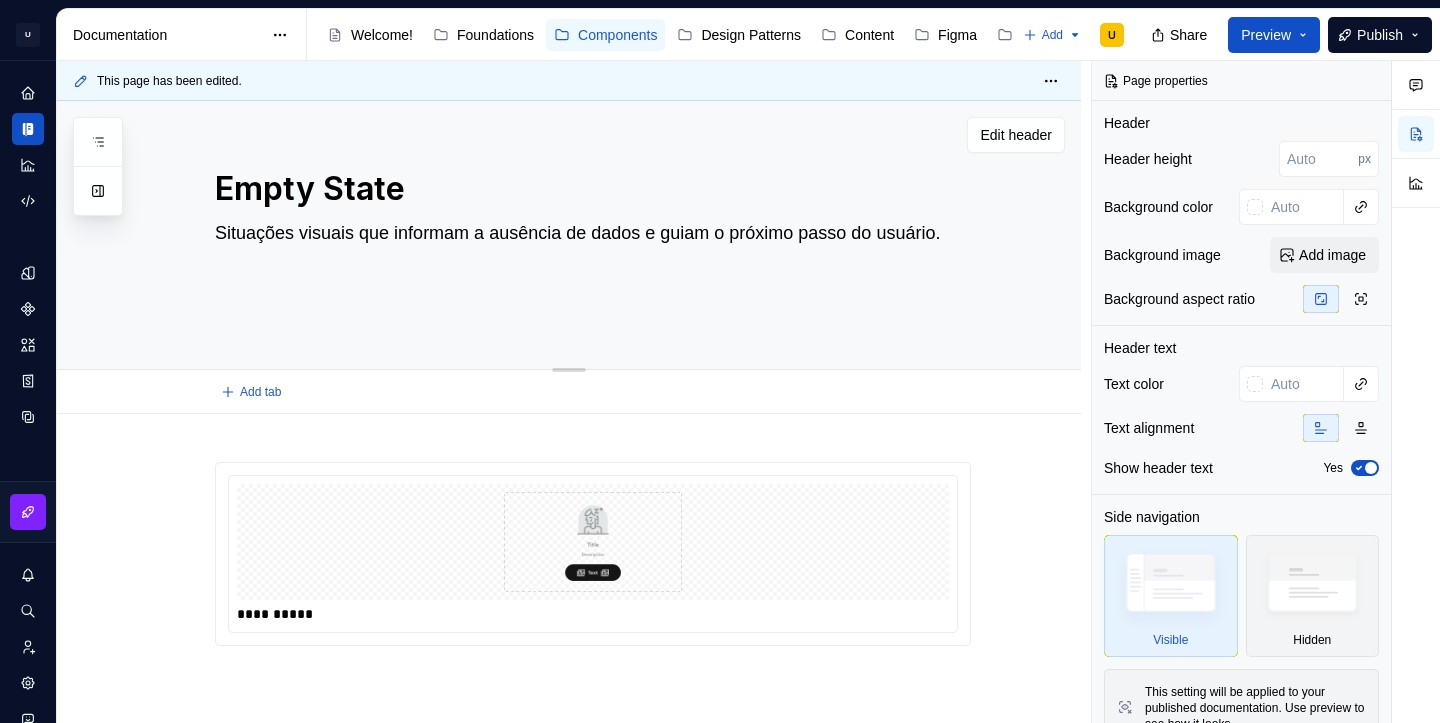 type on "*" 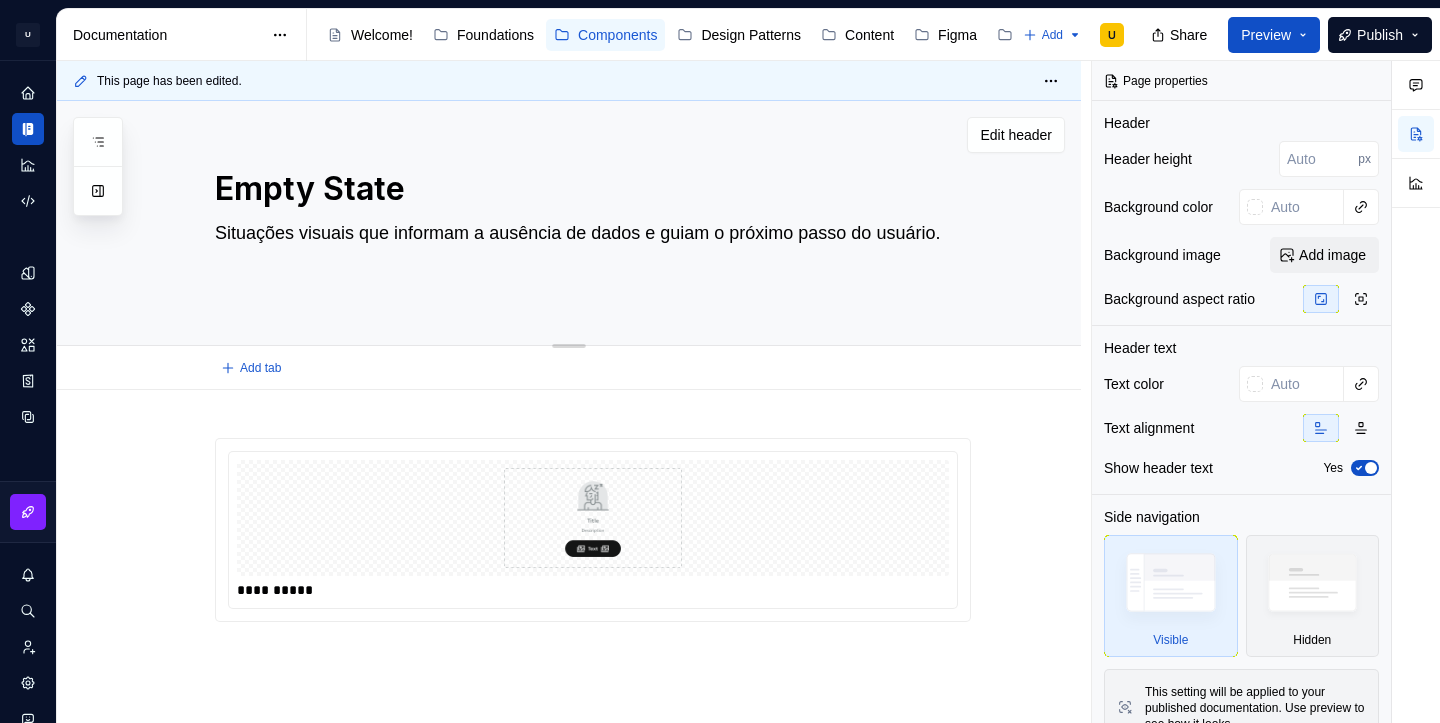 type on "*" 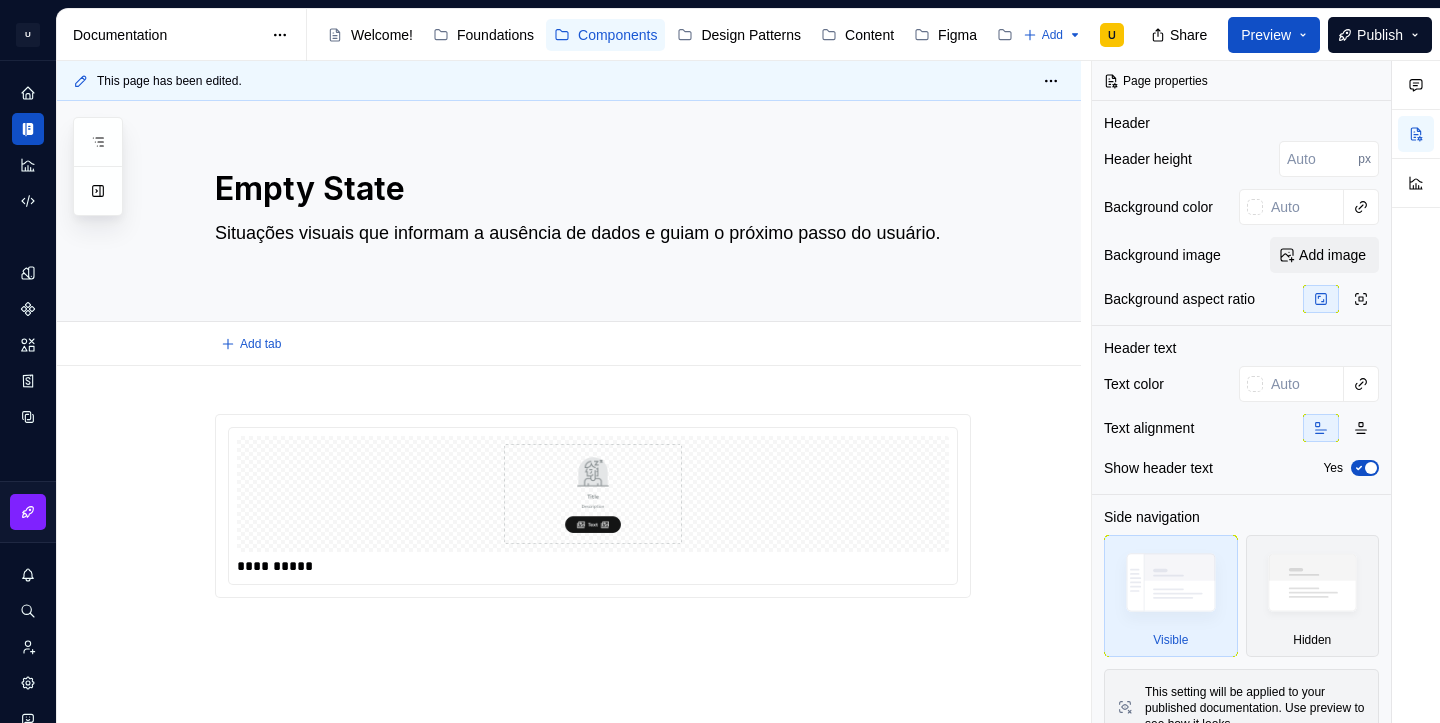 type on "*" 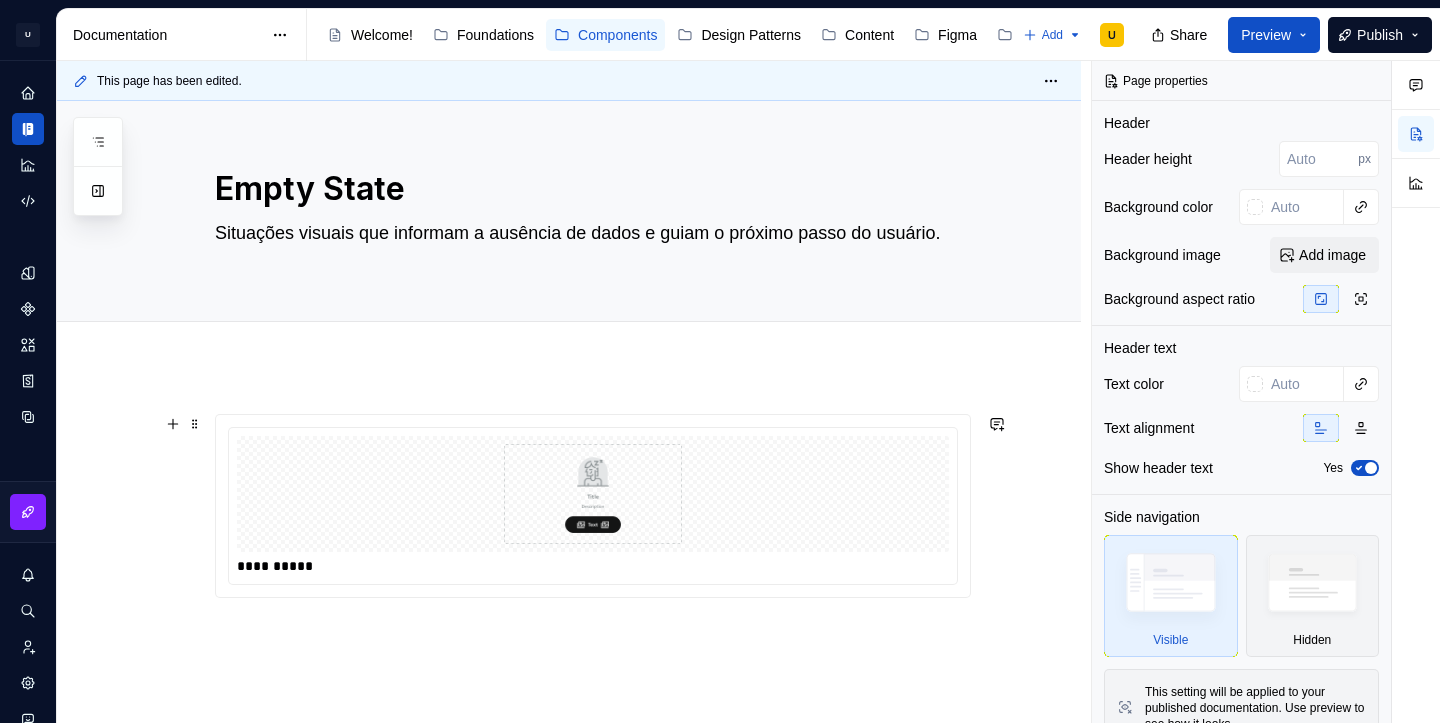 scroll, scrollTop: 115, scrollLeft: 0, axis: vertical 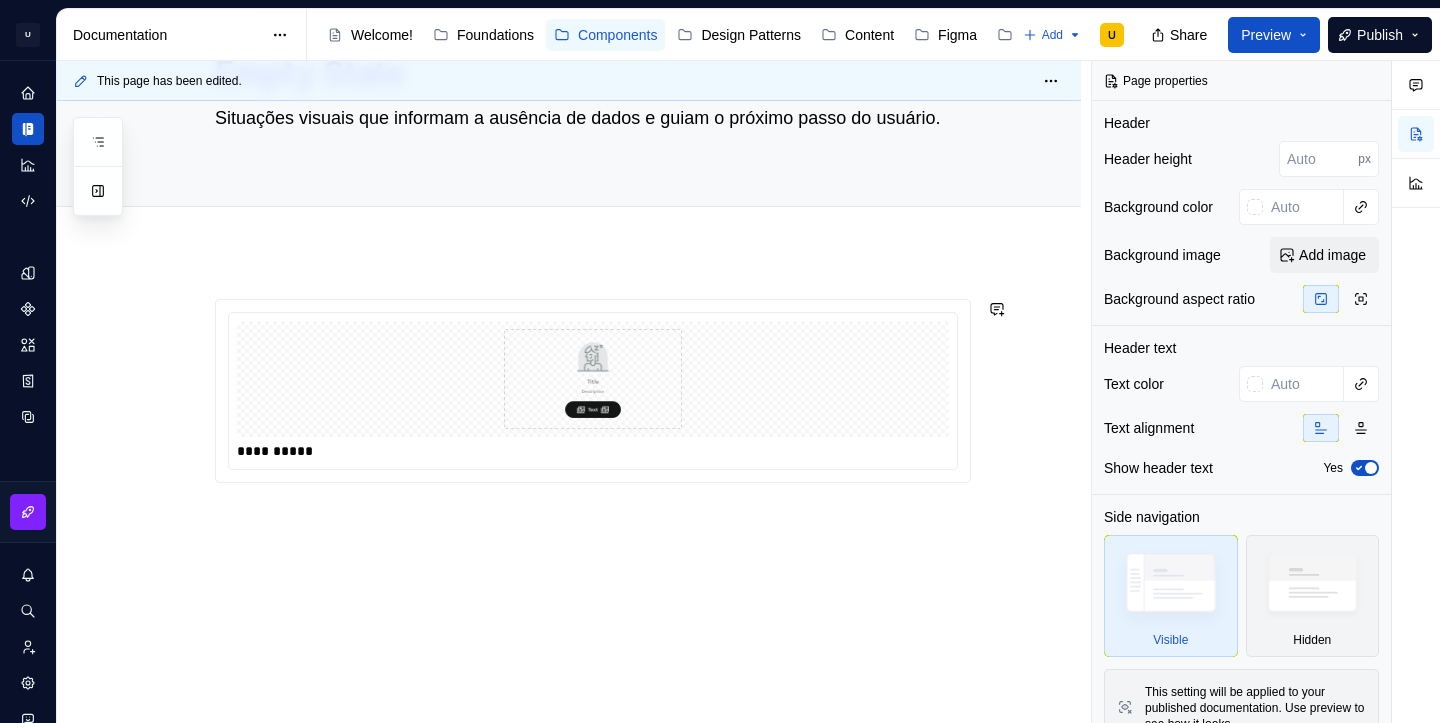 type on "Situações visuais que informam a ausência de dados e guiam o próximo passo do usuário." 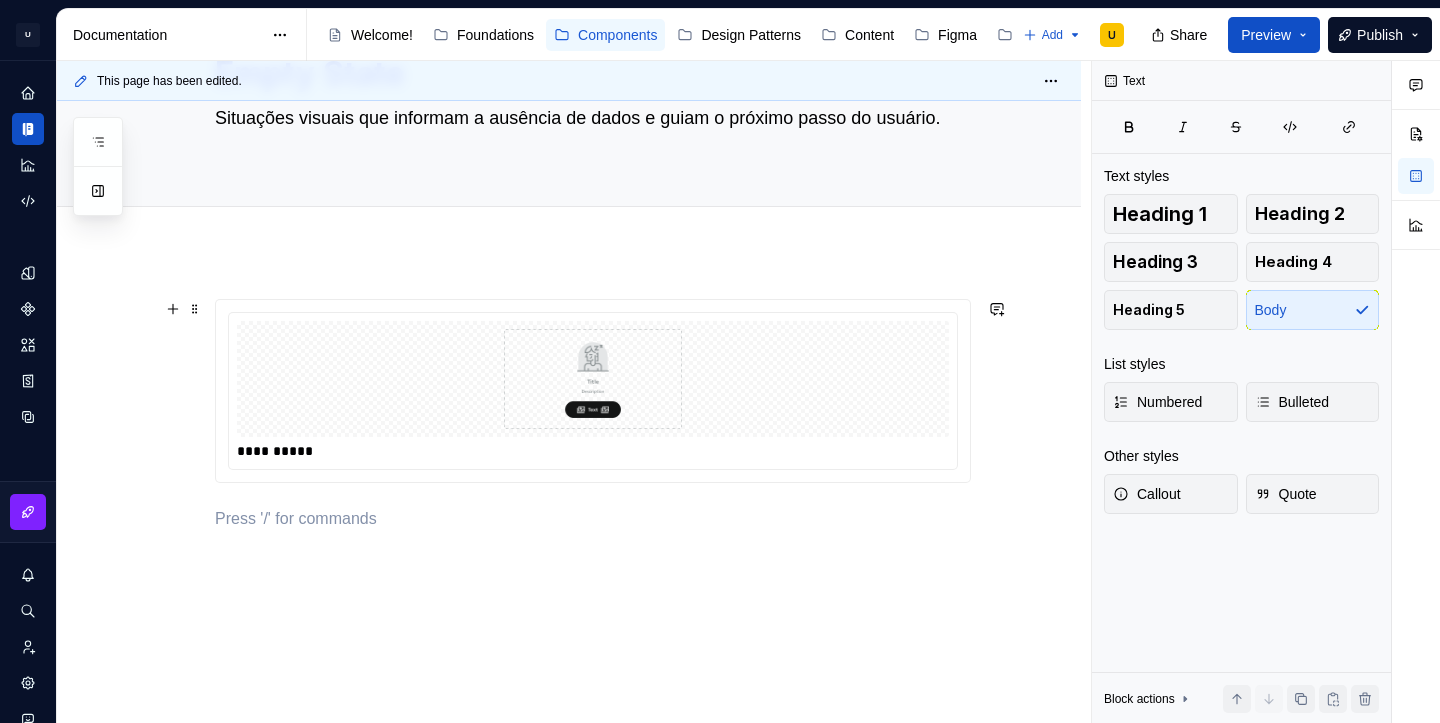 click at bounding box center [593, 379] 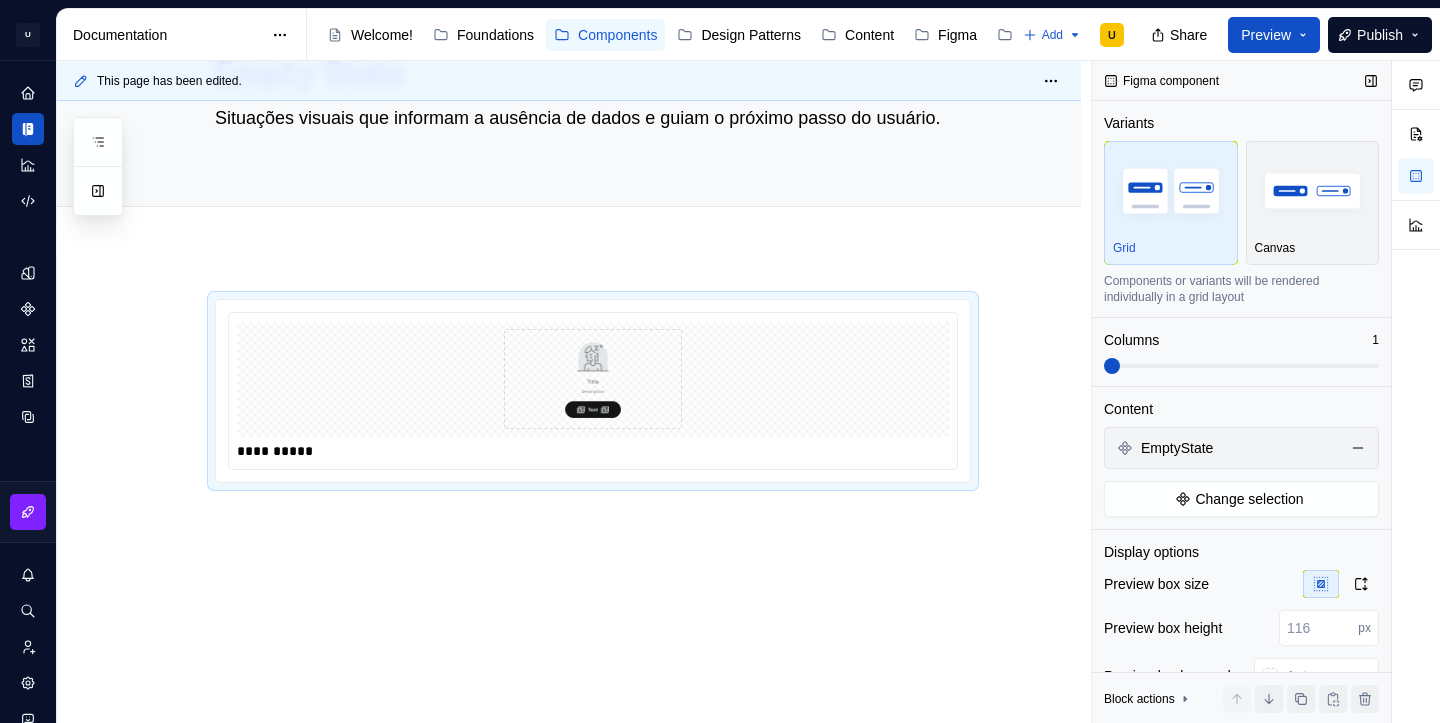 scroll, scrollTop: 74, scrollLeft: 0, axis: vertical 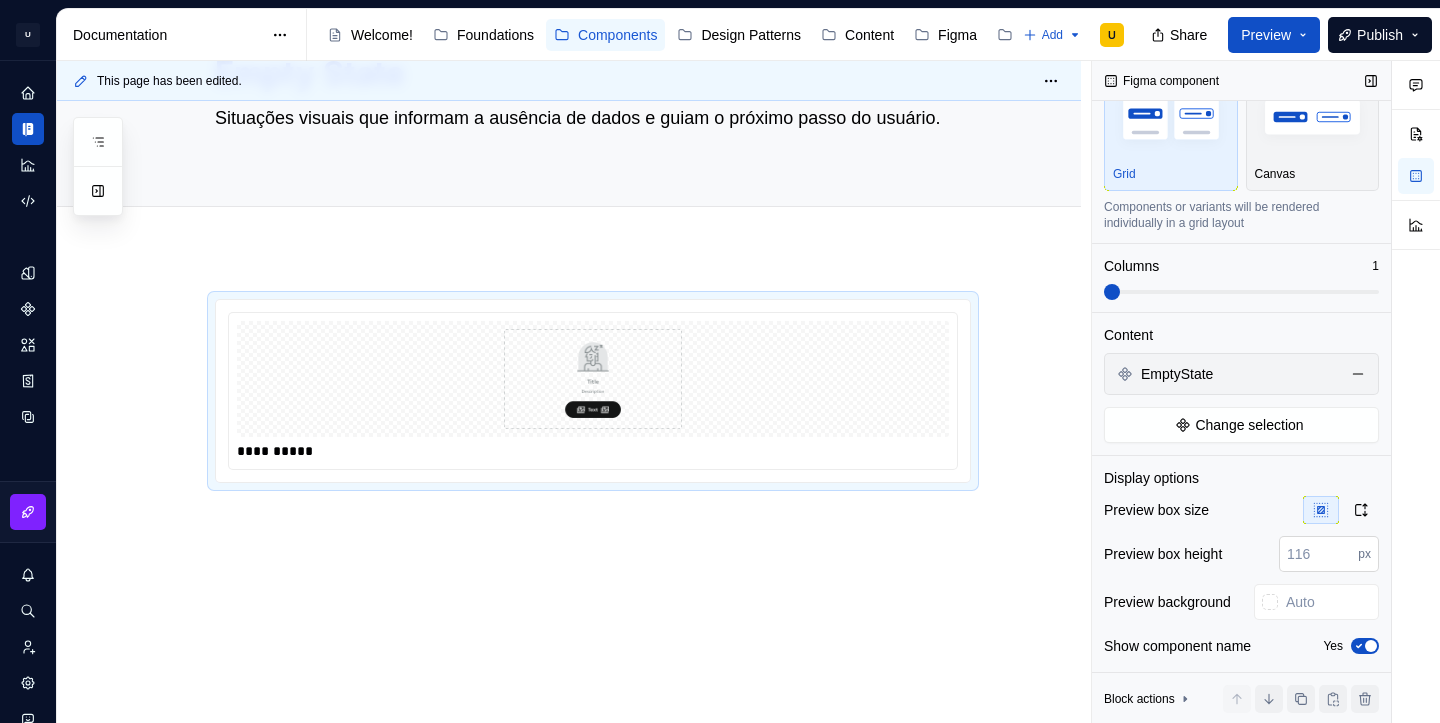click on "px" at bounding box center (1364, 554) 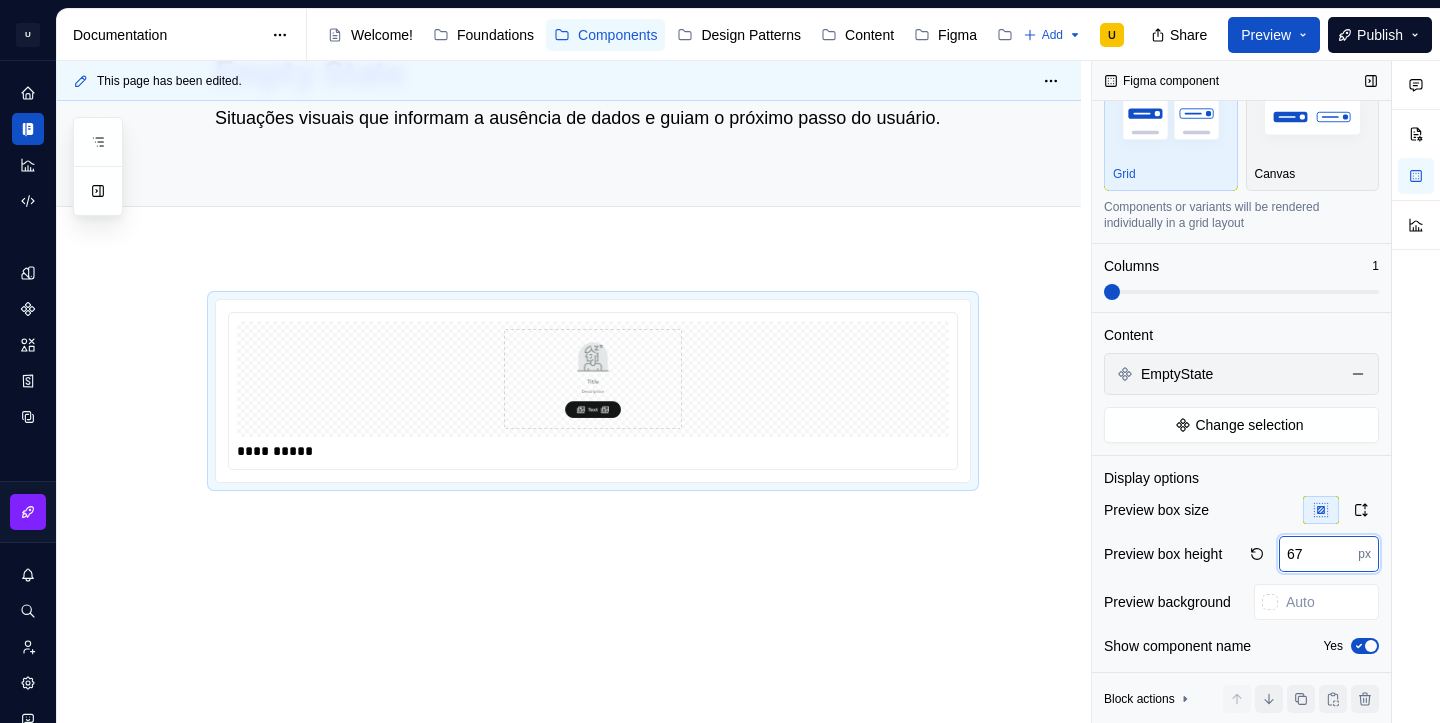 click on "67" at bounding box center [1318, 554] 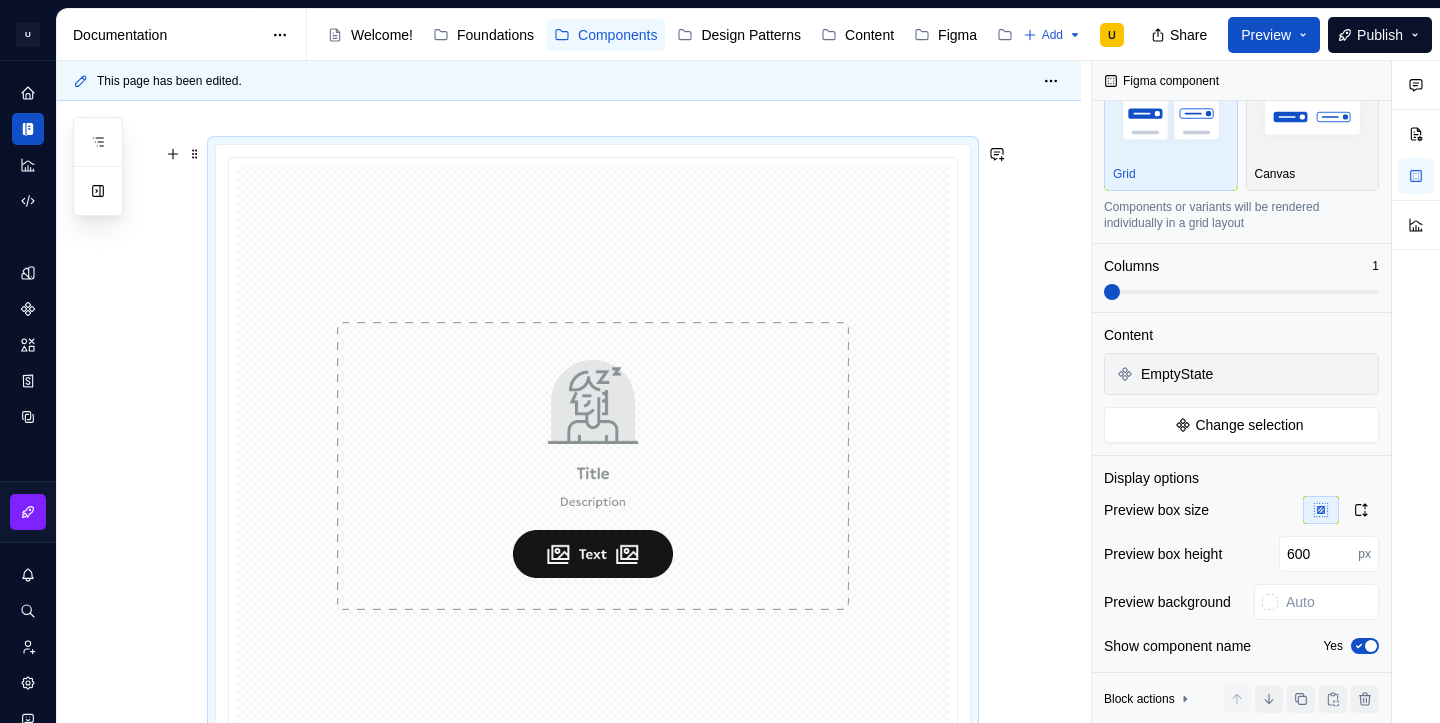 scroll, scrollTop: 211, scrollLeft: 0, axis: vertical 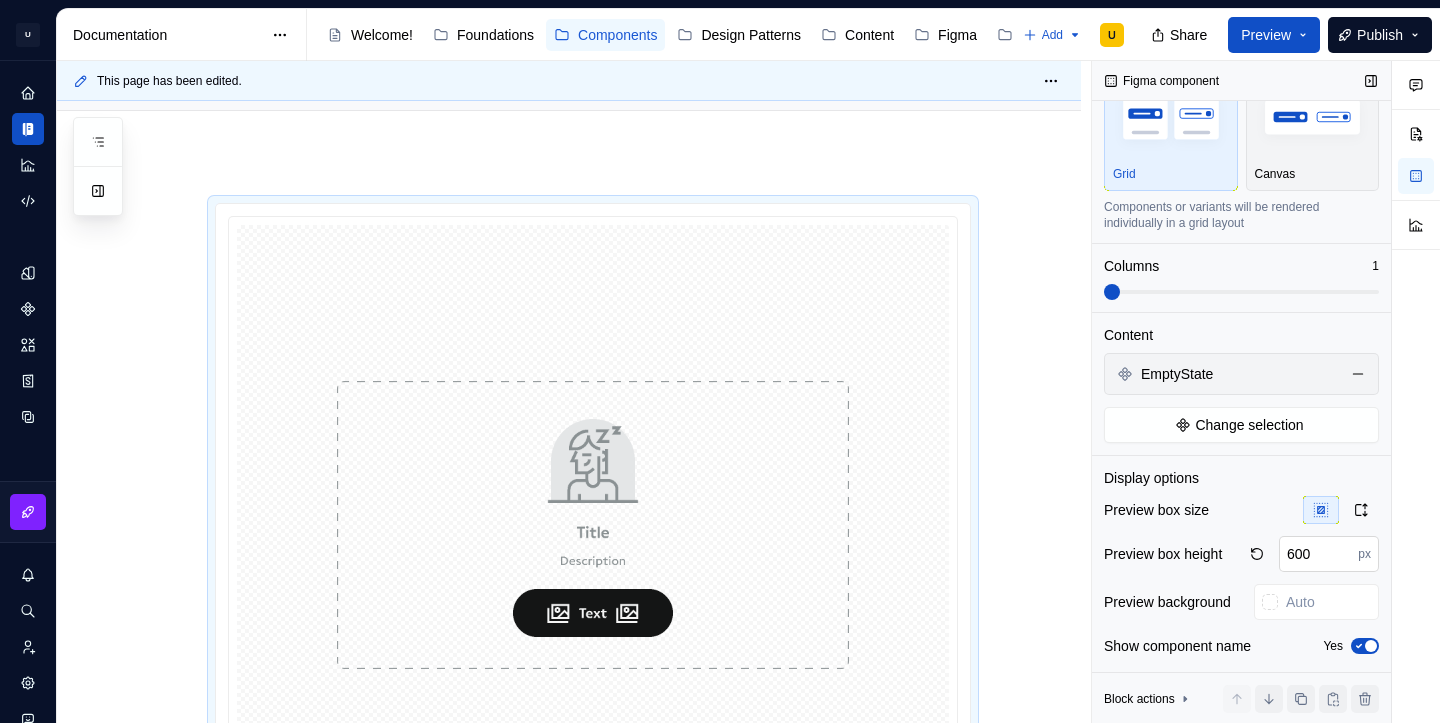click on "600" at bounding box center [1318, 554] 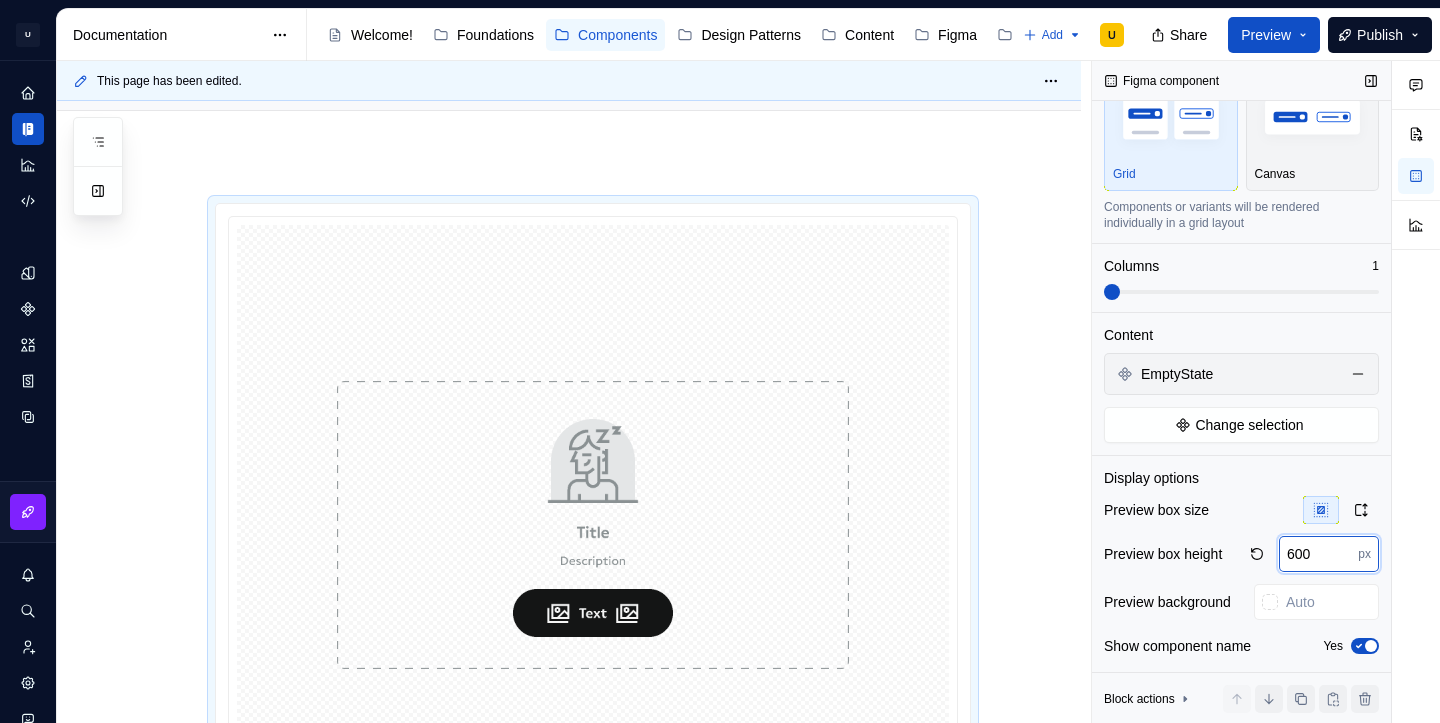 click on "600" at bounding box center [1318, 554] 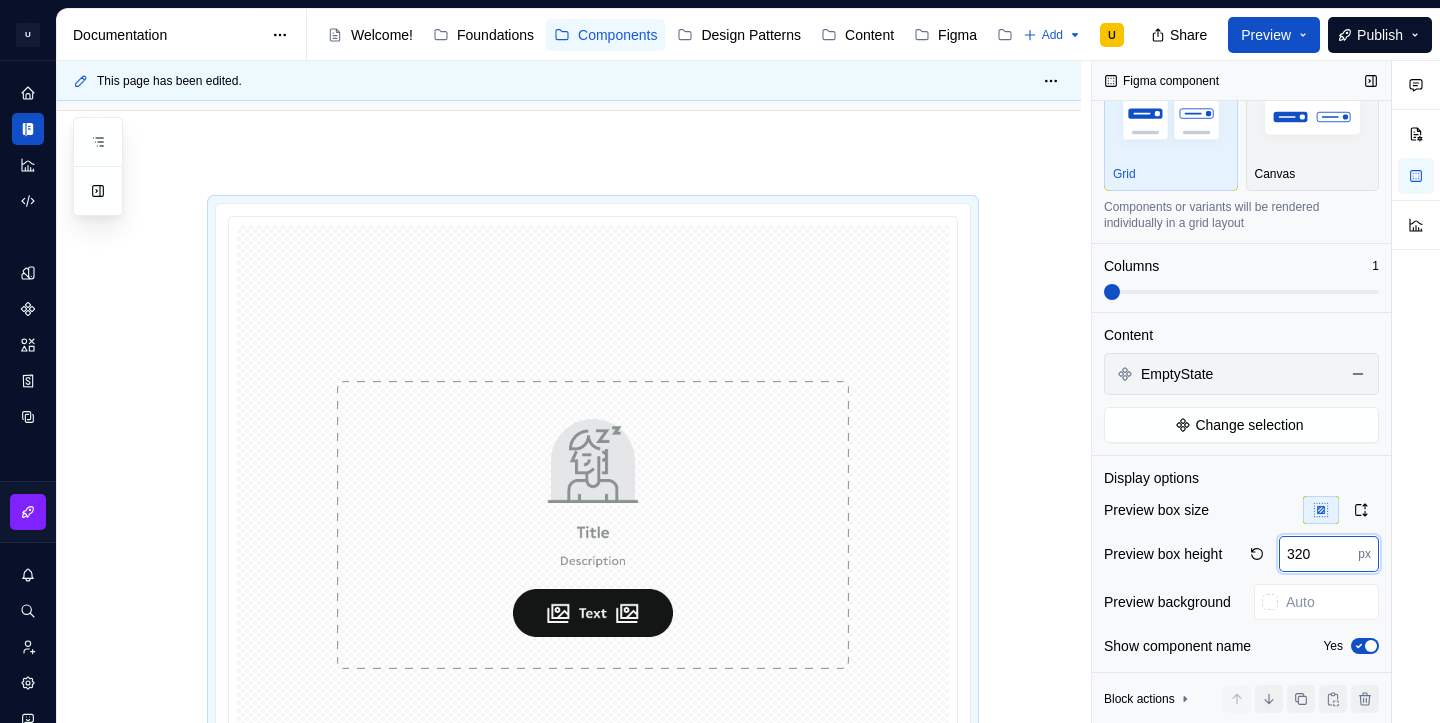 type on "320" 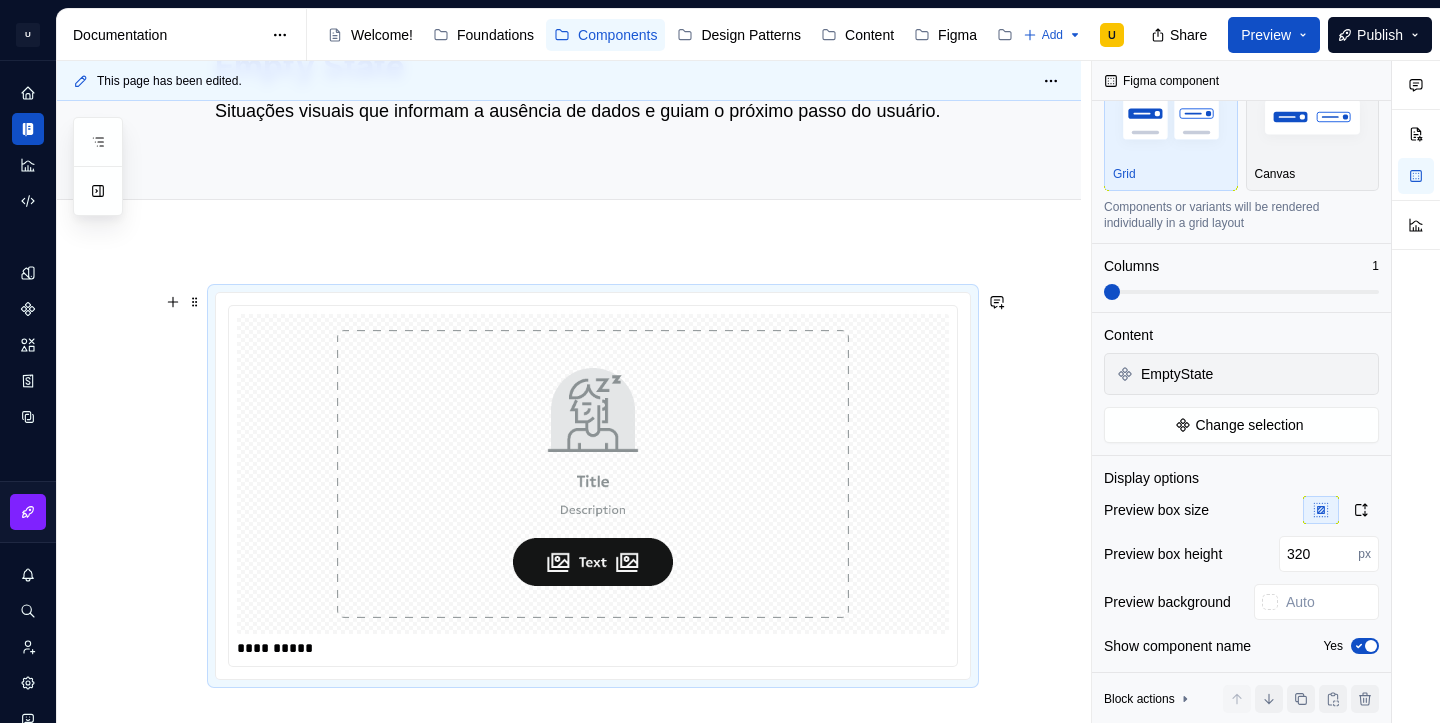 scroll, scrollTop: 117, scrollLeft: 0, axis: vertical 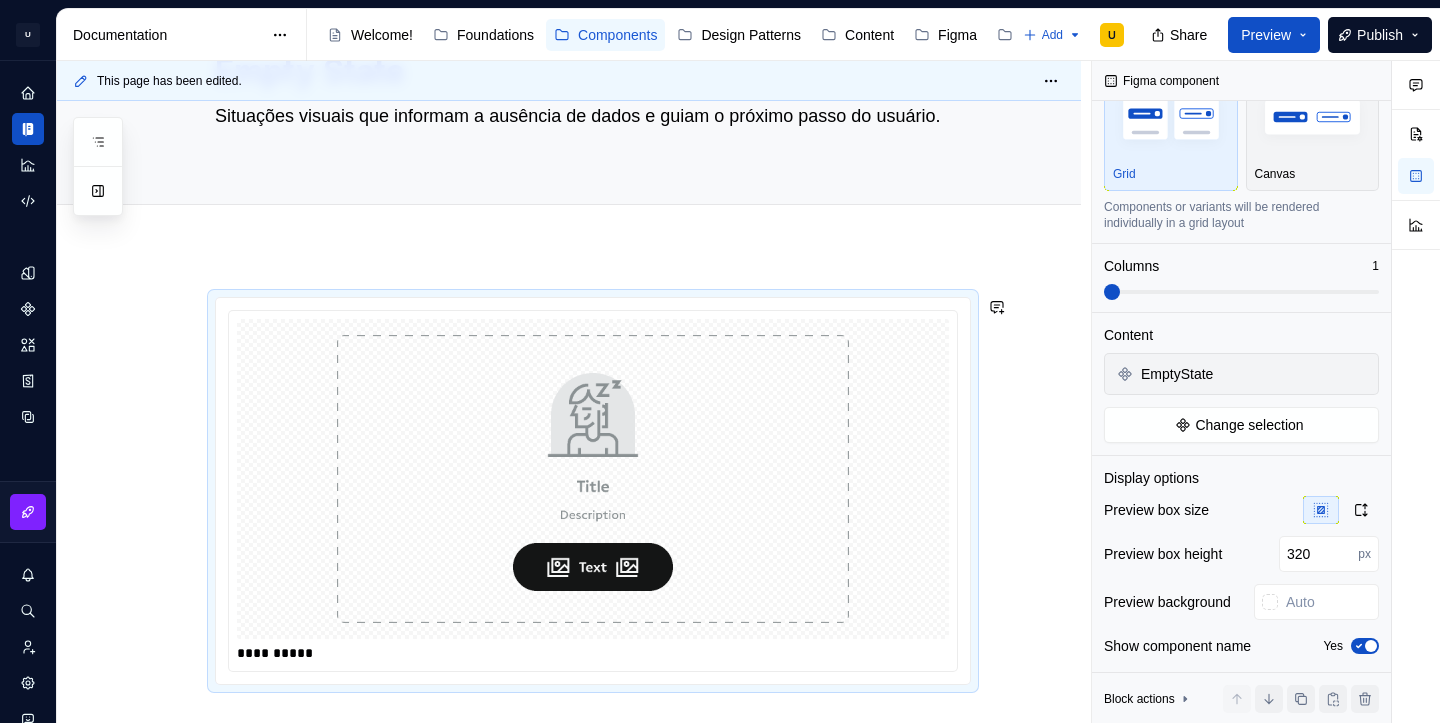 click on "**********" at bounding box center [569, 611] 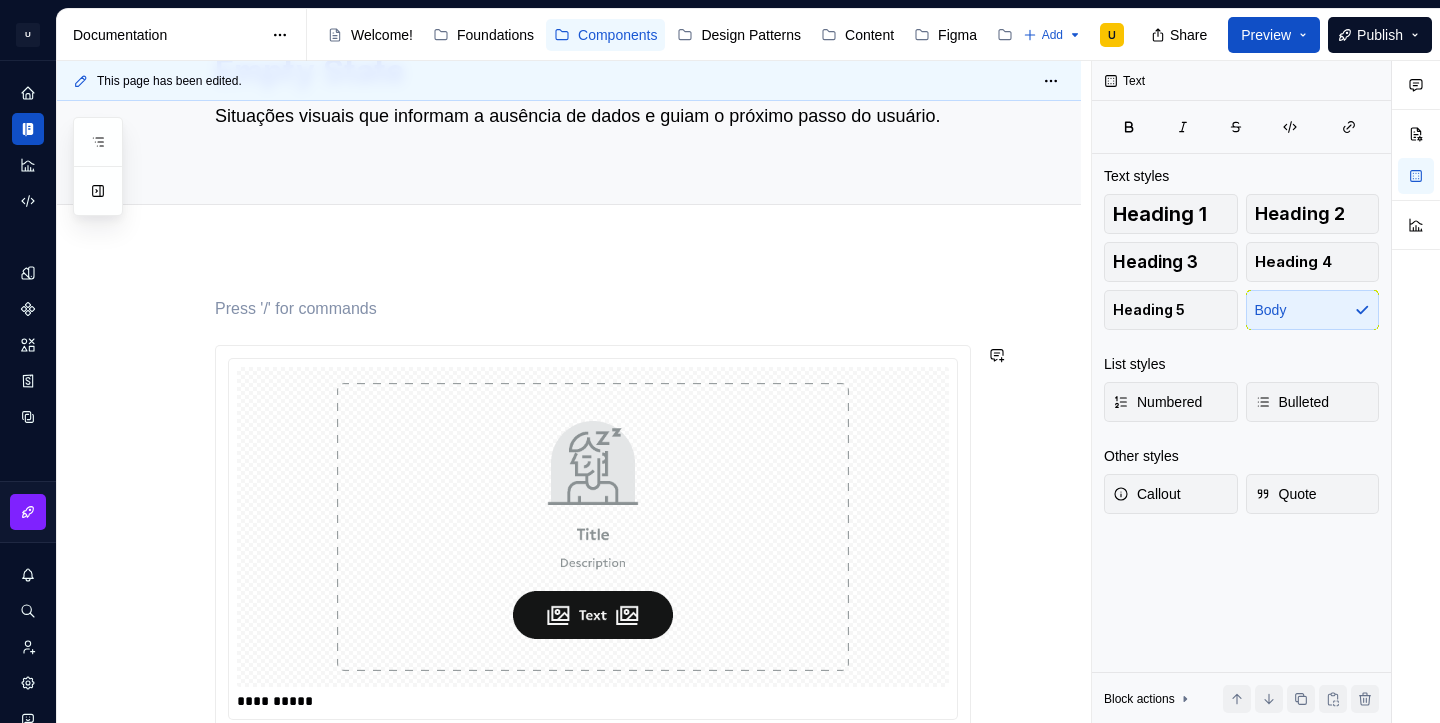 scroll, scrollTop: 0, scrollLeft: 0, axis: both 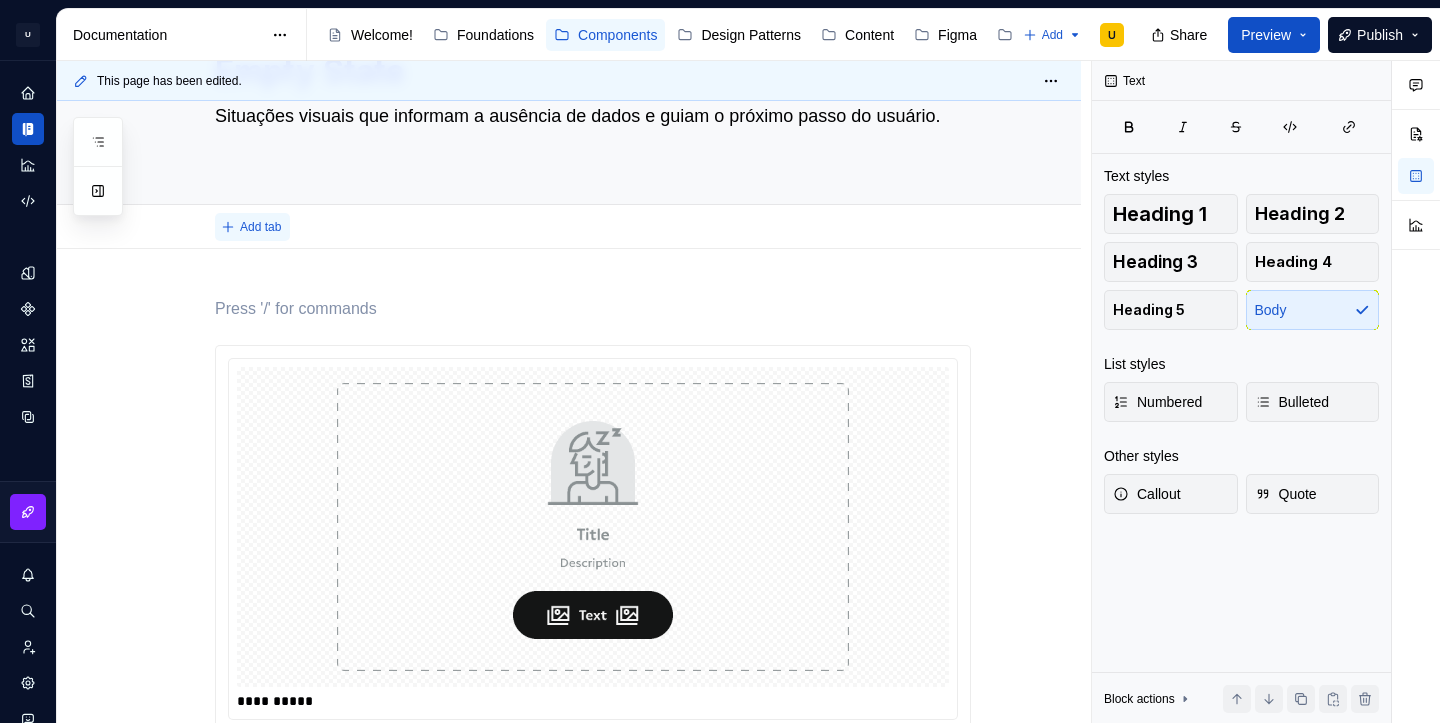 click on "Add tab" at bounding box center (252, 227) 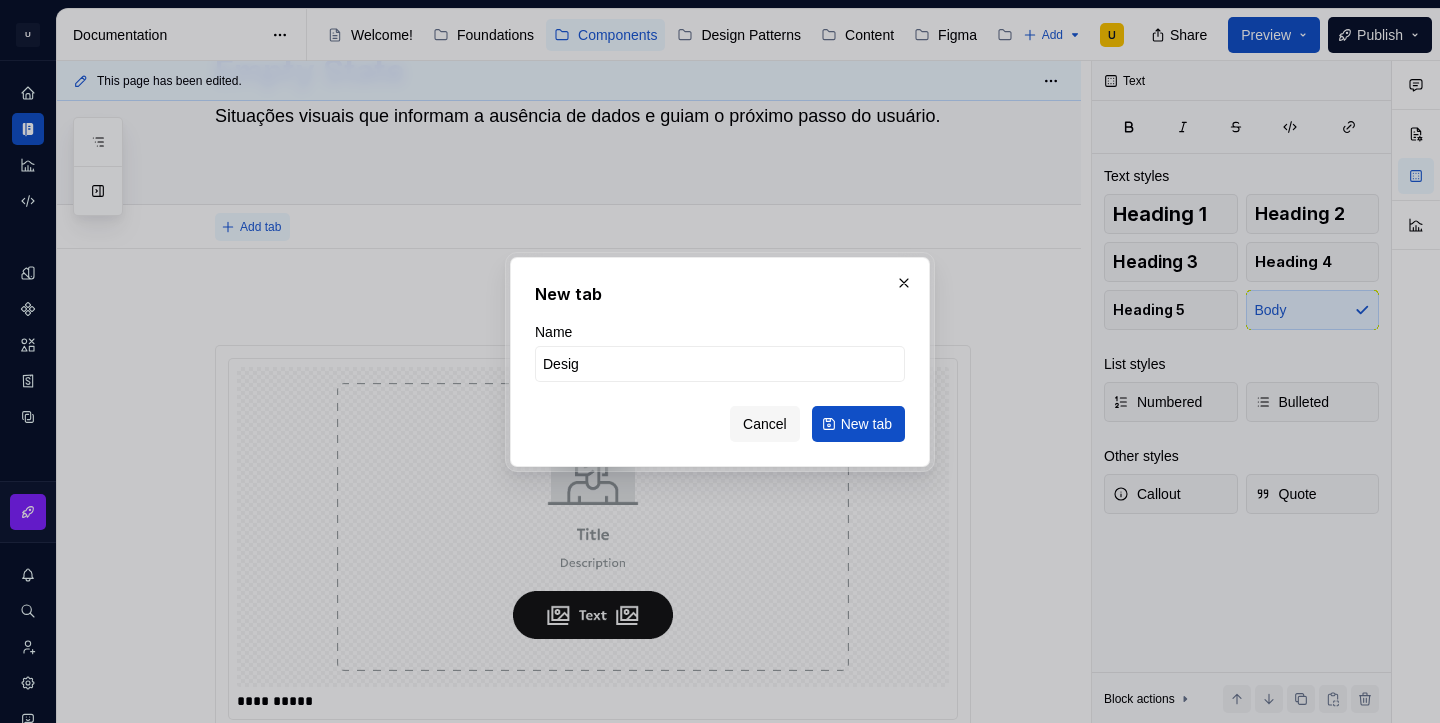 type on "Design" 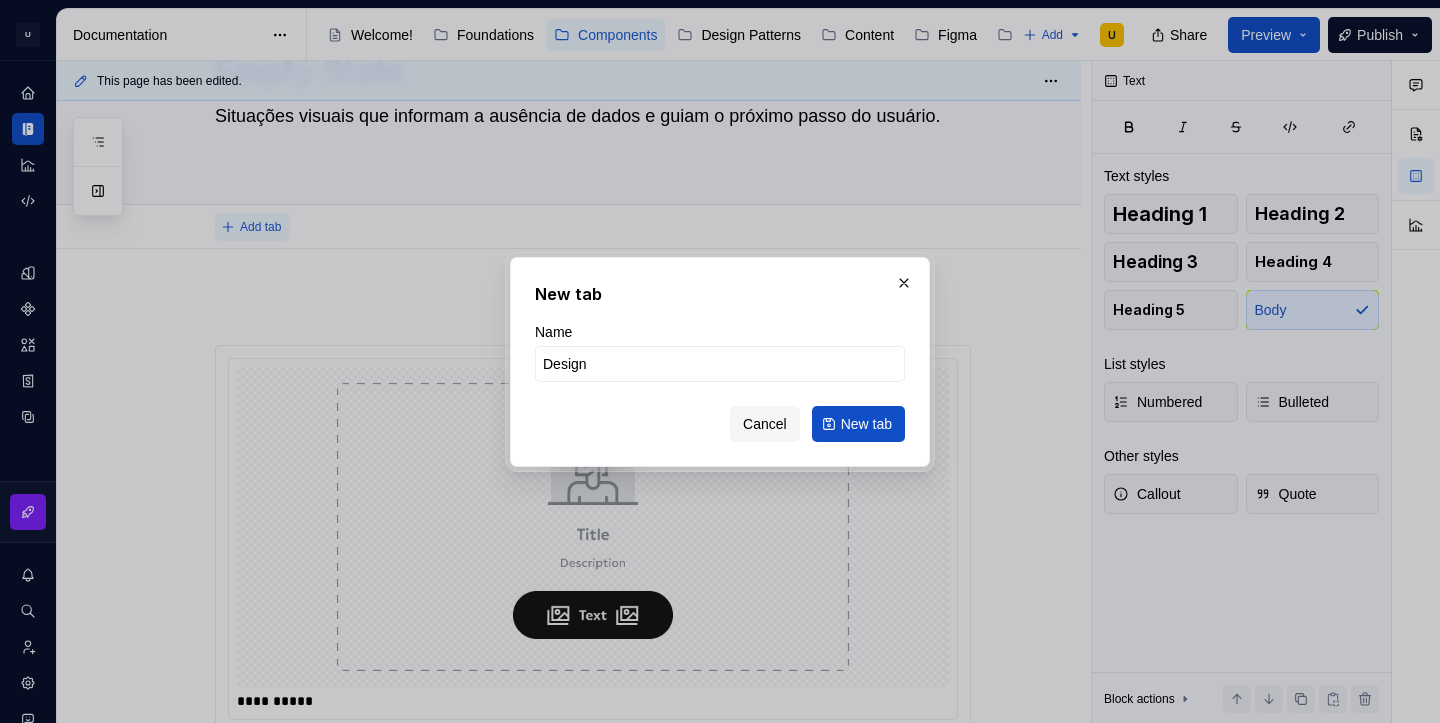click on "New tab" at bounding box center [858, 424] 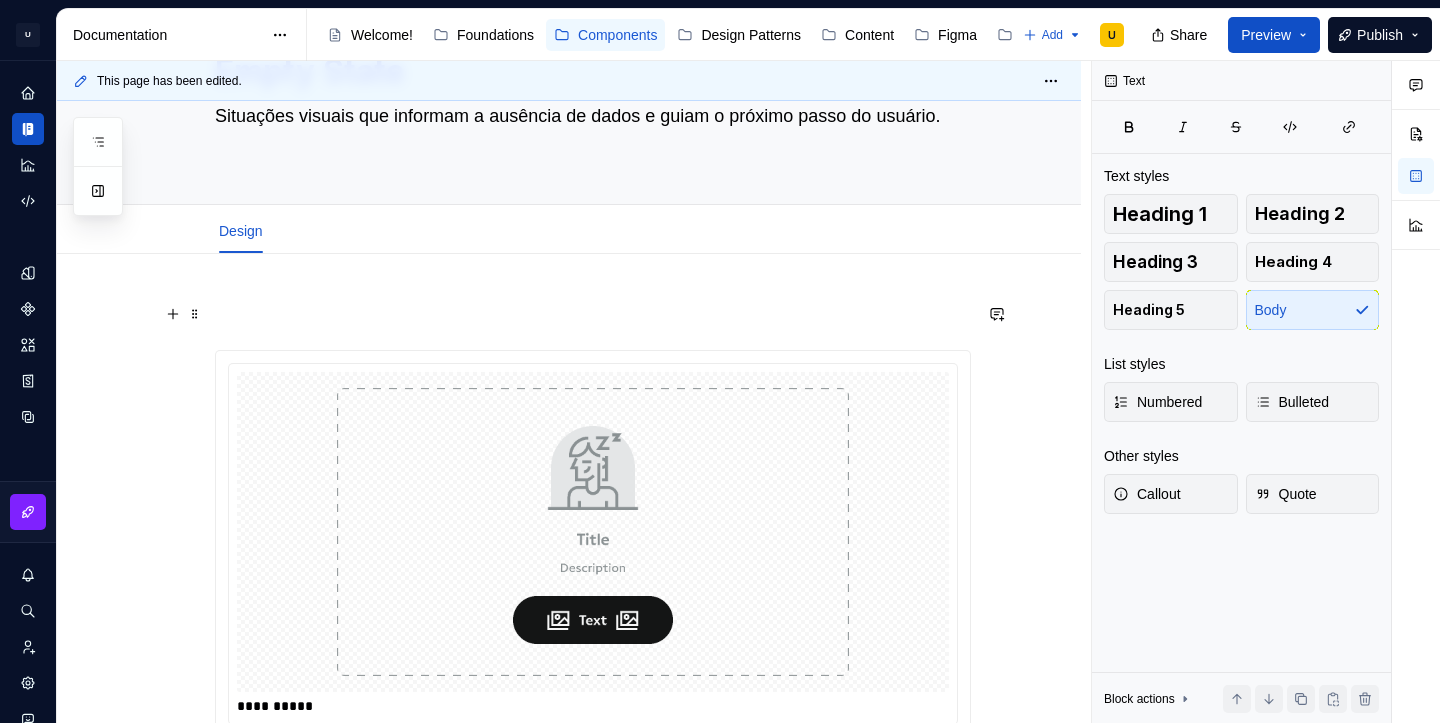 click at bounding box center [593, 314] 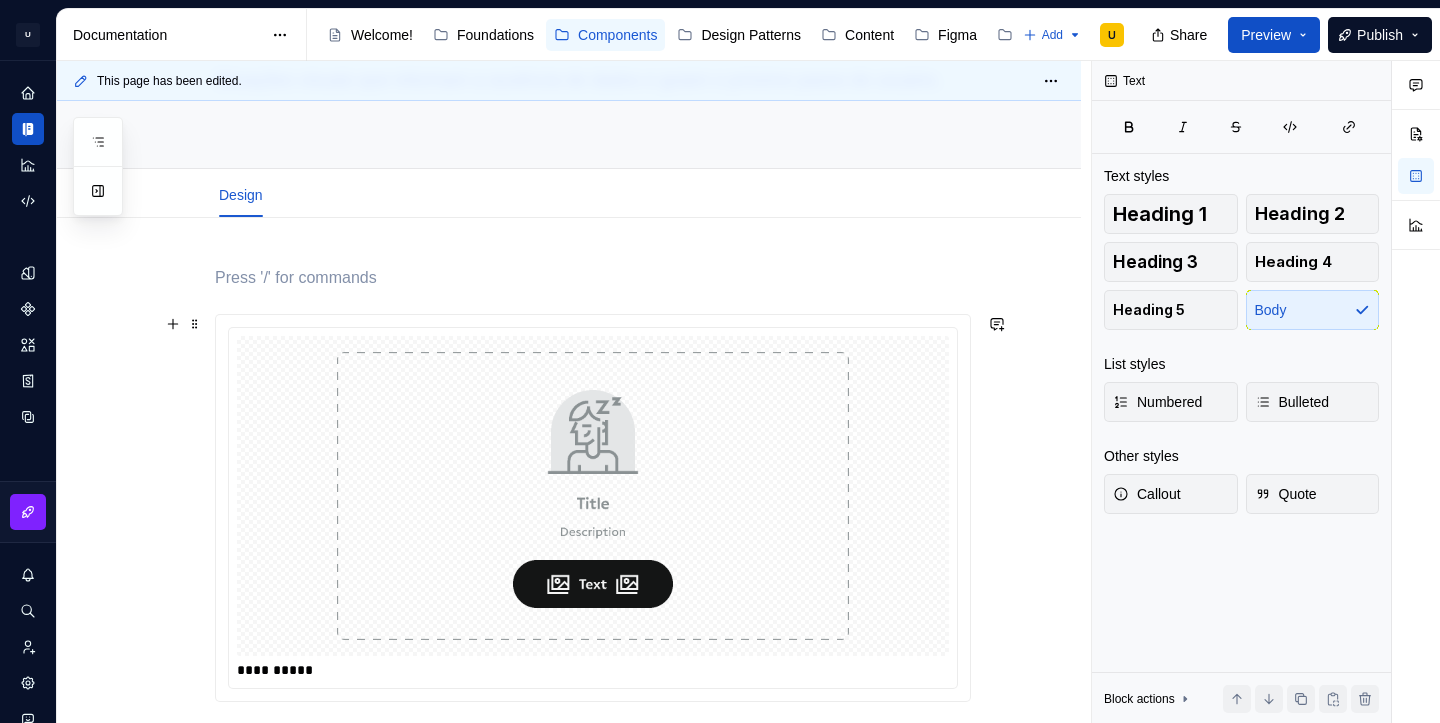 scroll, scrollTop: 0, scrollLeft: 0, axis: both 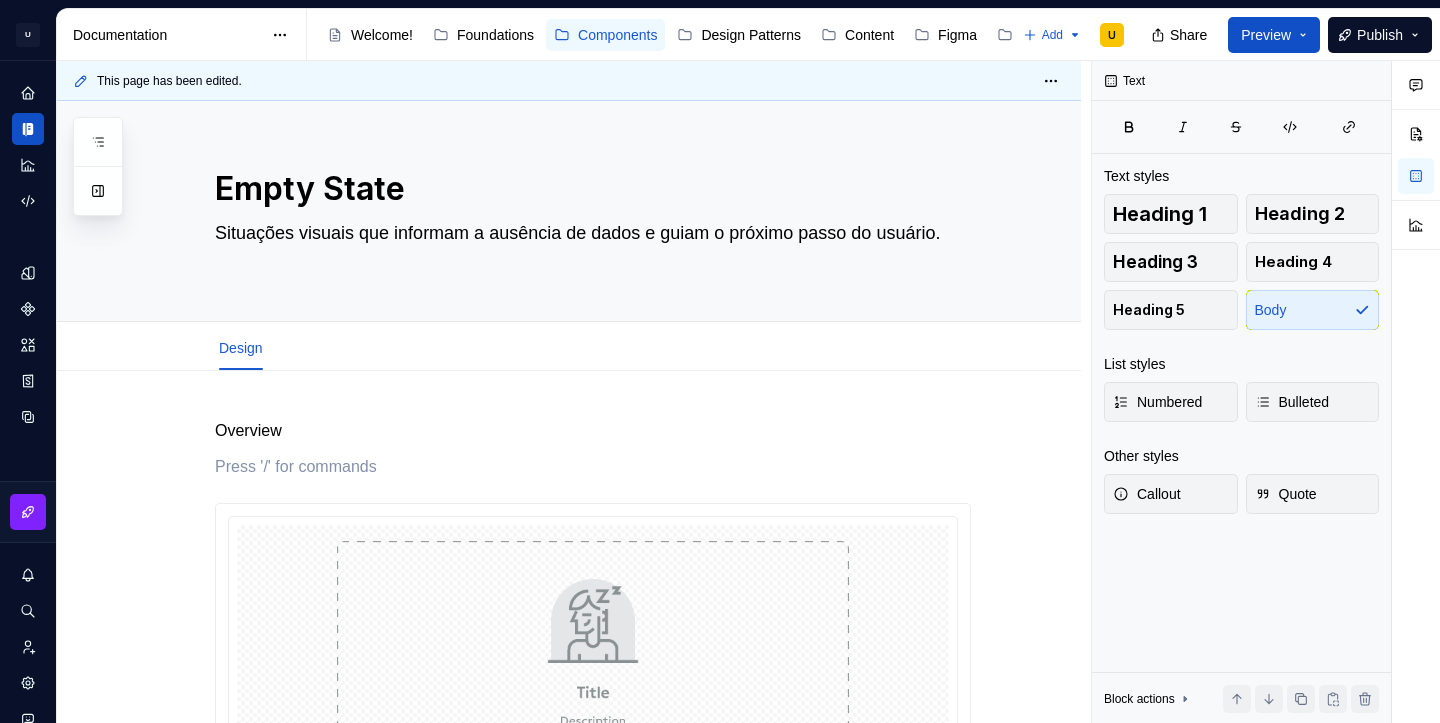 type on "*" 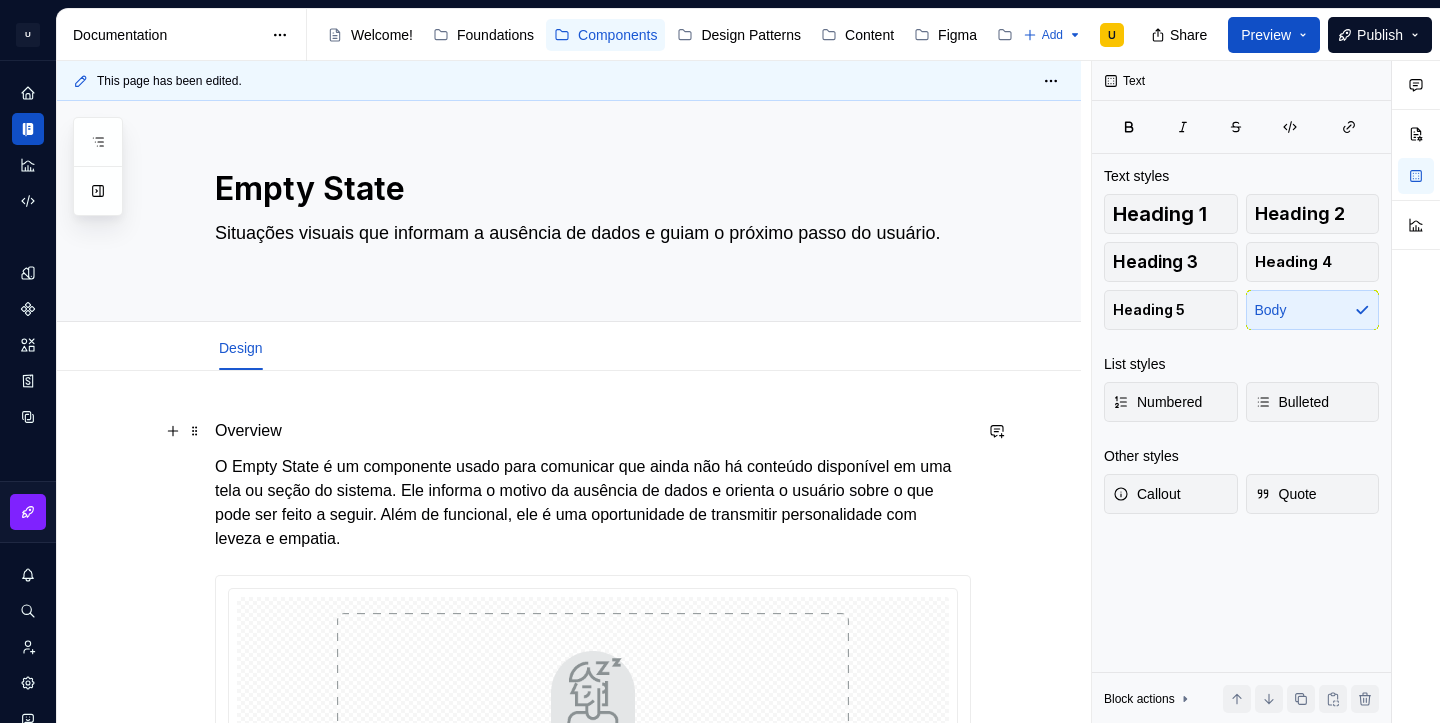 click on "Overview" at bounding box center [593, 431] 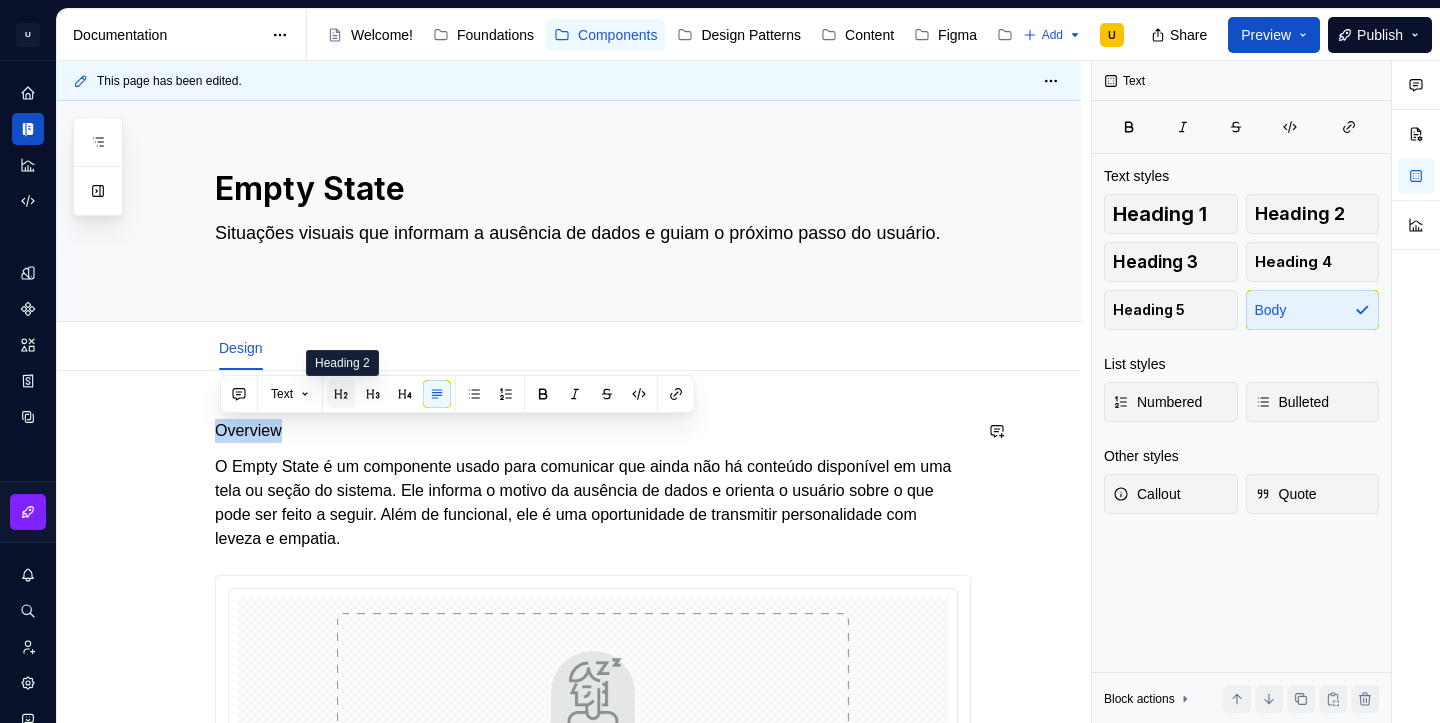 click at bounding box center (341, 394) 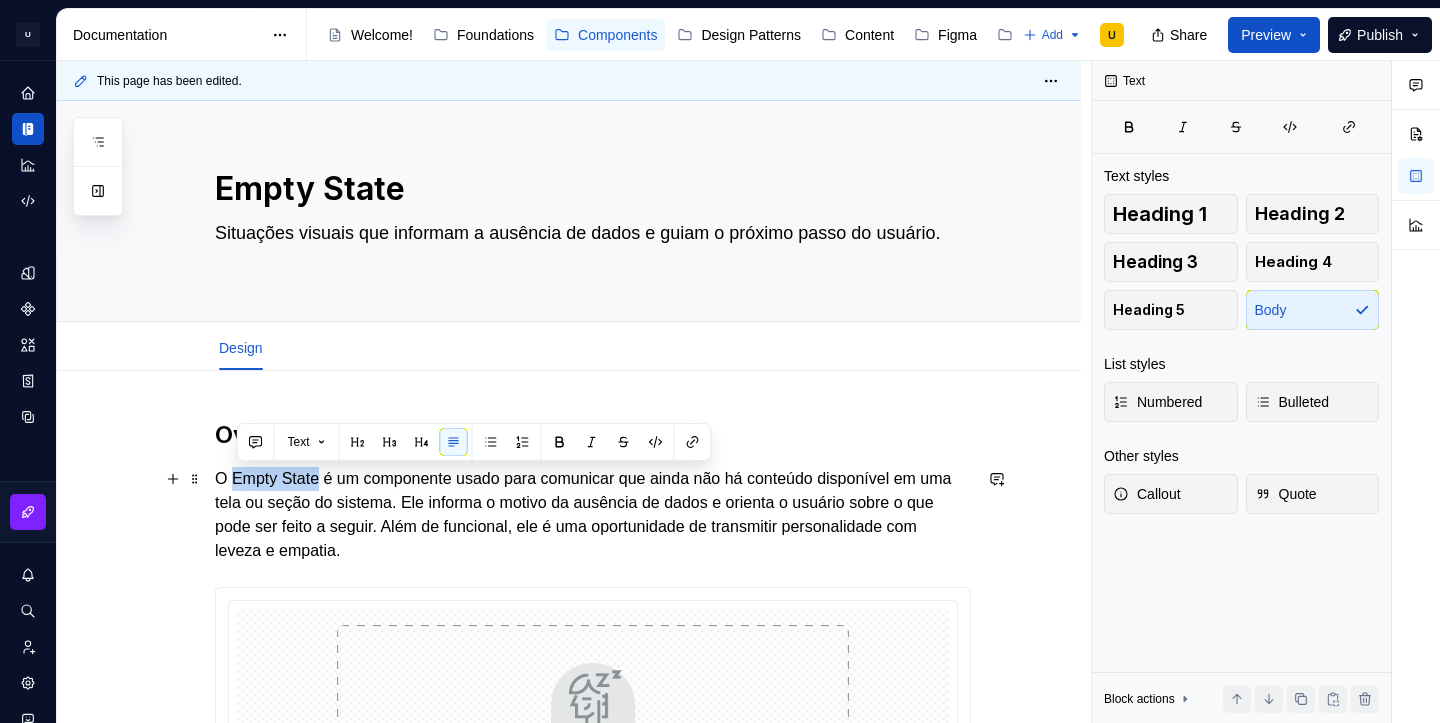 drag, startPoint x: 327, startPoint y: 478, endPoint x: 240, endPoint y: 477, distance: 87.005745 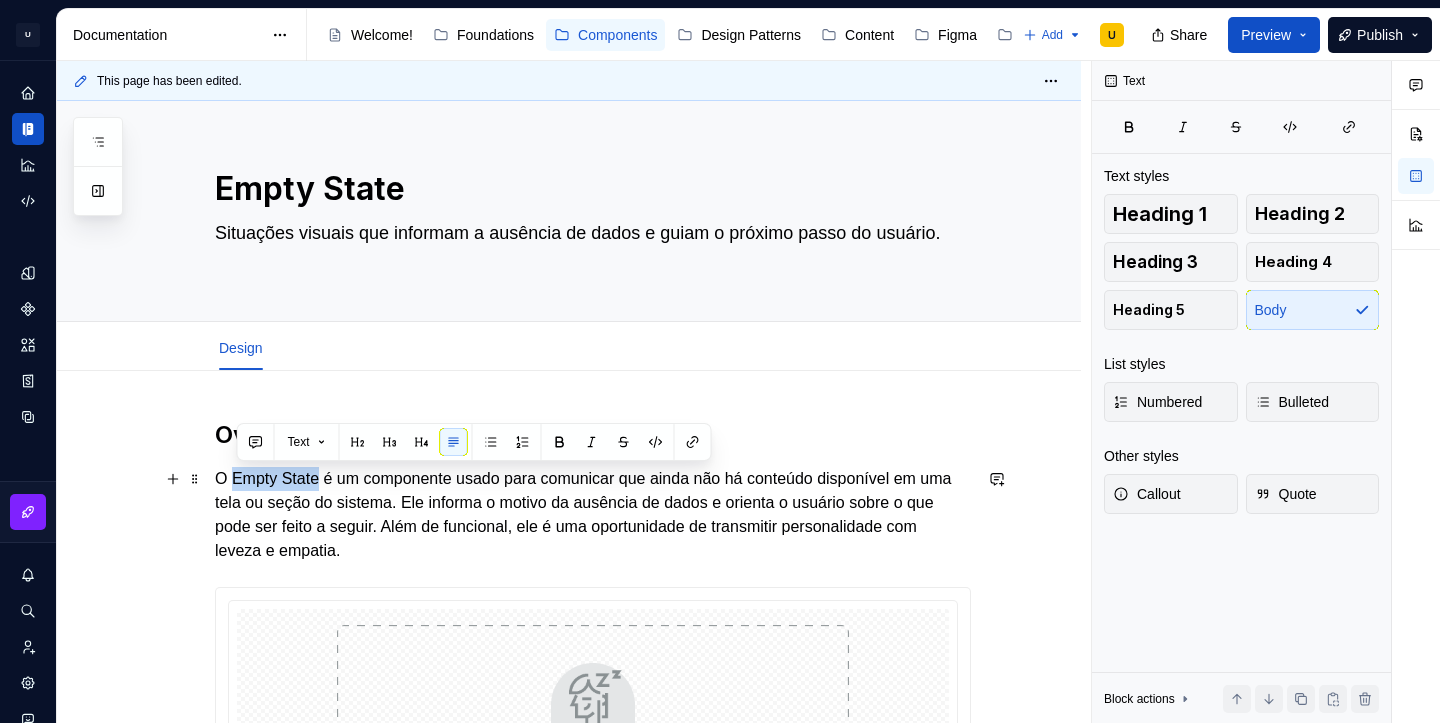 click on "O Empty State é um componente usado para comunicar que ainda não há conteúdo disponível em uma tela ou seção do sistema. Ele informa o motivo da ausência de dados e orienta o usuário sobre o que pode ser feito a seguir. Além de funcional, ele é uma oportunidade de transmitir personalidade com leveza e empatia." at bounding box center (593, 515) 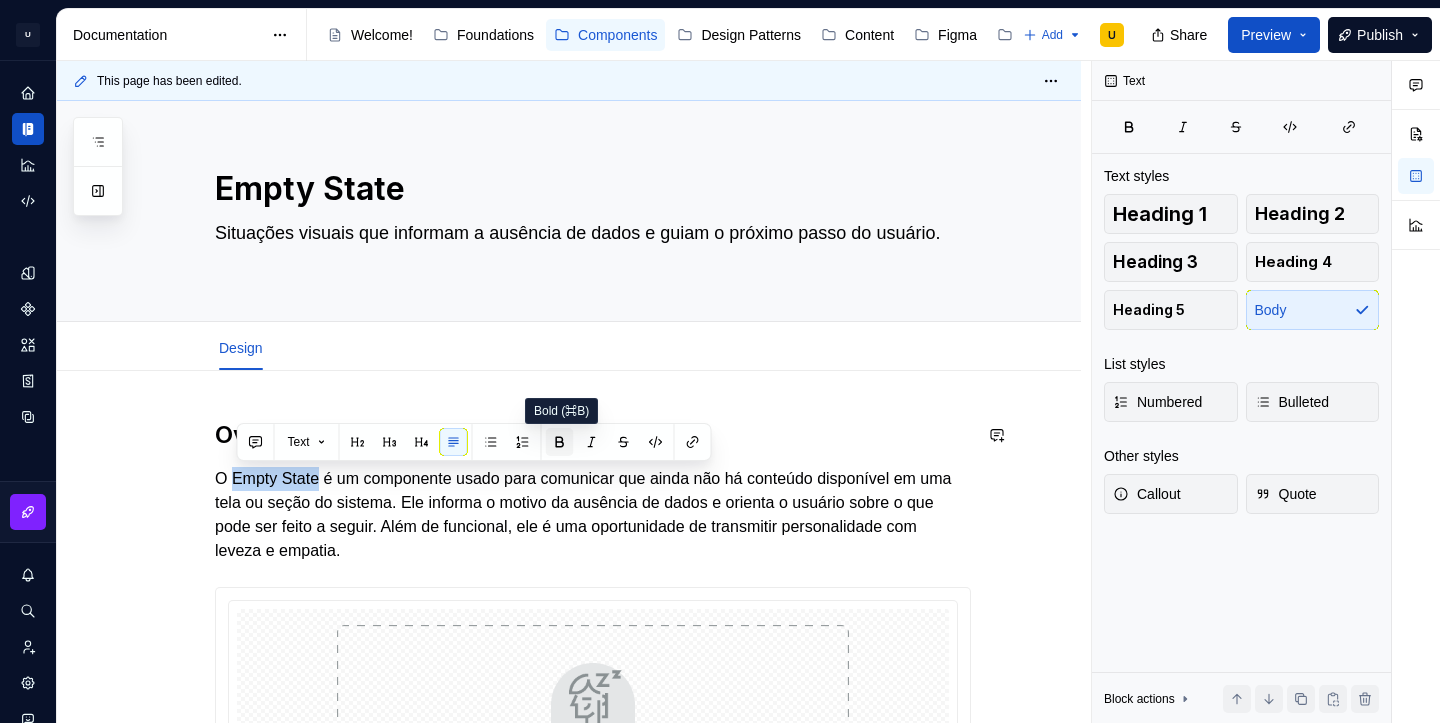click at bounding box center (560, 442) 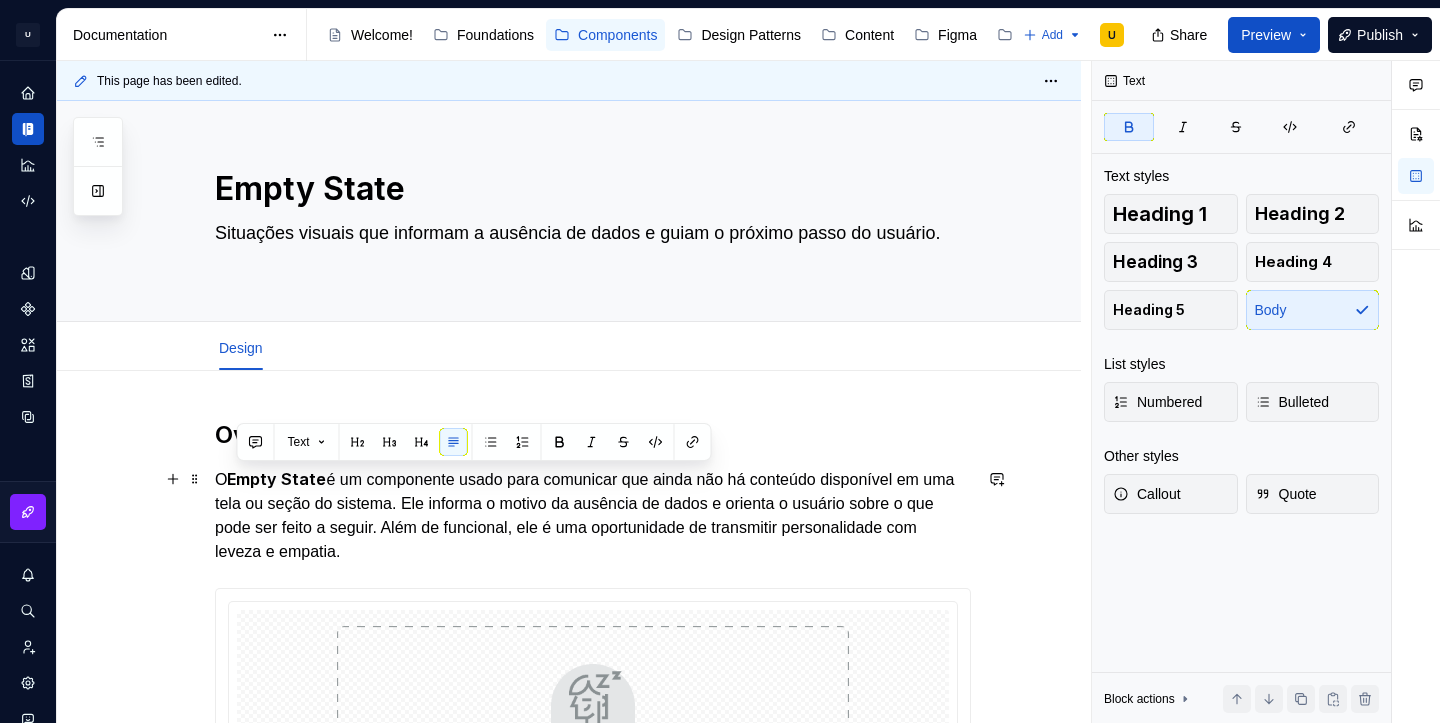 click on "O  Empty State  é um componente usado para comunicar que ainda não há conteúdo disponível em uma tela ou seção do sistema. Ele informa o motivo da ausência de dados e orienta o usuário sobre o que pode ser feito a seguir. Além de funcional, ele é uma oportunidade de transmitir personalidade com leveza e empatia." at bounding box center (593, 515) 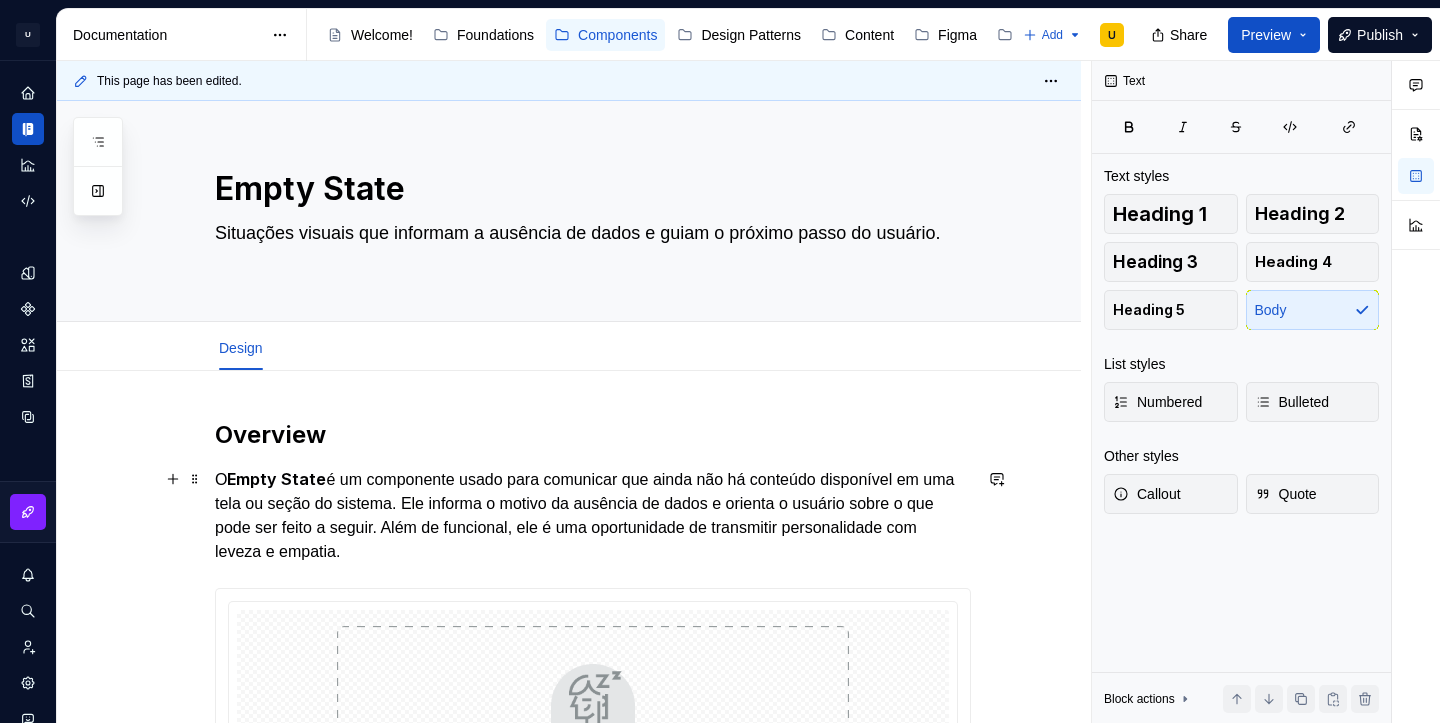 click on "O  Empty State  é um componente usado para comunicar que ainda não há conteúdo disponível em uma tela ou seção do sistema. Ele informa o motivo da ausência de dados e orienta o usuário sobre o que pode ser feito a seguir. Além de funcional, ele é uma oportunidade de transmitir personalidade com leveza e empatia." at bounding box center (593, 515) 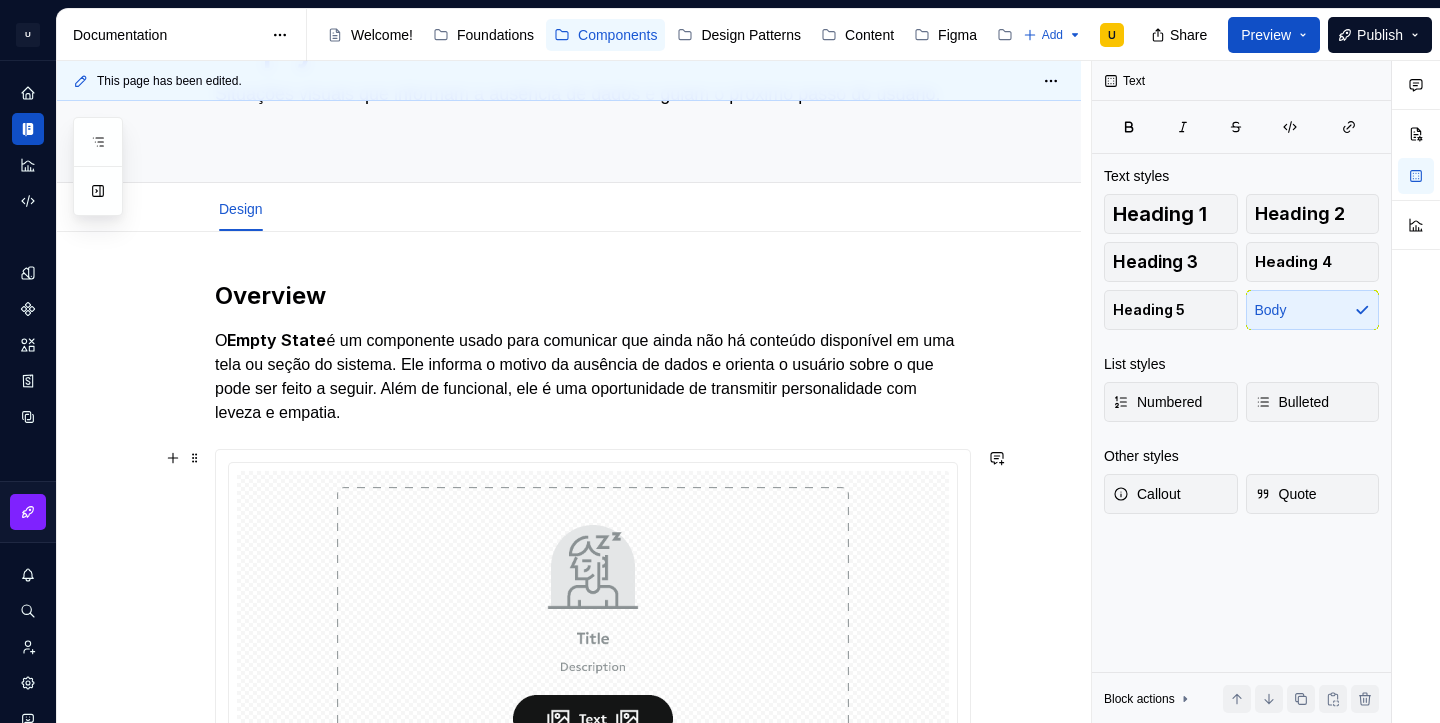 scroll, scrollTop: 140, scrollLeft: 0, axis: vertical 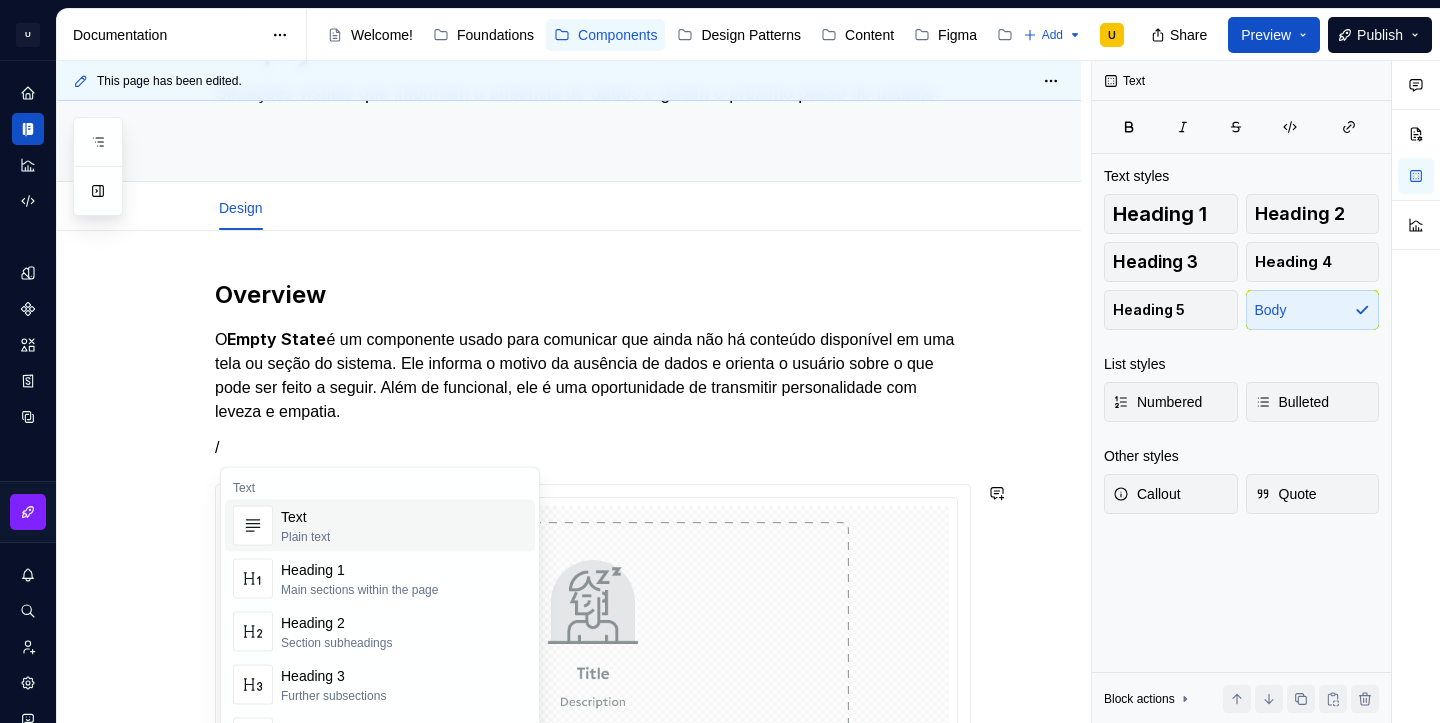 type 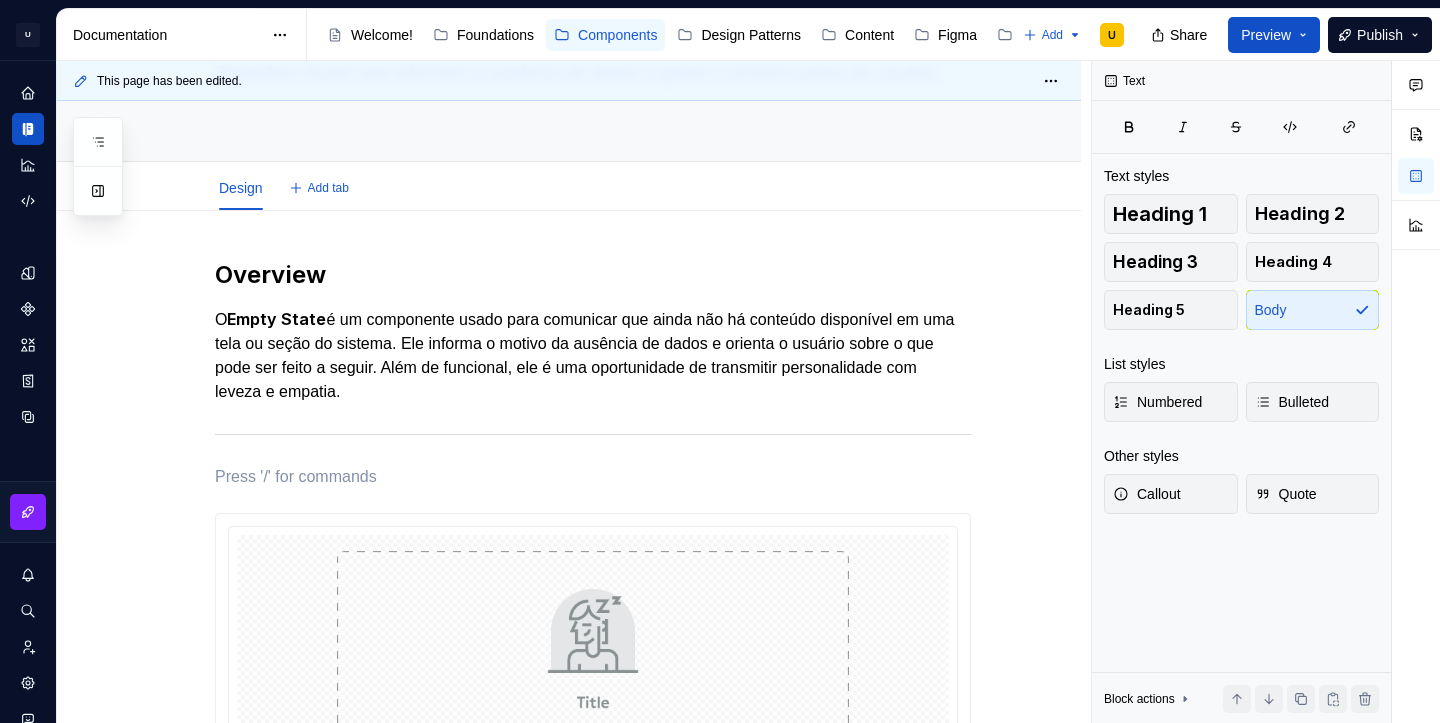 scroll, scrollTop: 0, scrollLeft: 0, axis: both 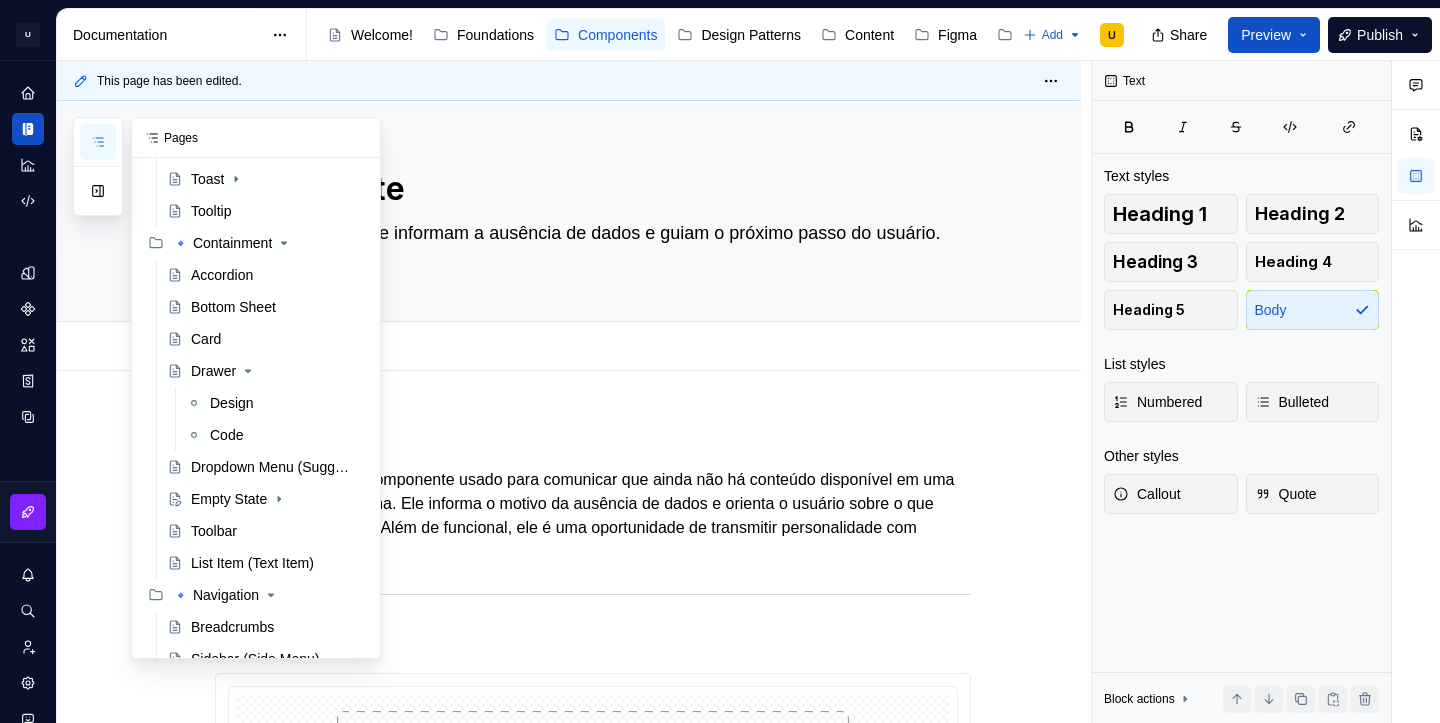 click at bounding box center [98, 142] 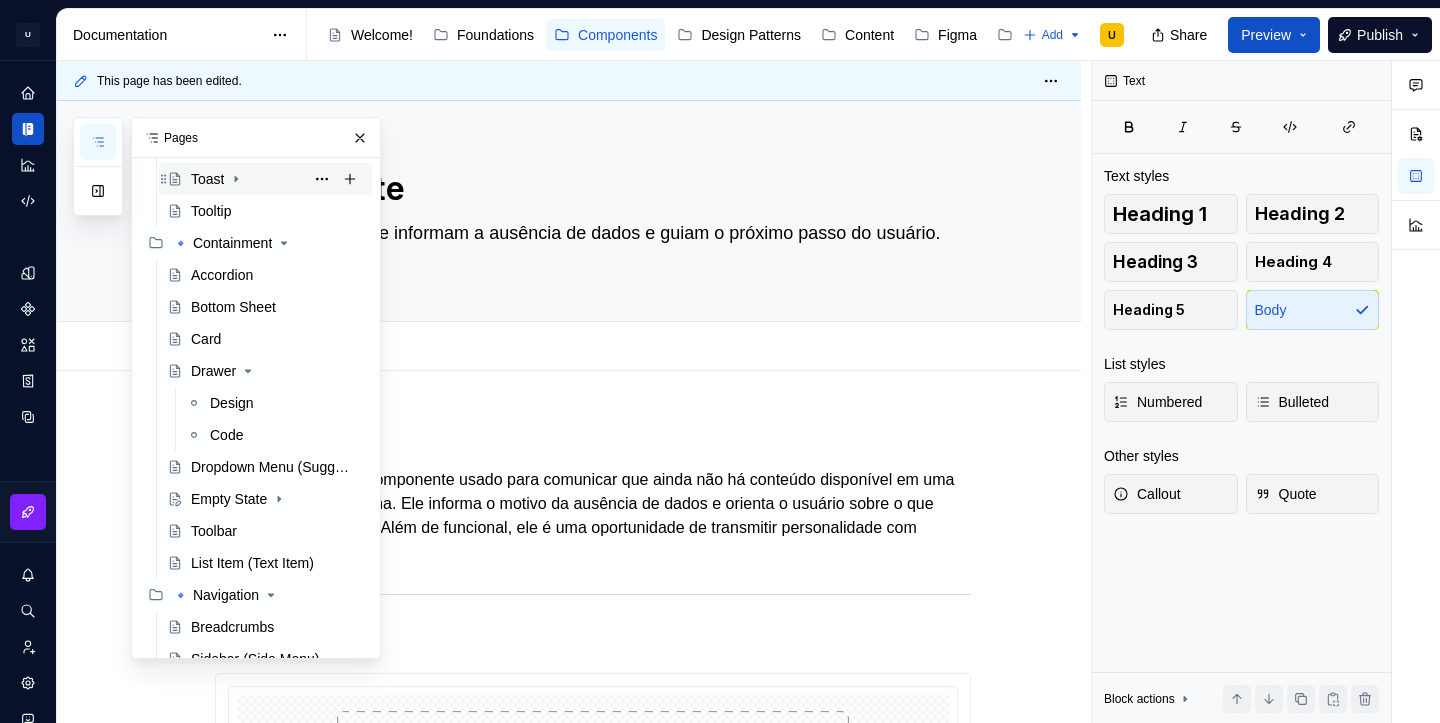click on "Toast" at bounding box center (207, 179) 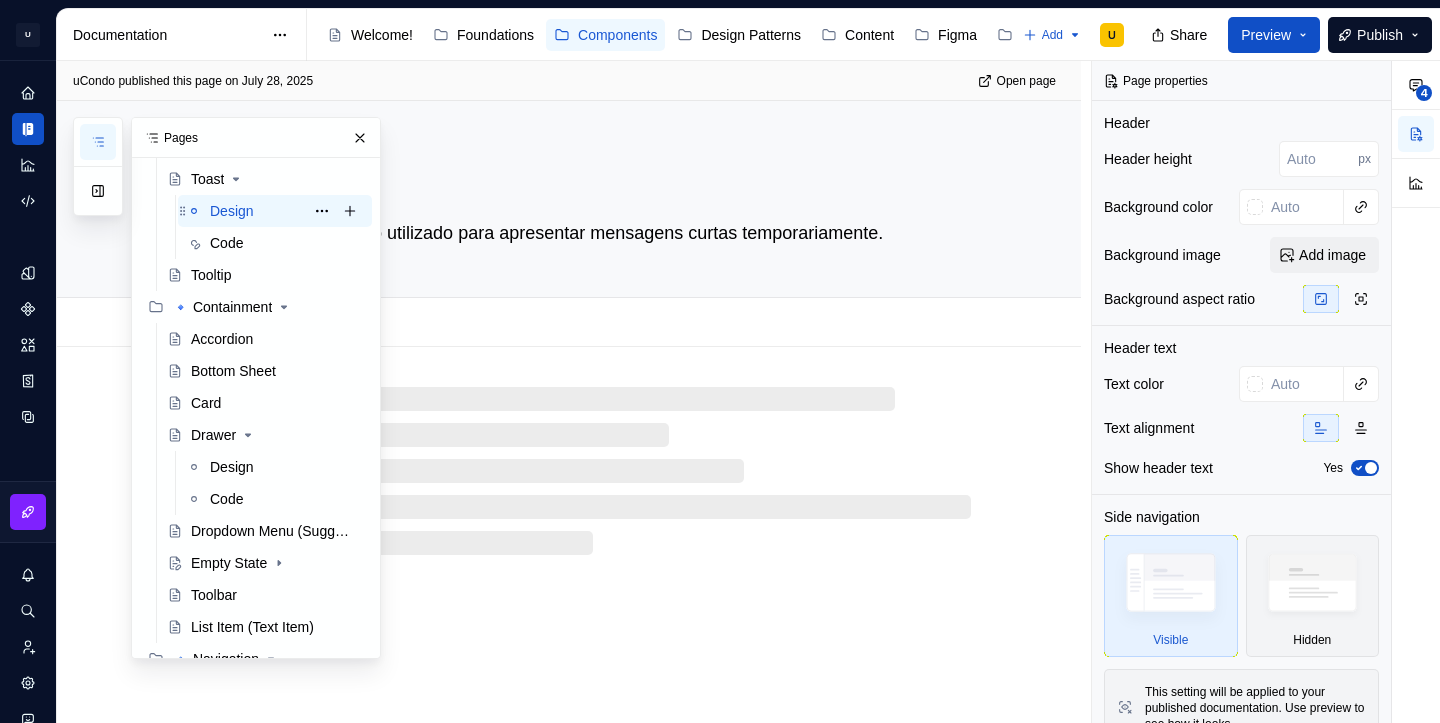 click on "Design" at bounding box center (232, 211) 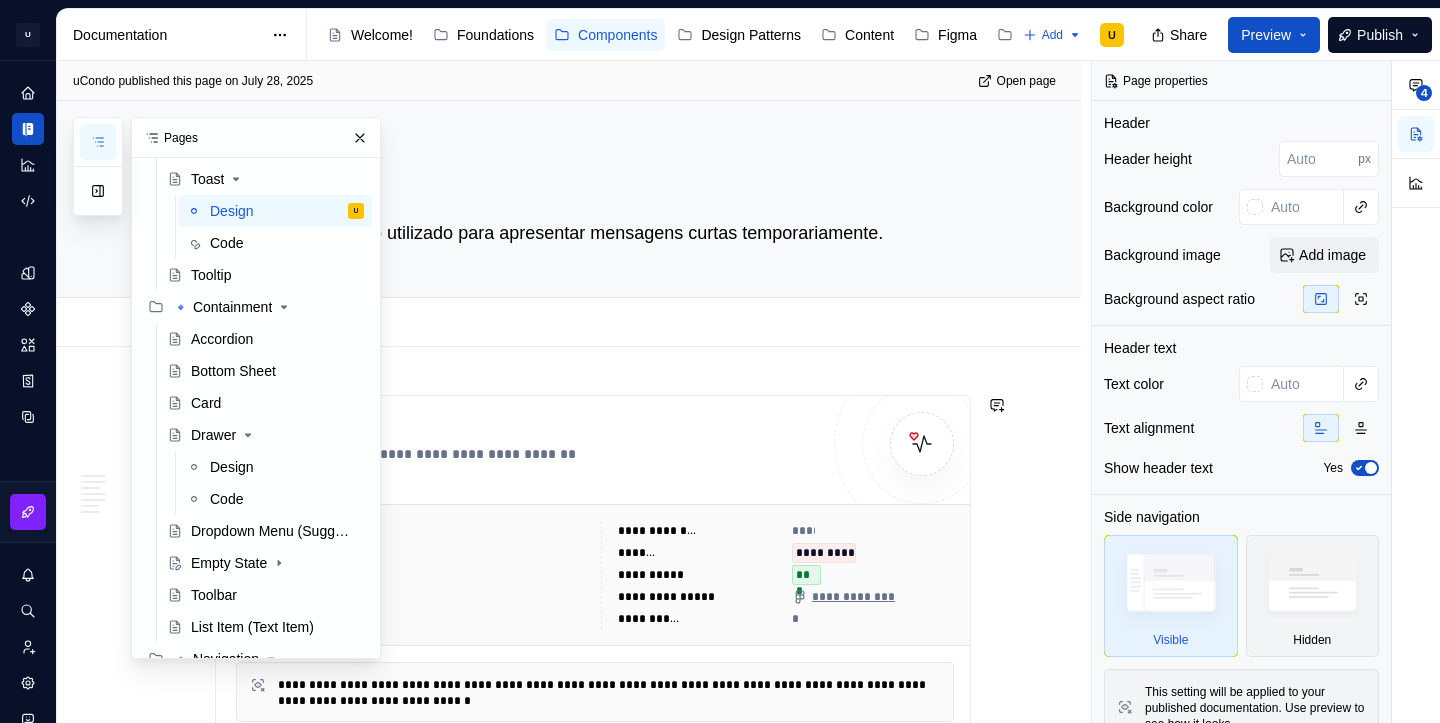 click on "**********" at bounding box center (569, 2906) 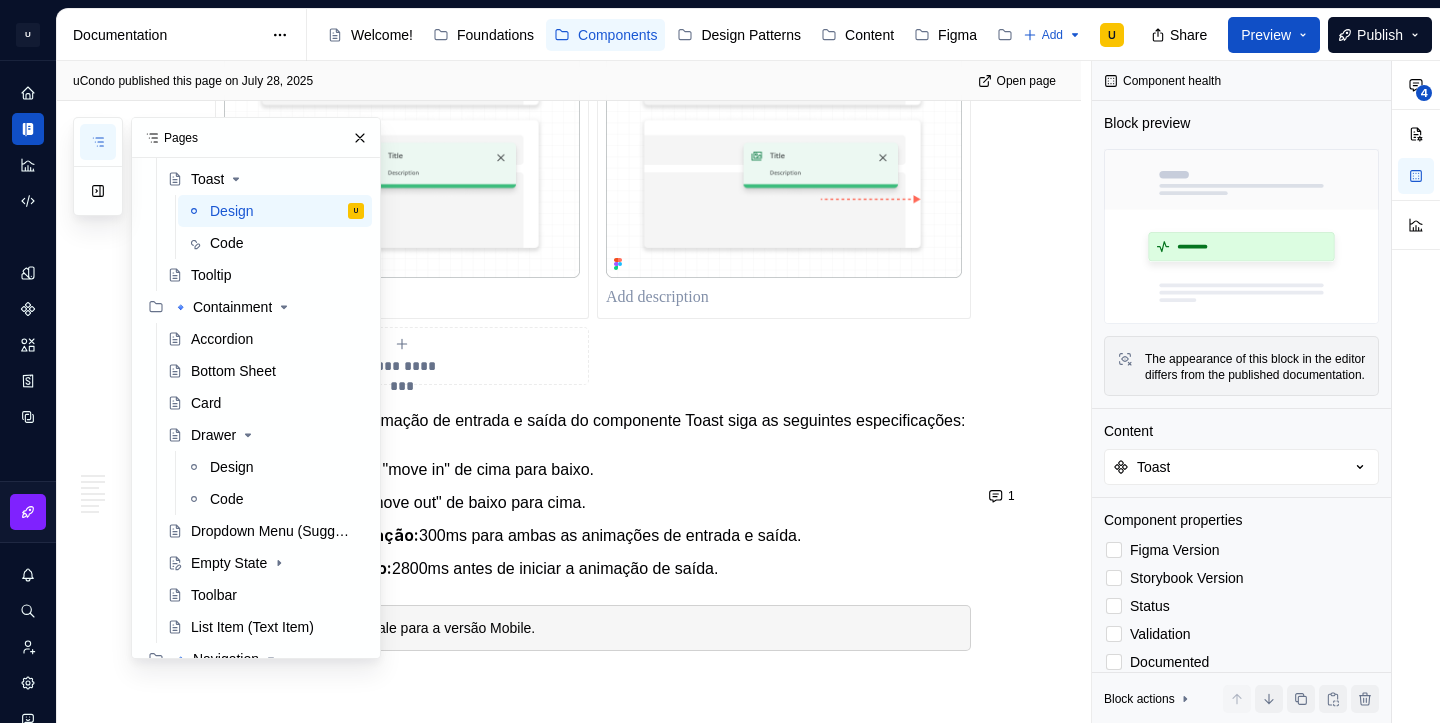 scroll, scrollTop: 4765, scrollLeft: 0, axis: vertical 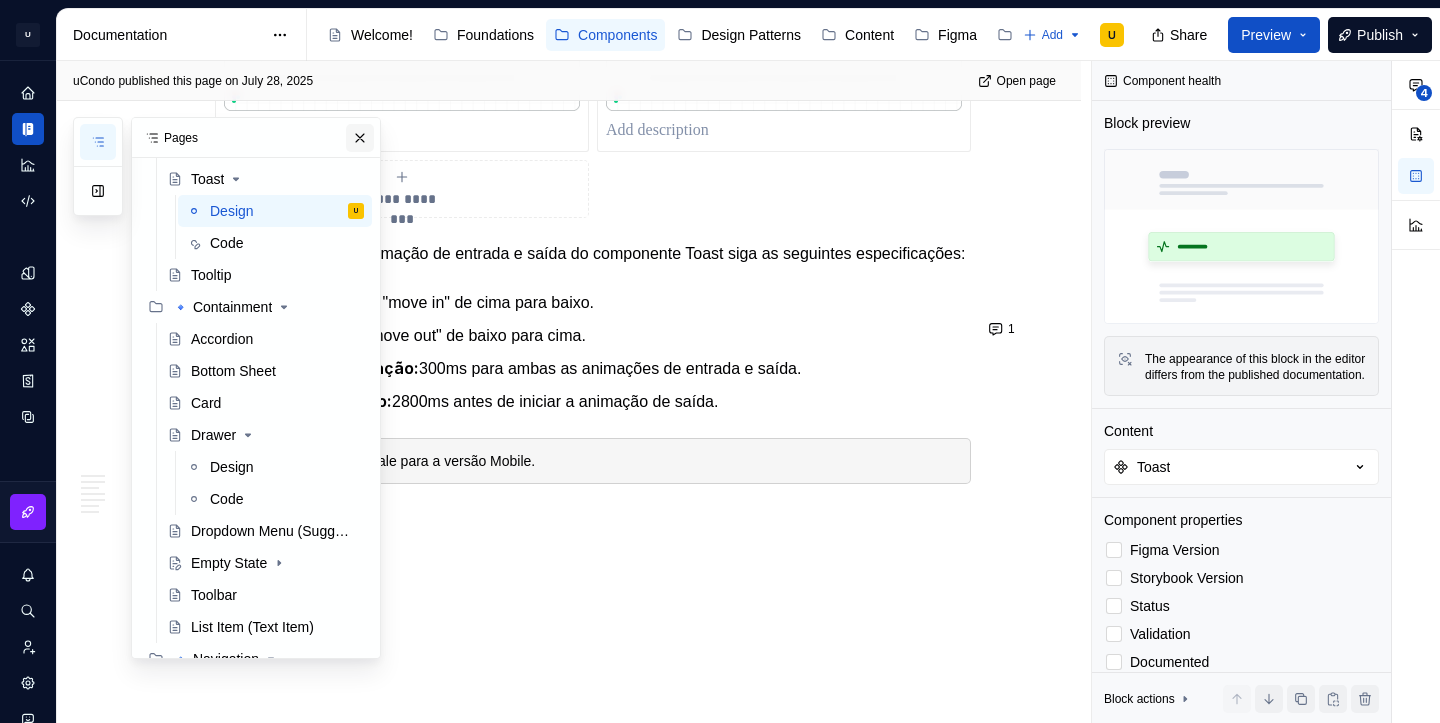 click at bounding box center (360, 138) 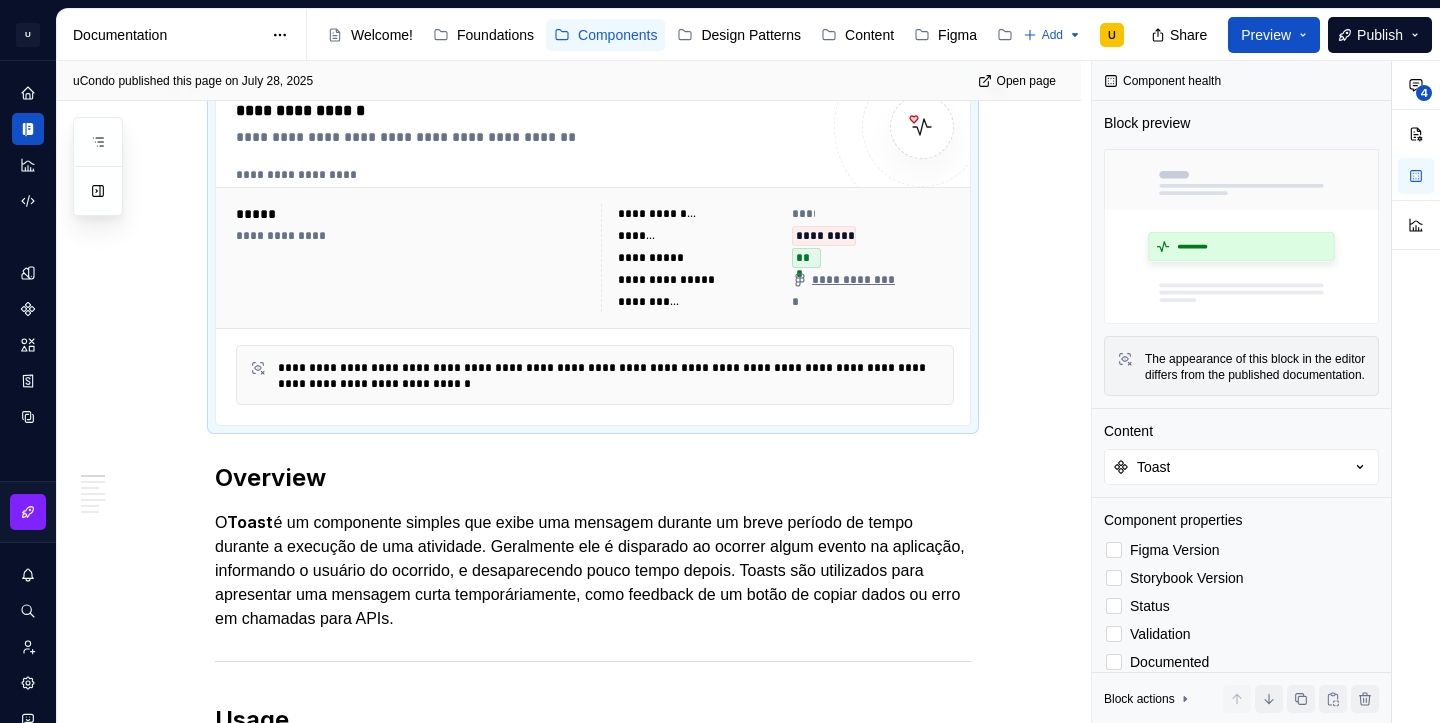 scroll, scrollTop: 0, scrollLeft: 0, axis: both 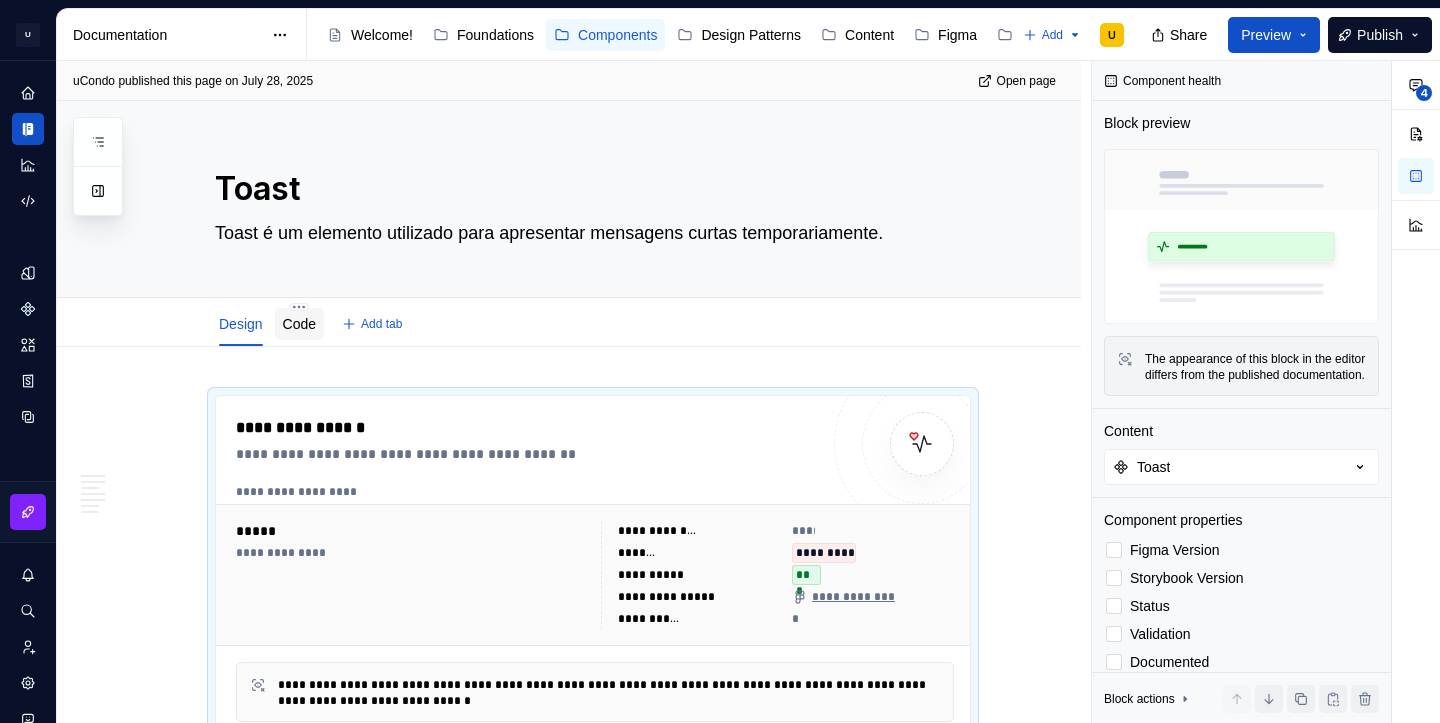 click on "Code" at bounding box center [299, 324] 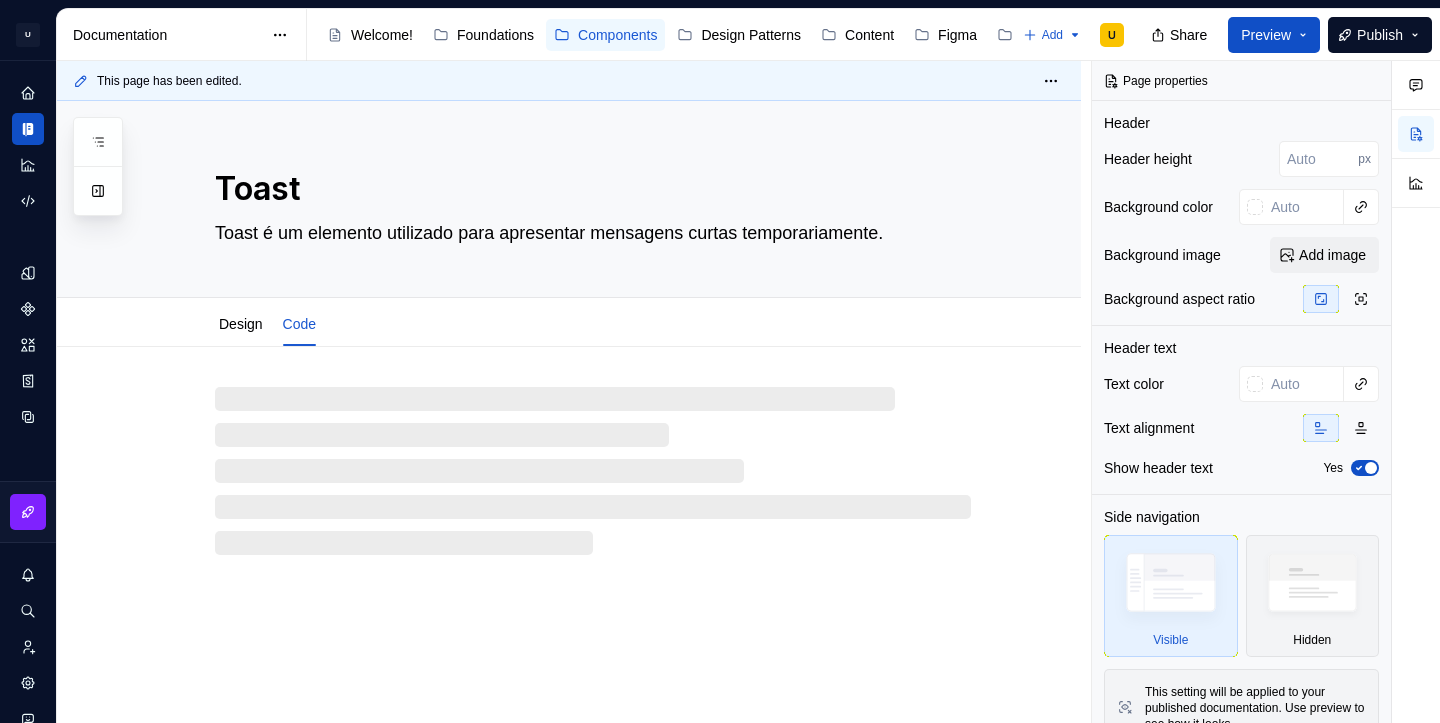 type on "*" 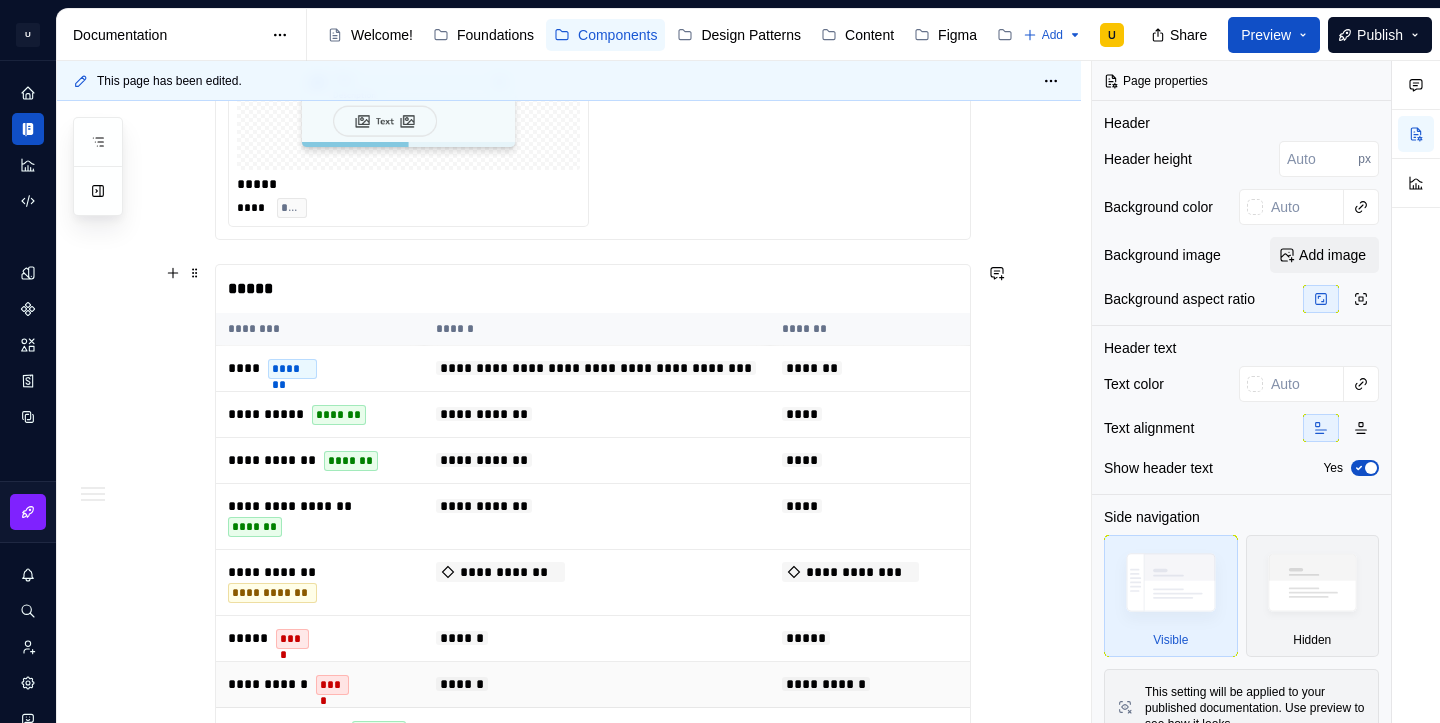 scroll, scrollTop: 1684, scrollLeft: 0, axis: vertical 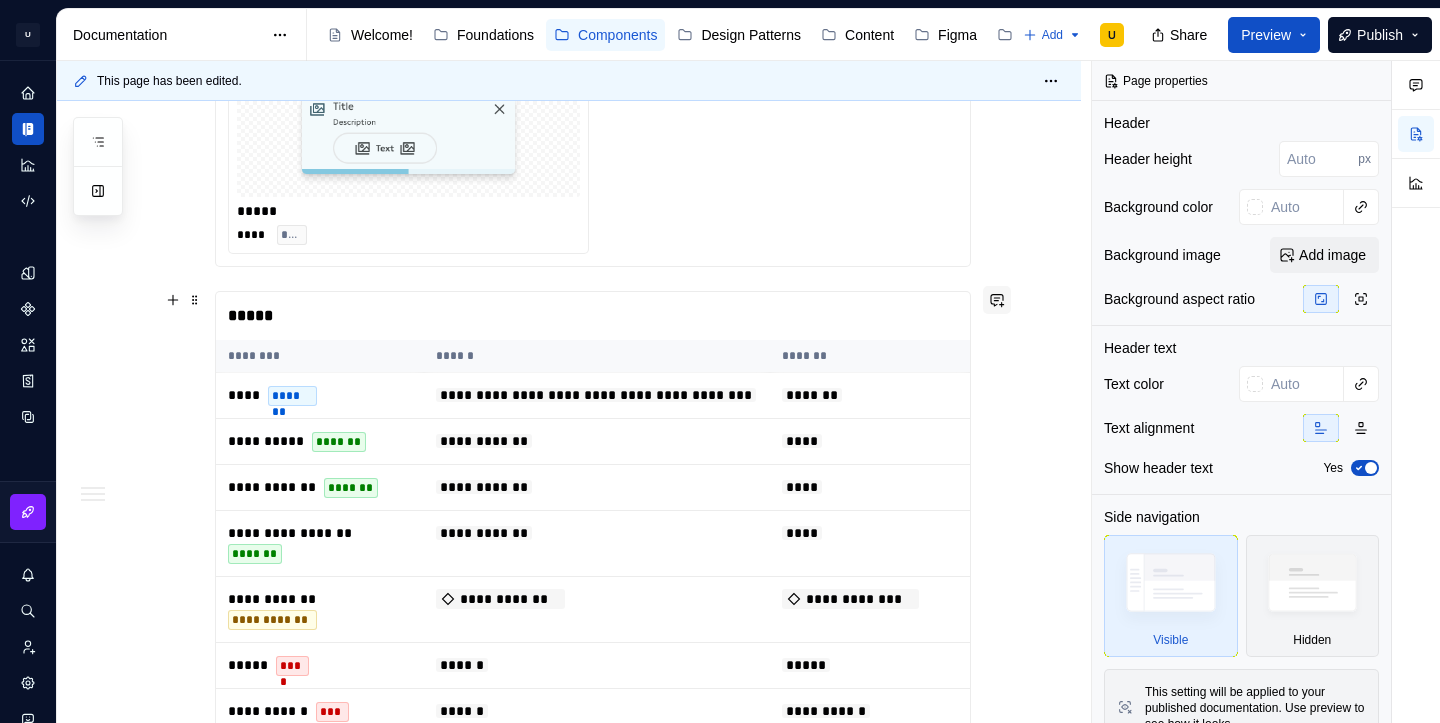 click at bounding box center [997, 300] 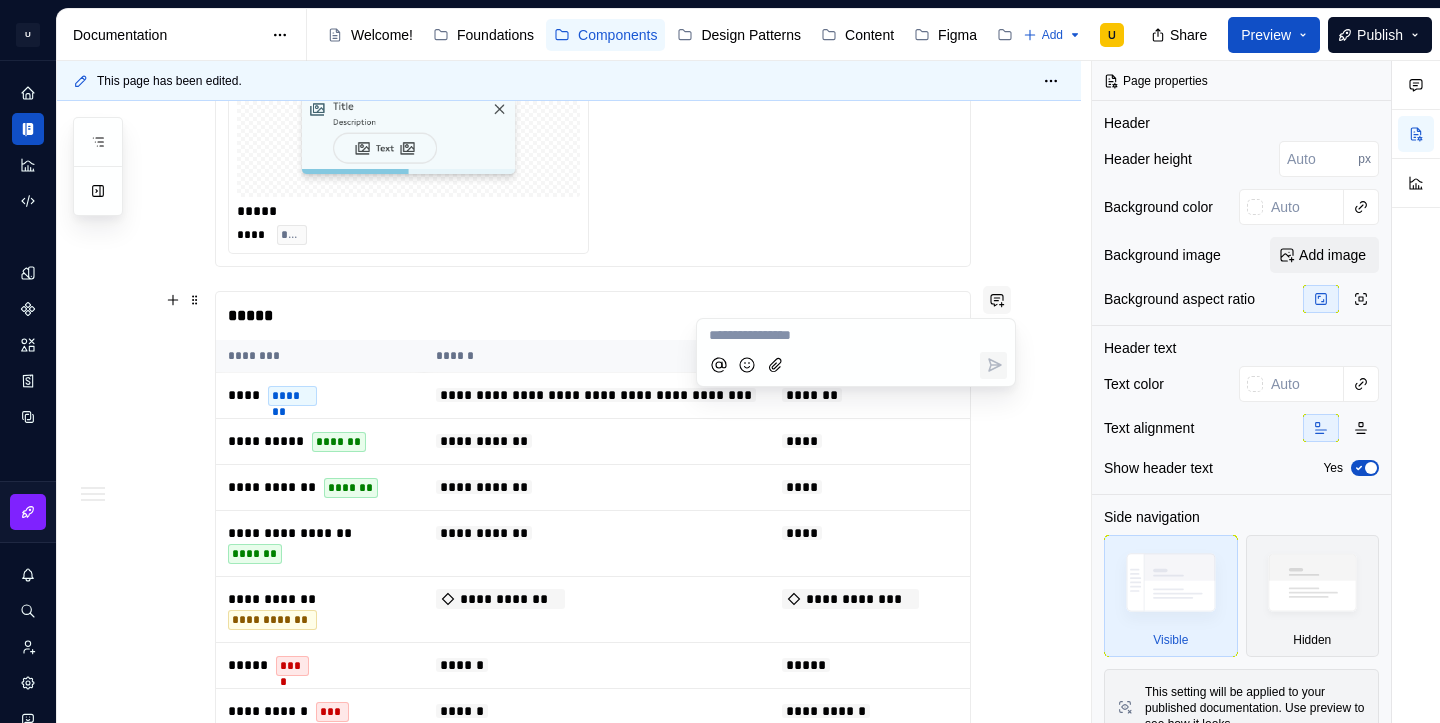 type 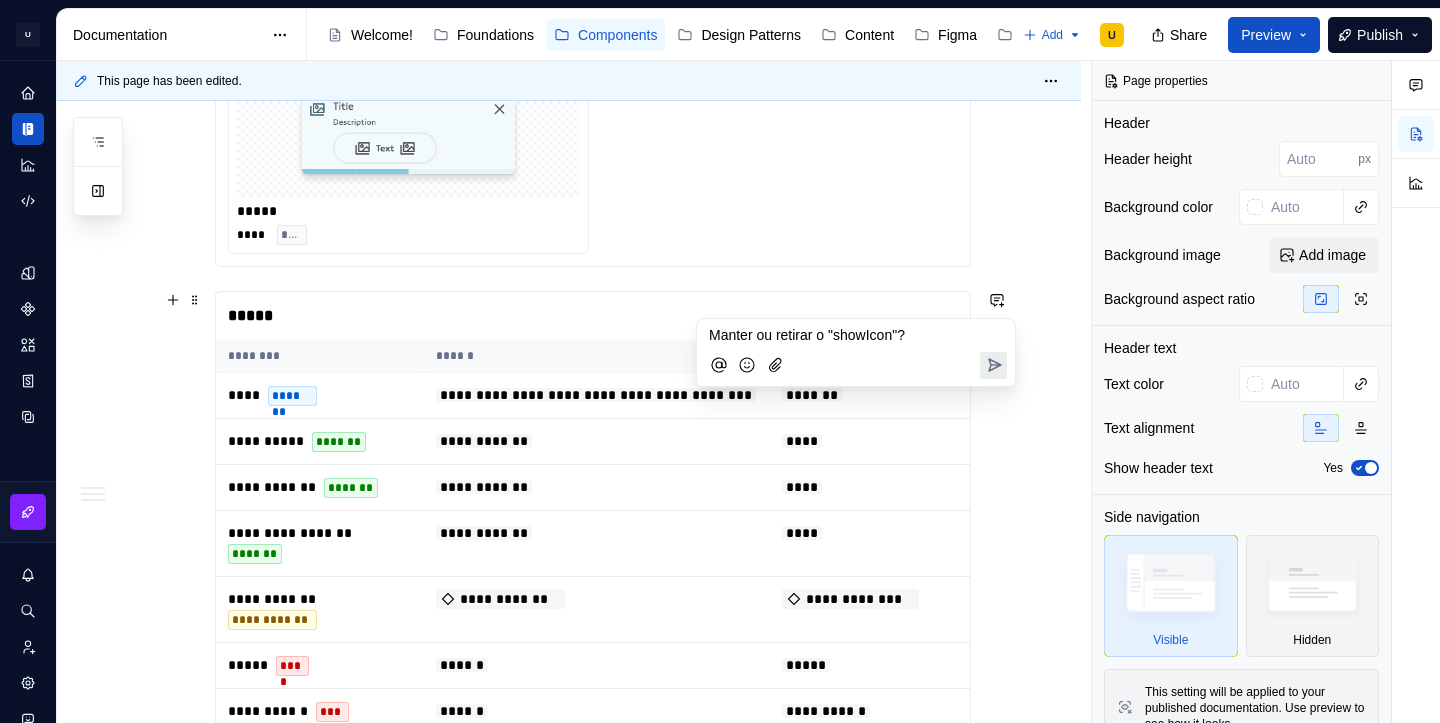 click 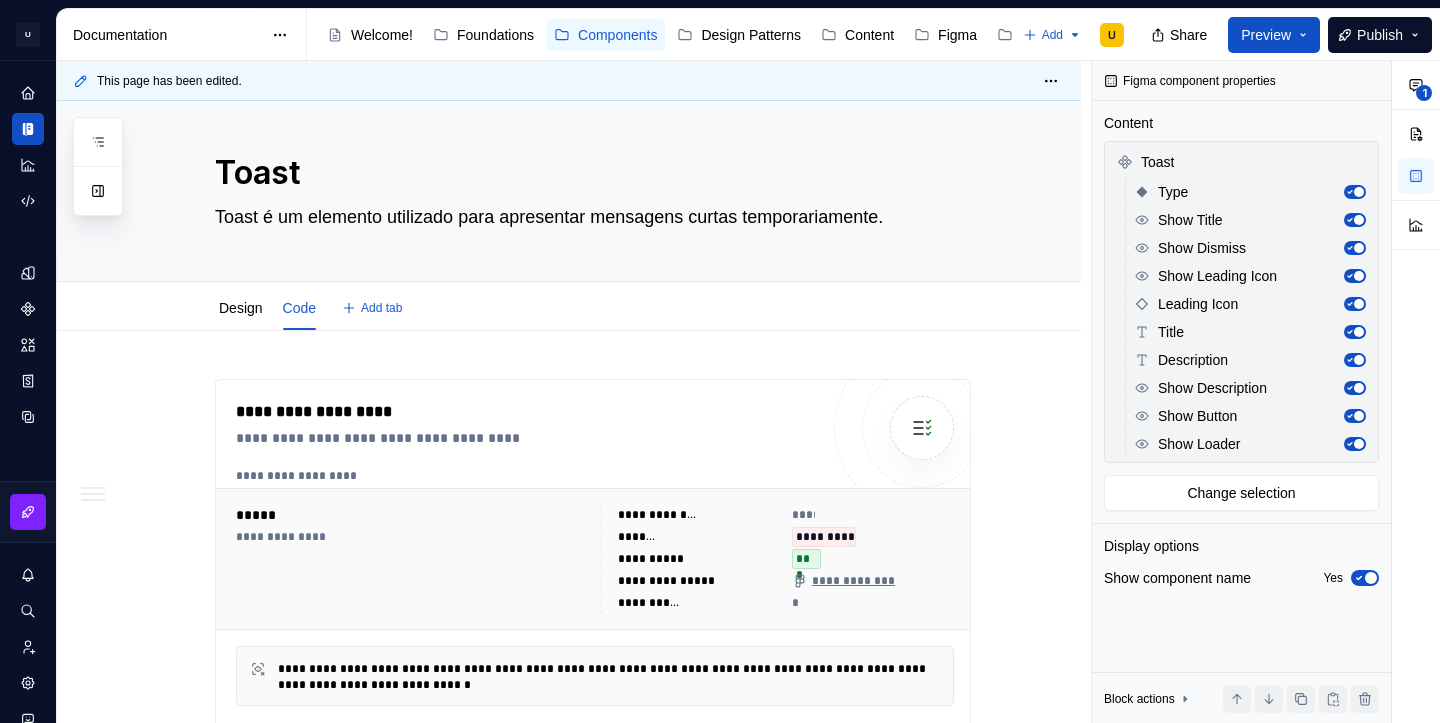 scroll, scrollTop: 0, scrollLeft: 0, axis: both 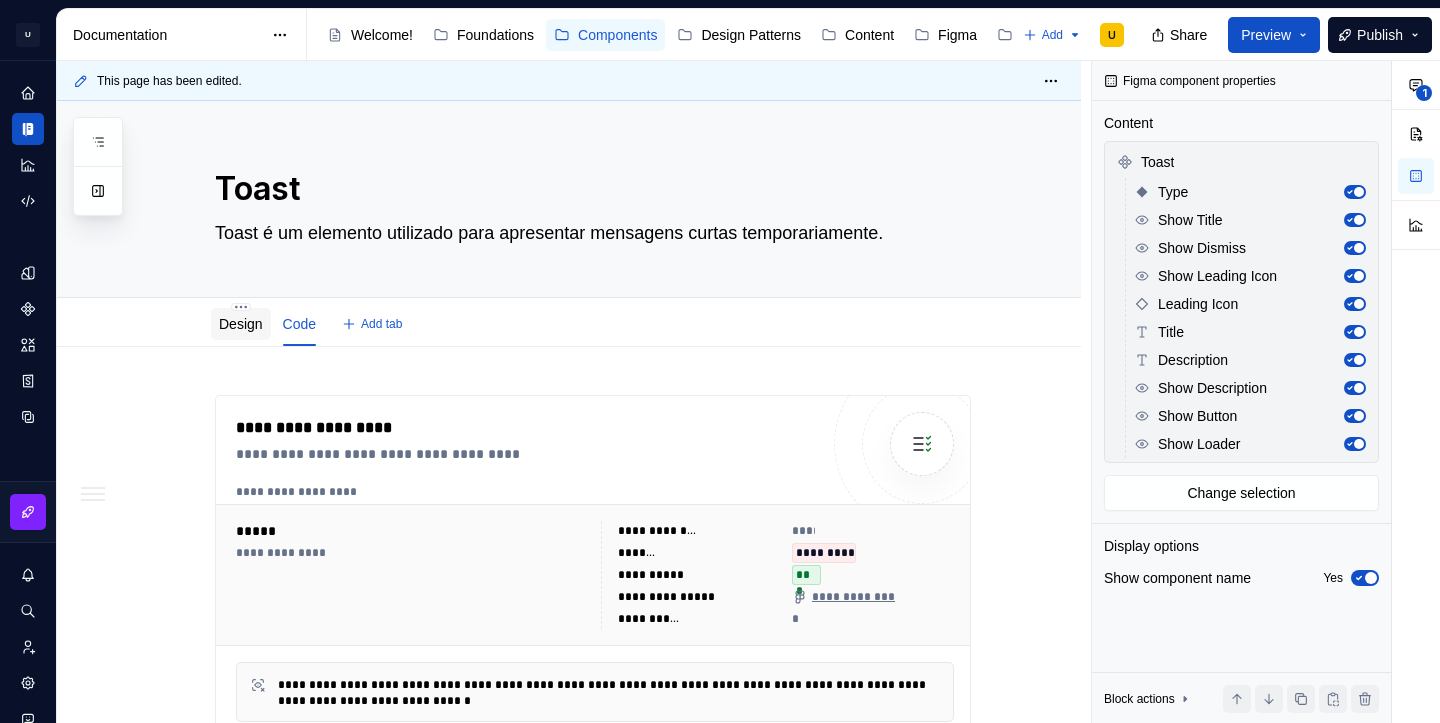 click on "Design" at bounding box center [241, 324] 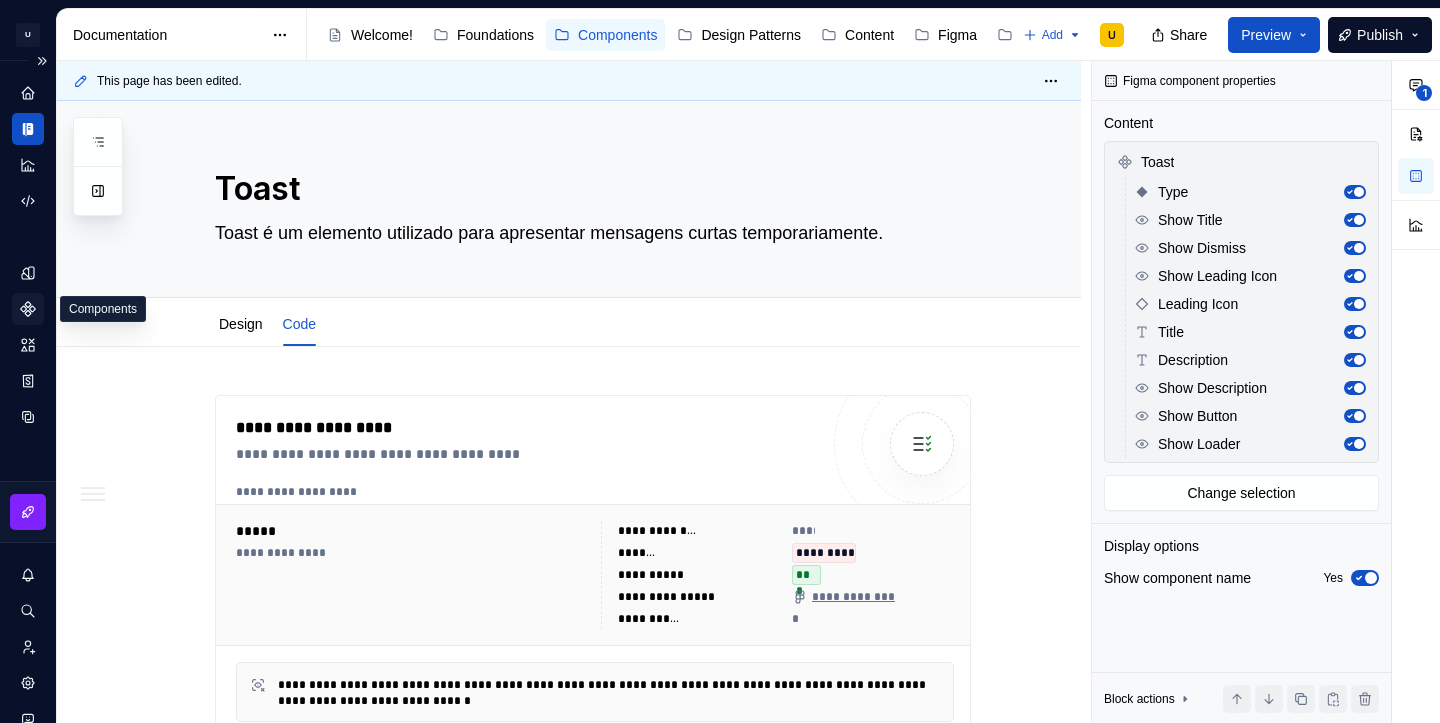 click 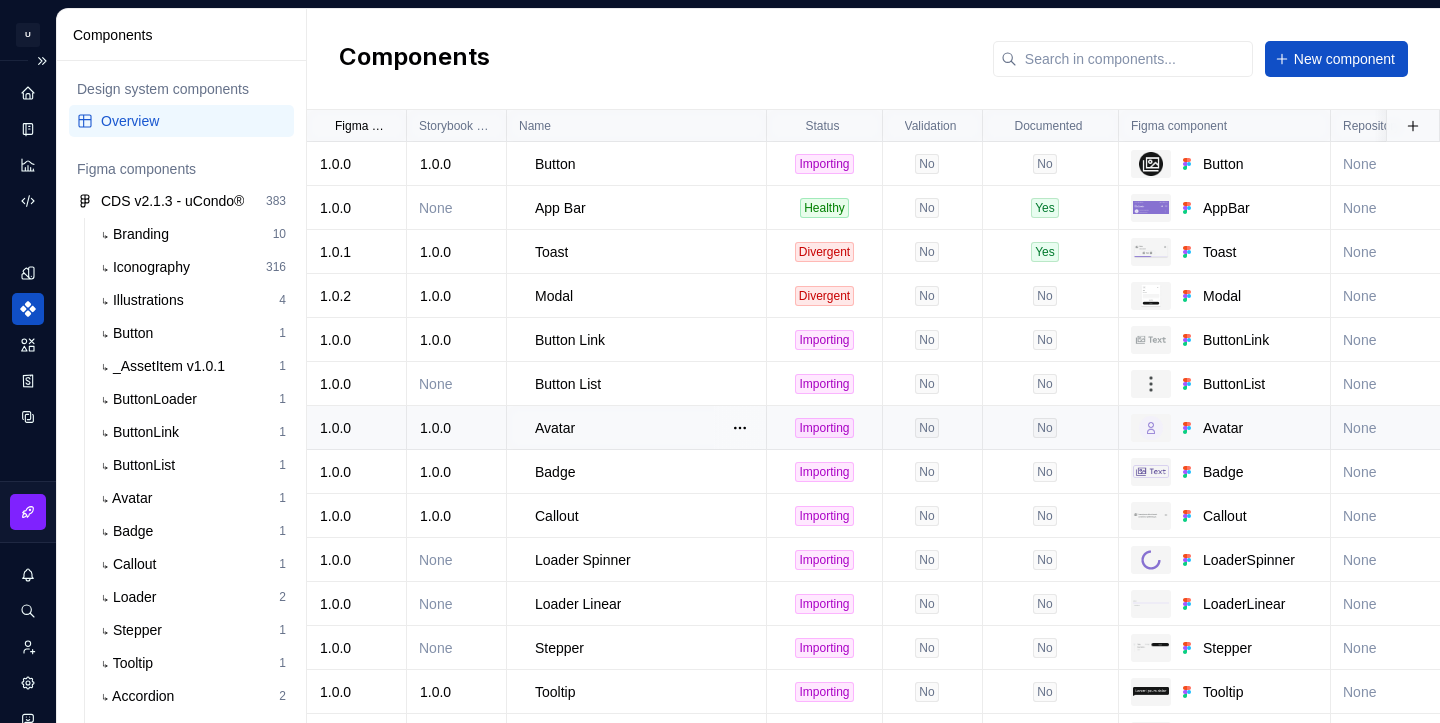scroll, scrollTop: 708, scrollLeft: 0, axis: vertical 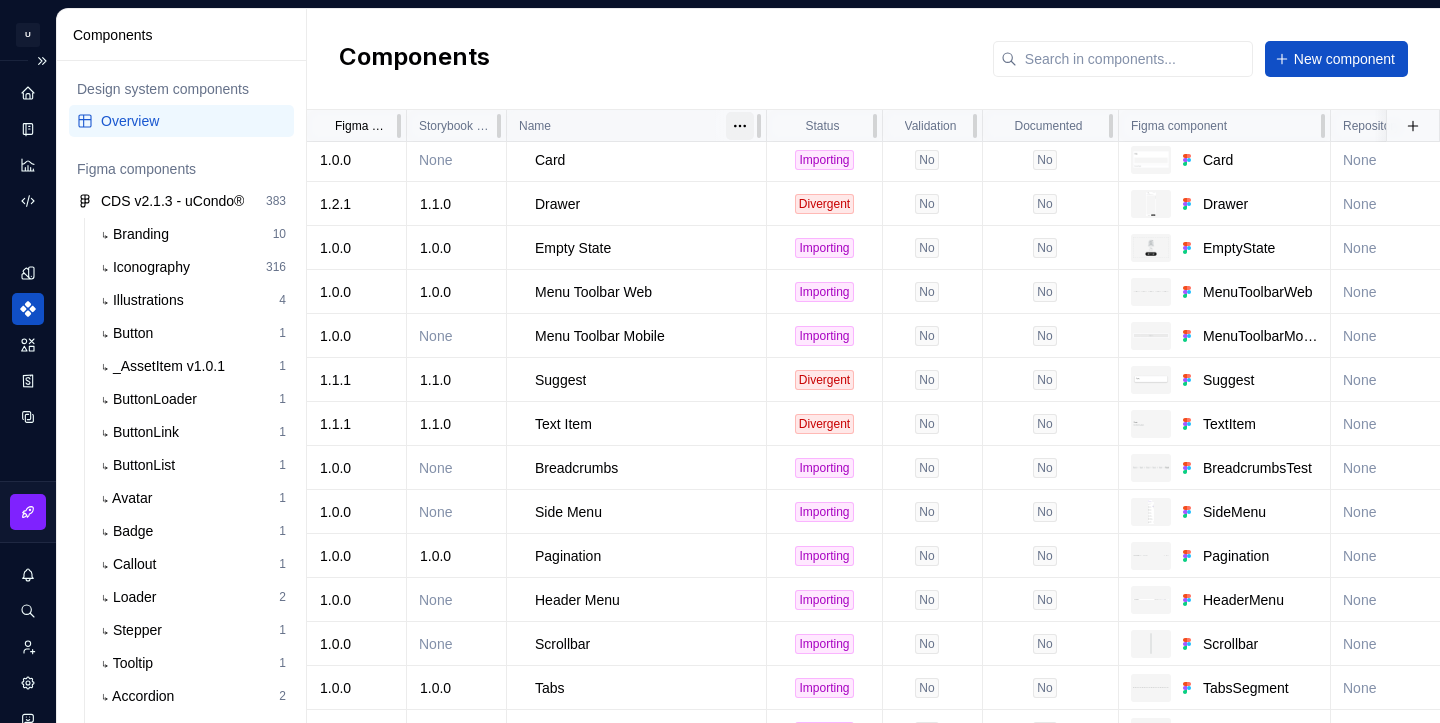 click on "Clarice.DS U Design system data Components Design system components Overview Figma components CDS v2.1.3 - uCondo® 383 ↳ Branding 10 ↳ Iconography 316 ↳ Illustrations 4 ↳ Button 1 ↳ _AssetItem v1.0.1 1 ↳ ButtonLoader 1 ↳ ButtonLink 1 ↳ ButtonList 1 ↳ Avatar 1 ↳ Badge 1 ↳ Callout 1 ↳ Loader 2 ↳ Stepper 1 ↳ Tooltip 1 ↳ Accordion 2 ↳ Drawer v1.2.0 1 ↳ Toast v1.0.1 1 ↳ Bottom Sheet 1 ↳ Card 2 ↳ Charts 1 ↳ Data Table 3 ↳ Empty State 1 ↳ Menu Toolbar 2 ↳ MenuToolbar 1 ↳ Modal 1 ↳ Suggest 1 ↳ Text Item 1 ↳ Breadcrumbs 1 ↳ Side Menu 1 ↳ Pagination 1 ↳ App Bar 1 ↳ Header Menu 1 ↳ Scrollbar 1 ↳ Tabs 1 ↳ Wizard 1 ↳ Checkbox 1 ↳ Filter Chips 1 ↳ Item Chips 1 ↳ DatePicker 1 ↳ Radio Button 1 ↳ Range Slider 1 ↳ Rating Bar 1 ↳ Toggle 1 ↳ Text Area 1 ↳ Counter Input 1 ↳ Date Input 1 ↳ Droplist Input 1 ↳ FileUploader Input 1 ↳ Text Input 1 ↳ Search Input 1 Components New component Figma Version Storybook Version Name Status" at bounding box center (720, 361) 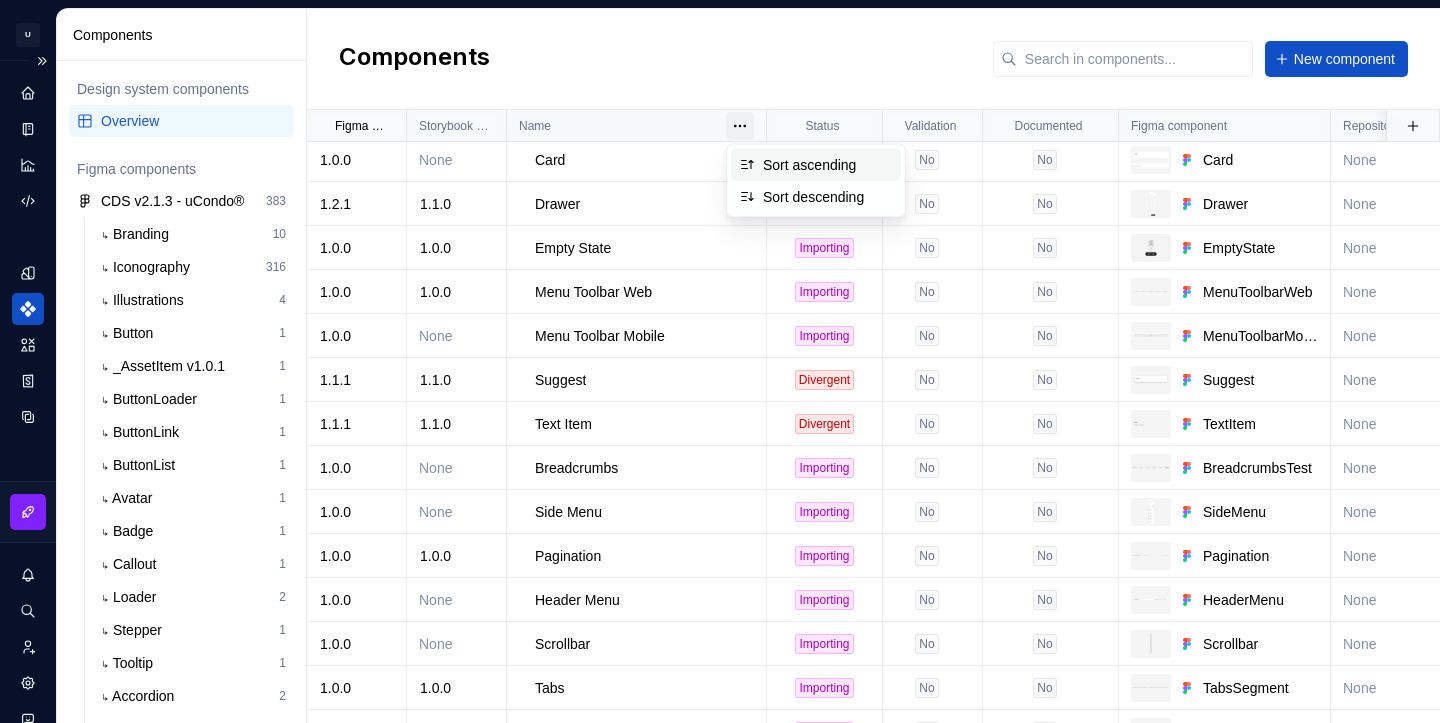 click on "Sort ascending" at bounding box center (816, 165) 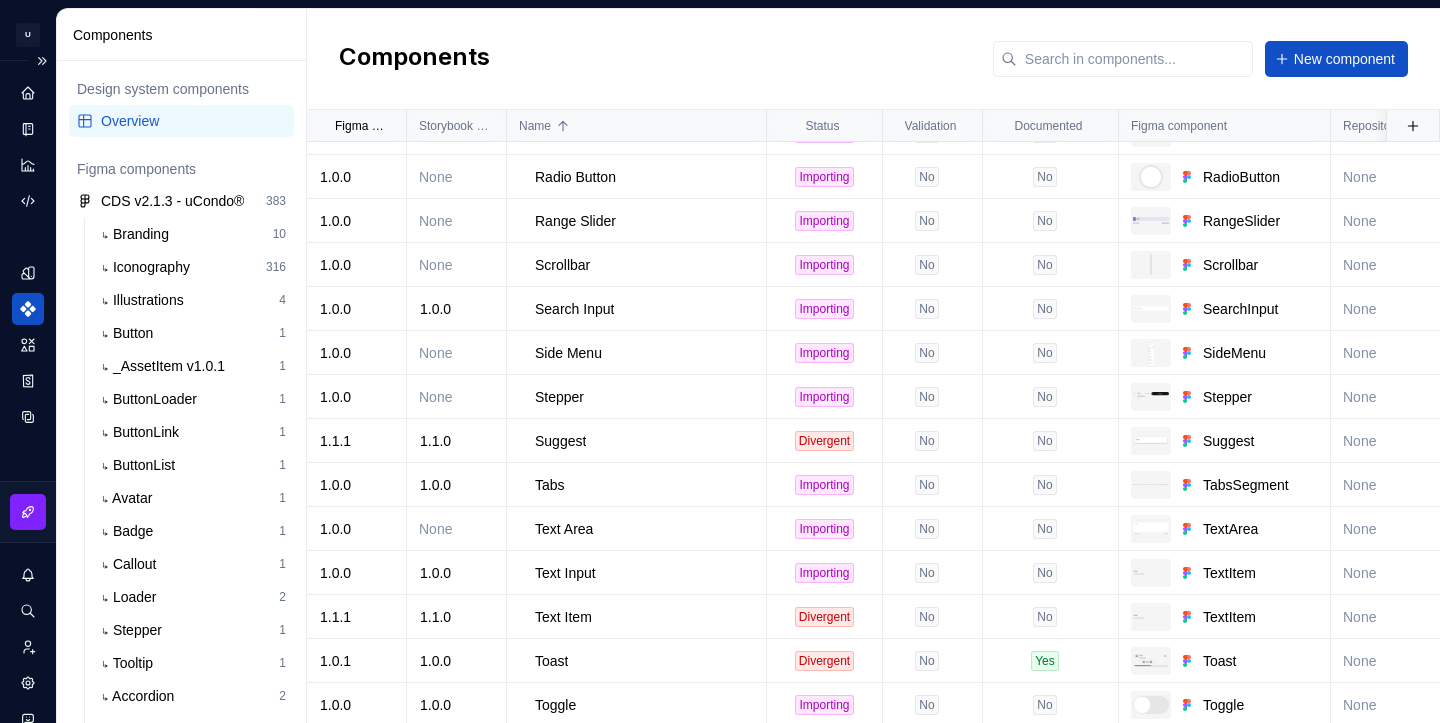 scroll, scrollTop: 1267, scrollLeft: 0, axis: vertical 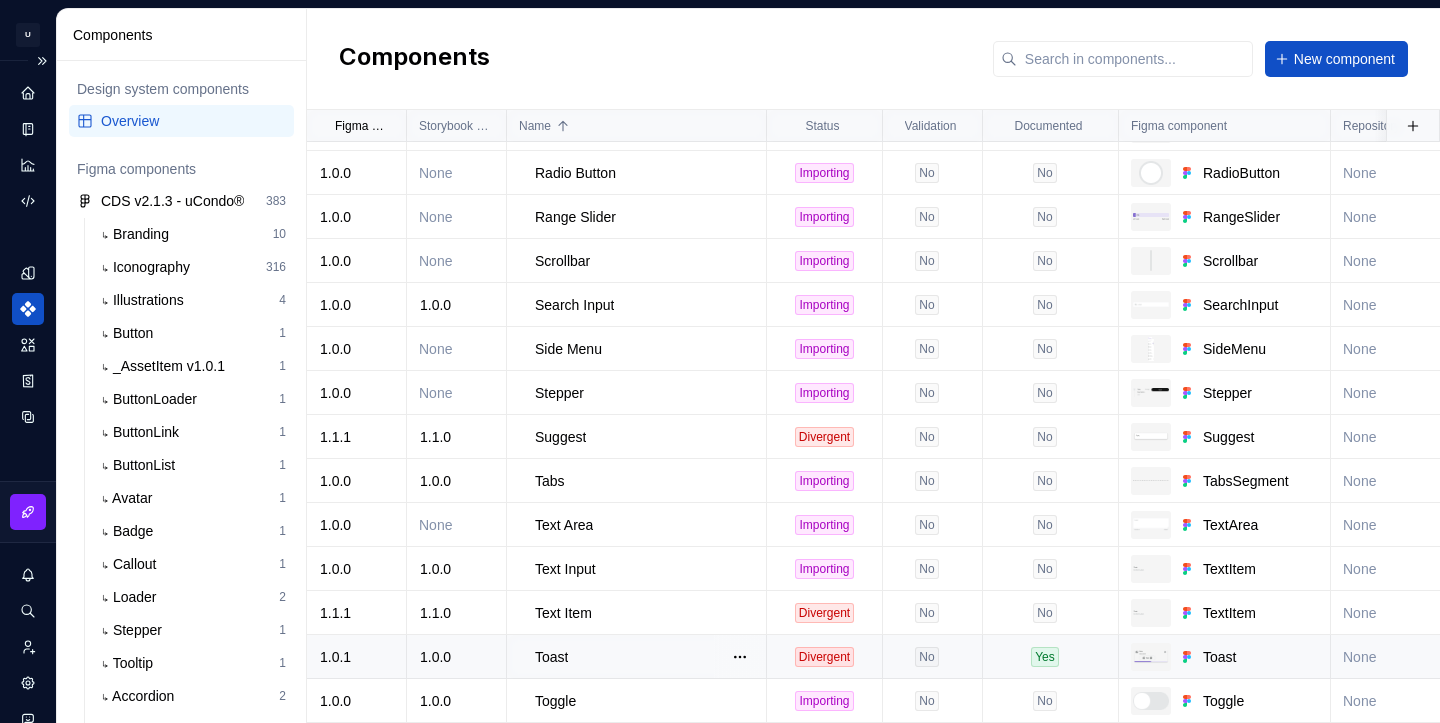 click on "1.0.0" at bounding box center (456, 657) 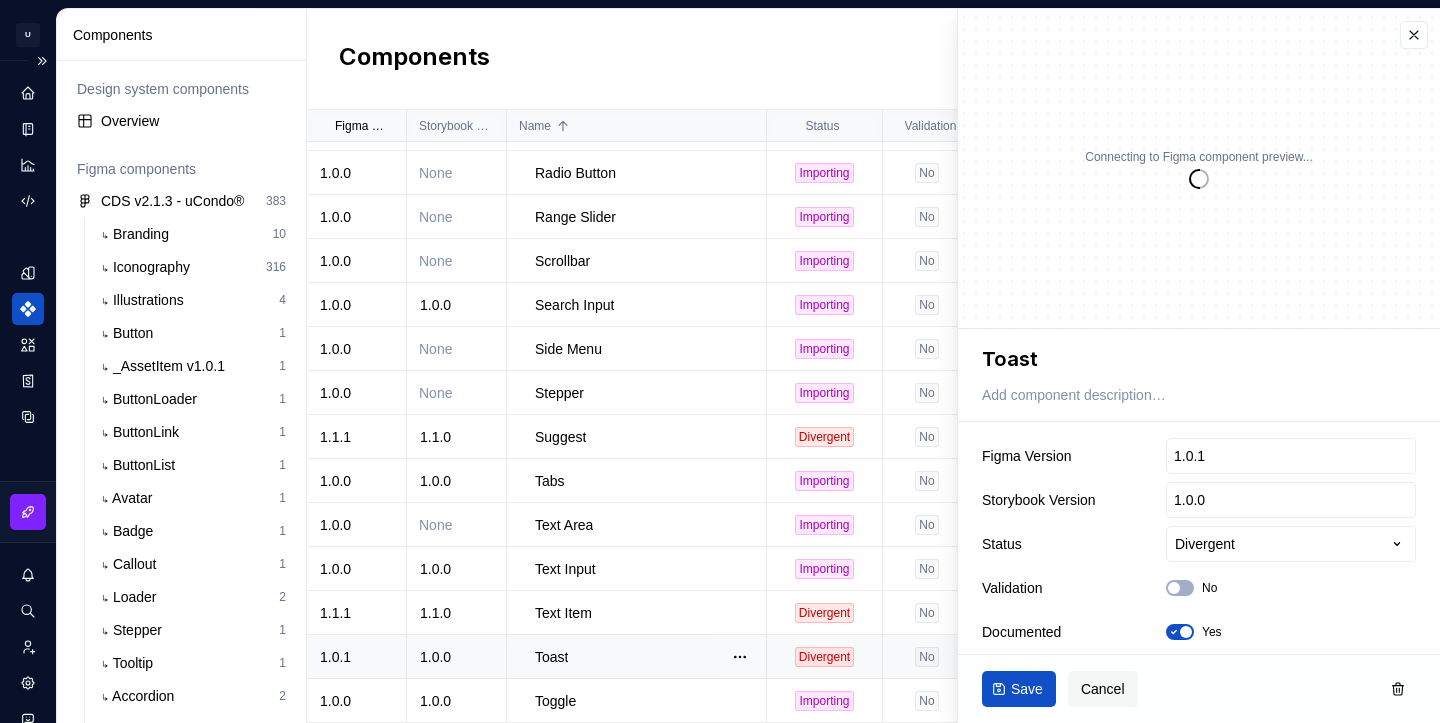 click on "1.0.0" at bounding box center (456, 657) 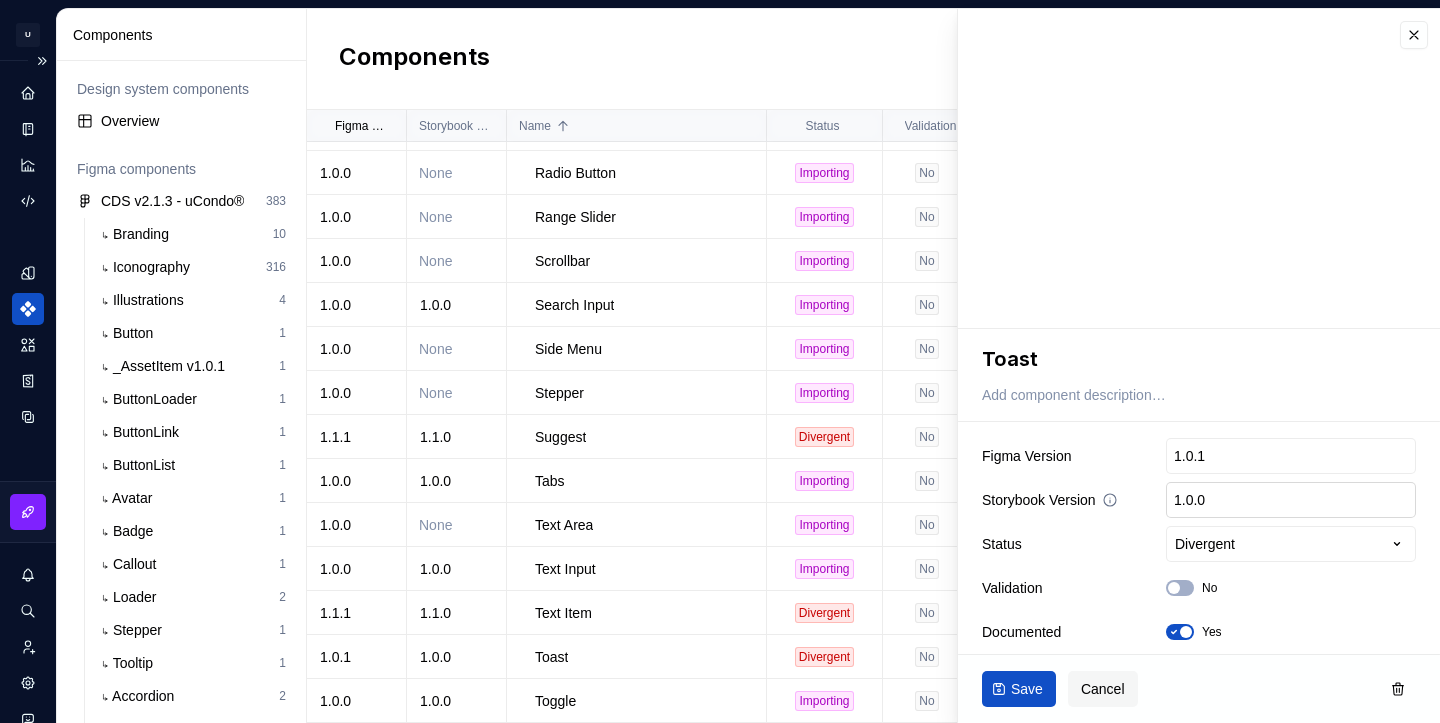 click on "1.0.0" at bounding box center [1291, 500] 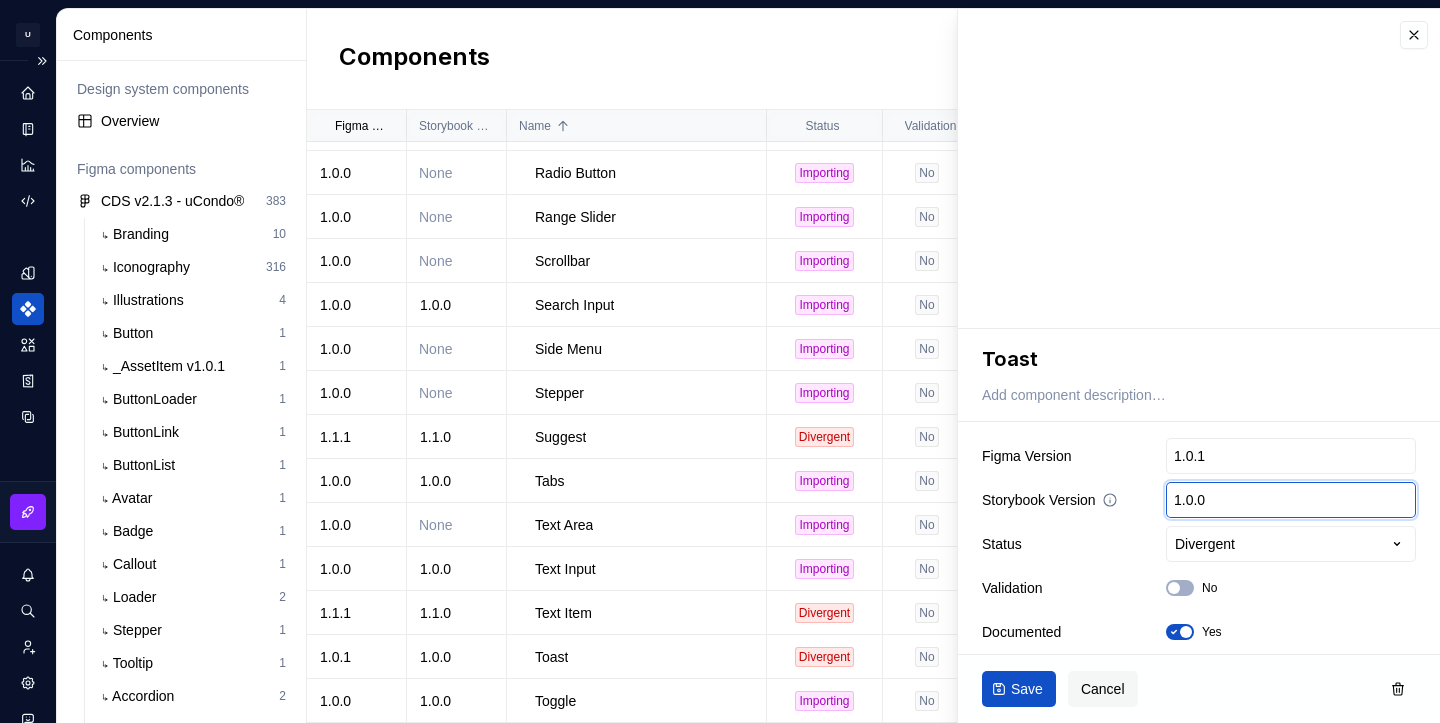 type on "*" 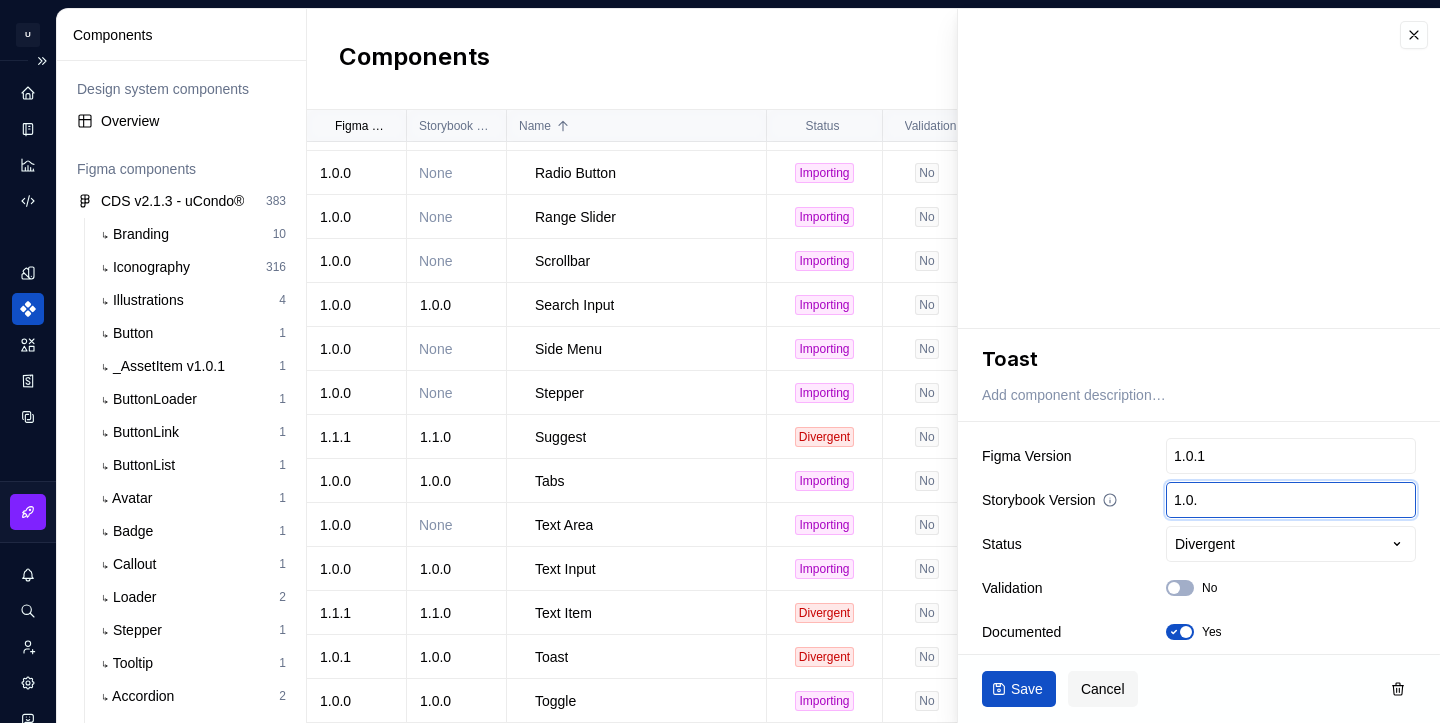 type on "*" 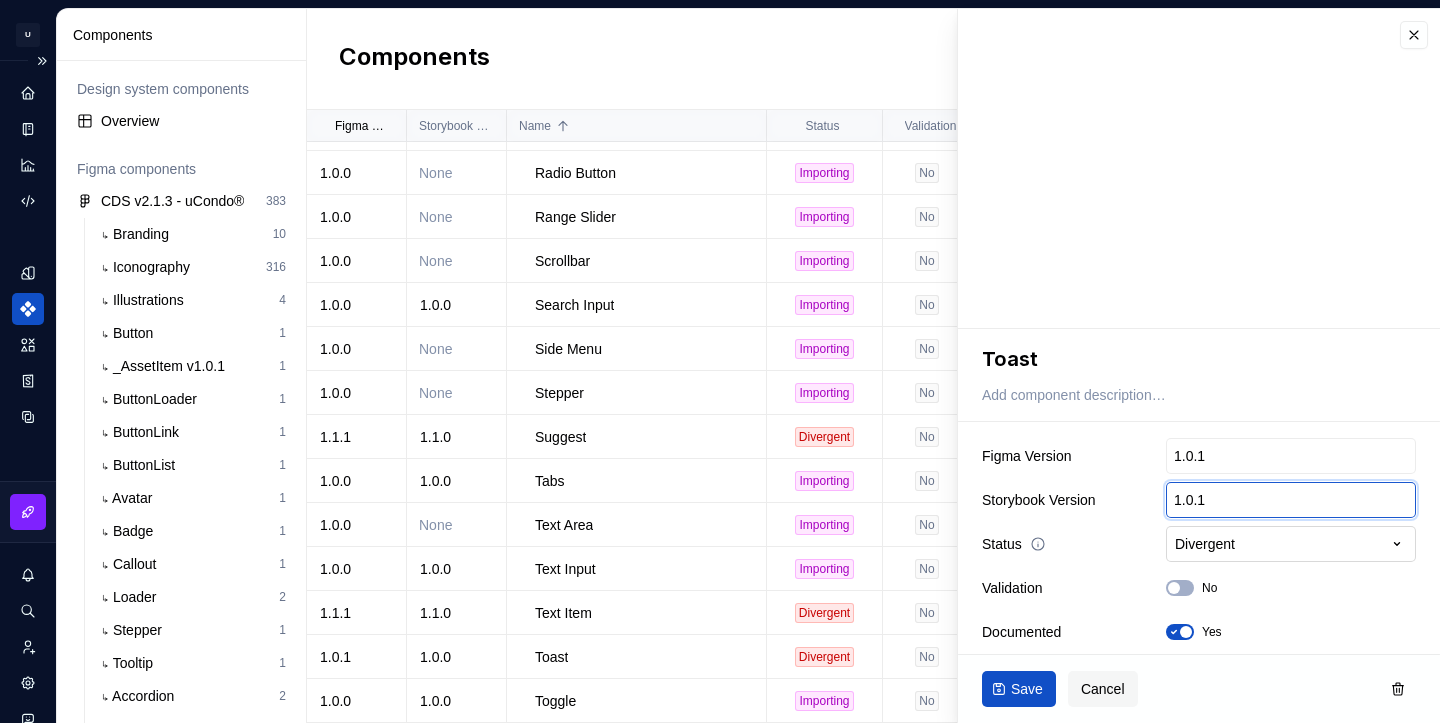 type on "1.0.1" 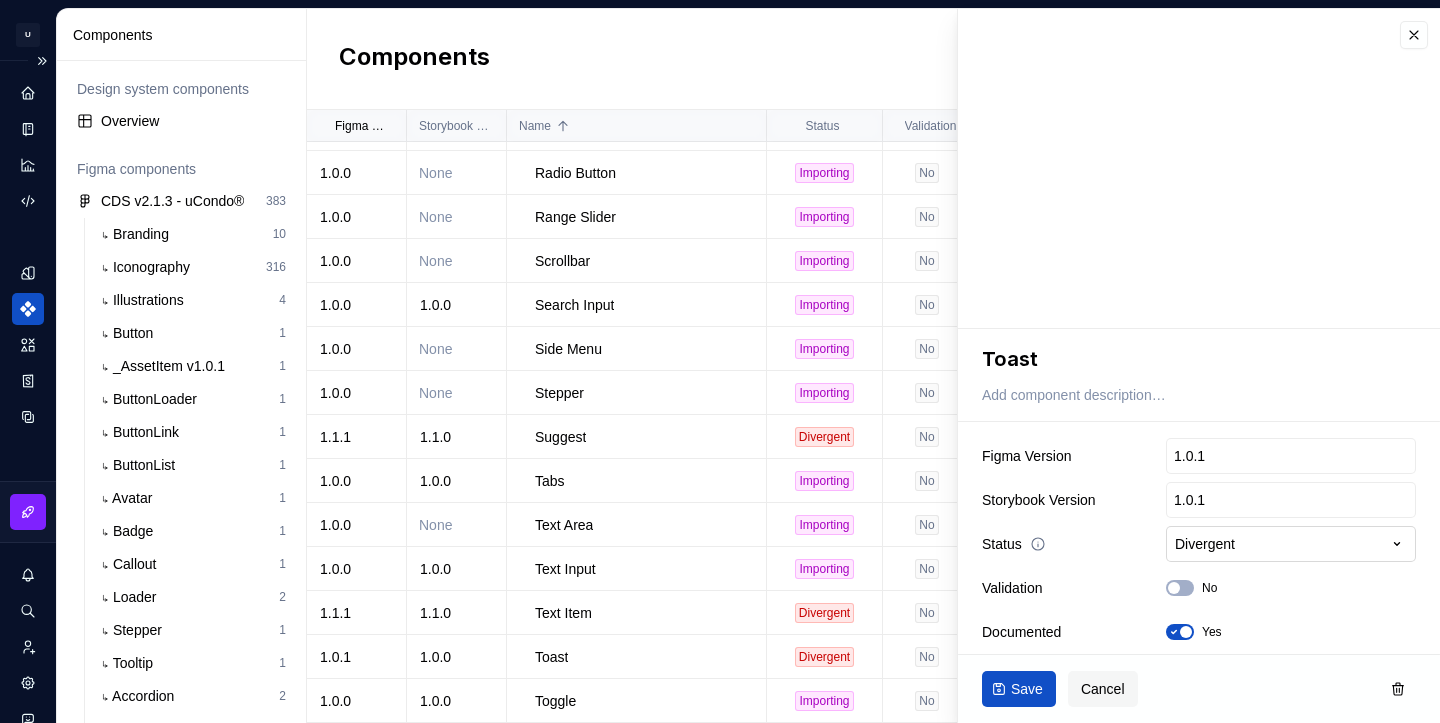 click on "Clarice.DS U Design system data Components Design system components Overview Figma components CDS v2.1.3 - uCondo® 383 ↳ Branding 10 ↳ Iconography 316 ↳ Illustrations 4 ↳ Button 1 ↳ _AssetItem v1.0.1 1 ↳ ButtonLoader 1 ↳ ButtonLink 1 ↳ ButtonList 1 ↳ Avatar 1 ↳ Badge 1 ↳ Callout 1 ↳ Loader 2 ↳ Stepper 1 ↳ Tooltip 1 ↳ Accordion 2 ↳ Drawer v1.2.0 1 ↳ Toast v1.0.1 1 ↳ Bottom Sheet 1 ↳ Card 2 ↳ Charts 1 ↳ Data Table 3 ↳ Empty State 1 ↳ Menu Toolbar 2 ↳ MenuToolbar 1 ↳ Modal 1 ↳ Suggest 1 ↳ Text Item 1 ↳ Breadcrumbs 1 ↳ Side Menu 1 ↳ Pagination 1 ↳ App Bar 1 ↳ Header Menu 1 ↳ Scrollbar 1 ↳ Tabs 1 ↳ Wizard 1 ↳ Checkbox 1 ↳ Filter Chips 1 ↳ Item Chips 1 ↳ DatePicker 1 ↳ Radio Button 1 ↳ Range Slider 1 ↳ Rating Bar 1 ↳ Toggle 1 ↳ Text Area 1 ↳ Counter Input 1 ↳ Date Input 1 ↳ Droplist Input 1 ↳ FileUploader Input 1 ↳ Text Input 1 ↳ Search Input 1 Components New component Figma Version Storybook Version Name Status /" at bounding box center (720, 361) 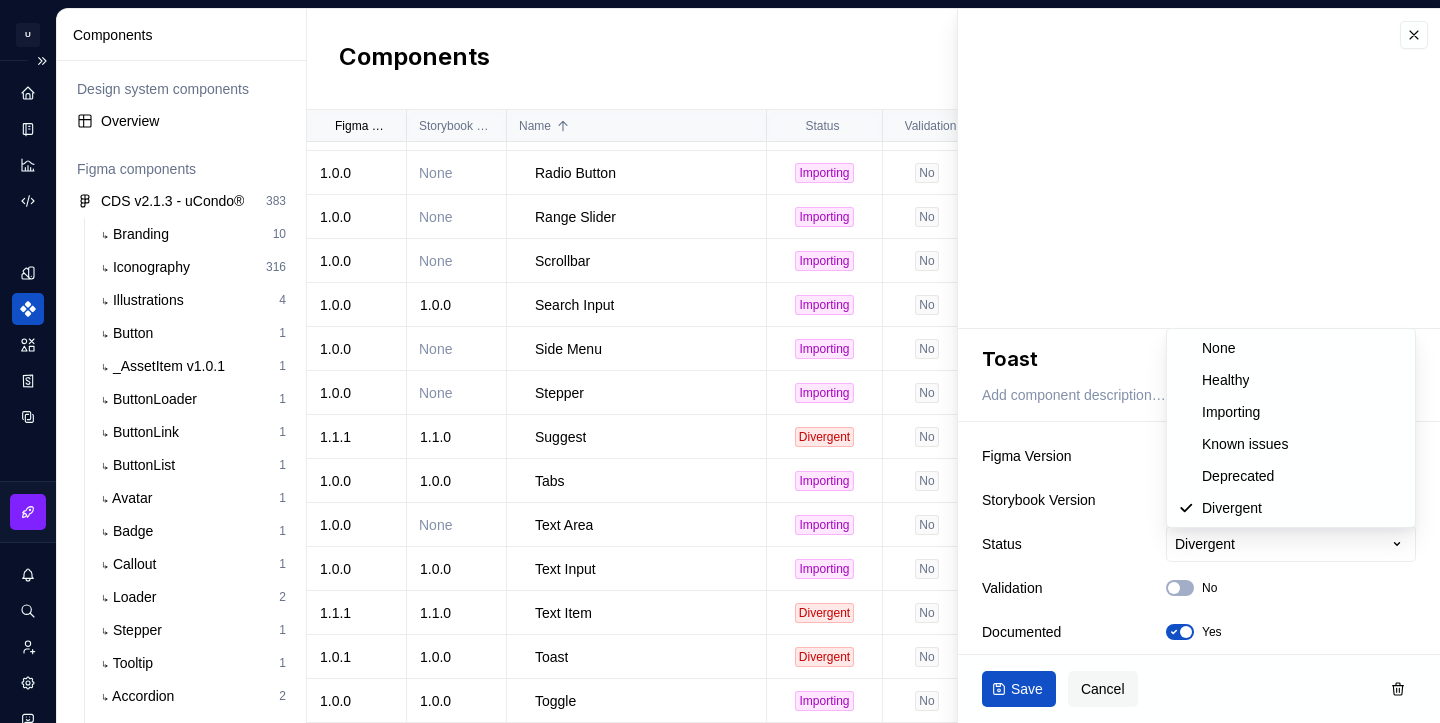 select on "**********" 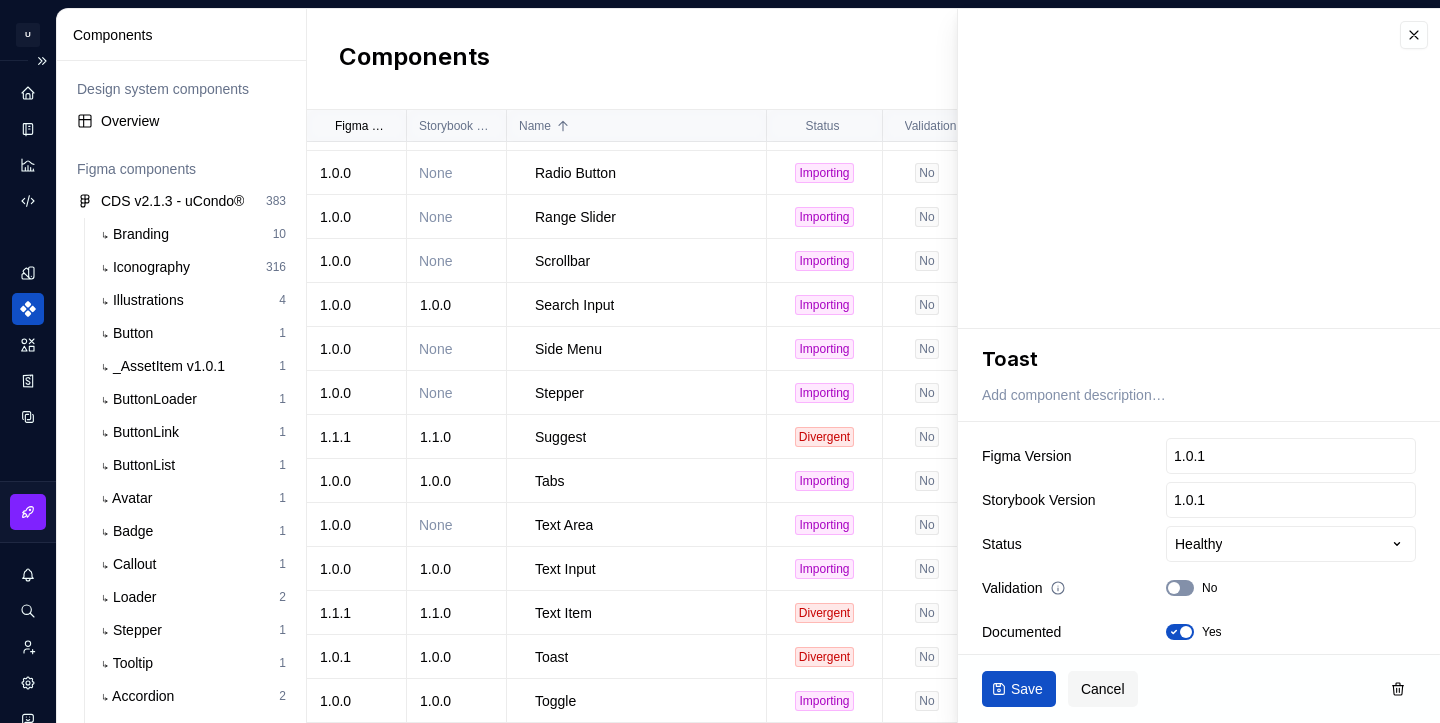 click on "No" at bounding box center [1180, 588] 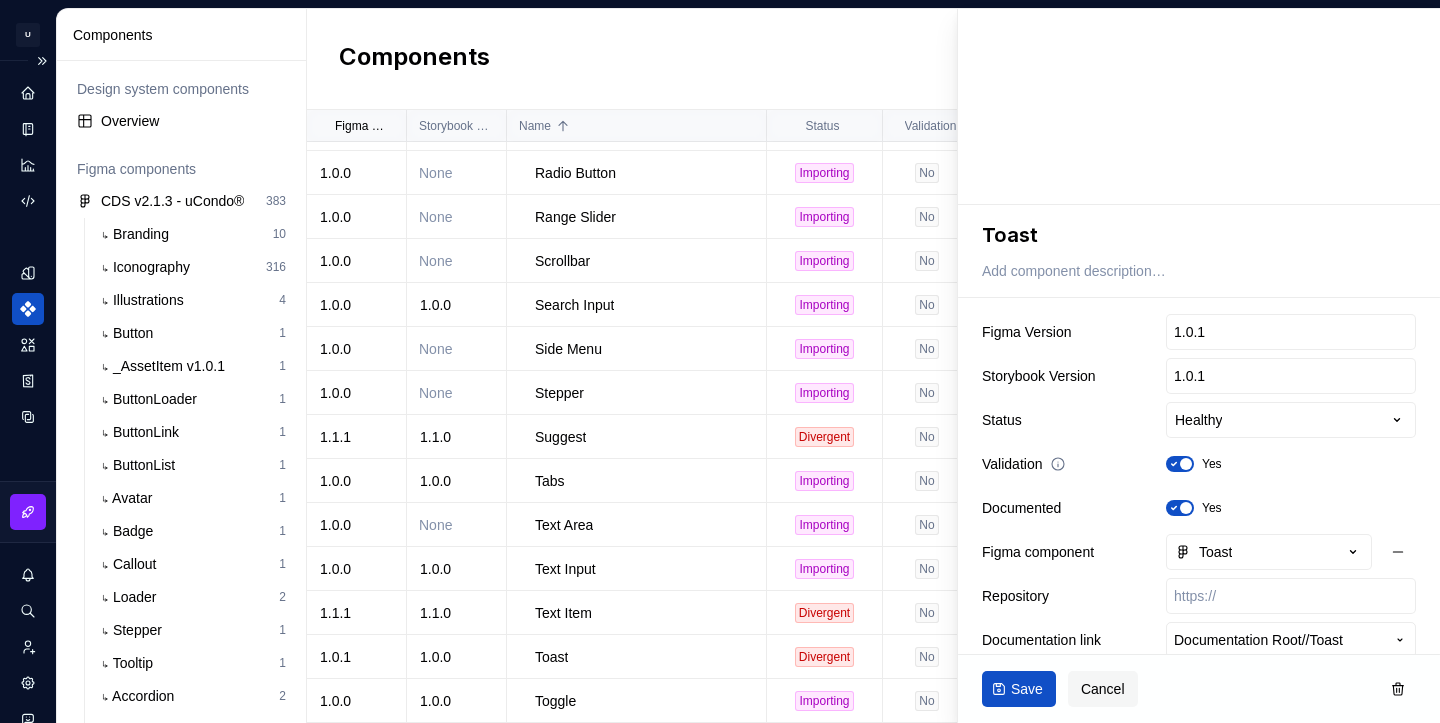 scroll, scrollTop: 144, scrollLeft: 0, axis: vertical 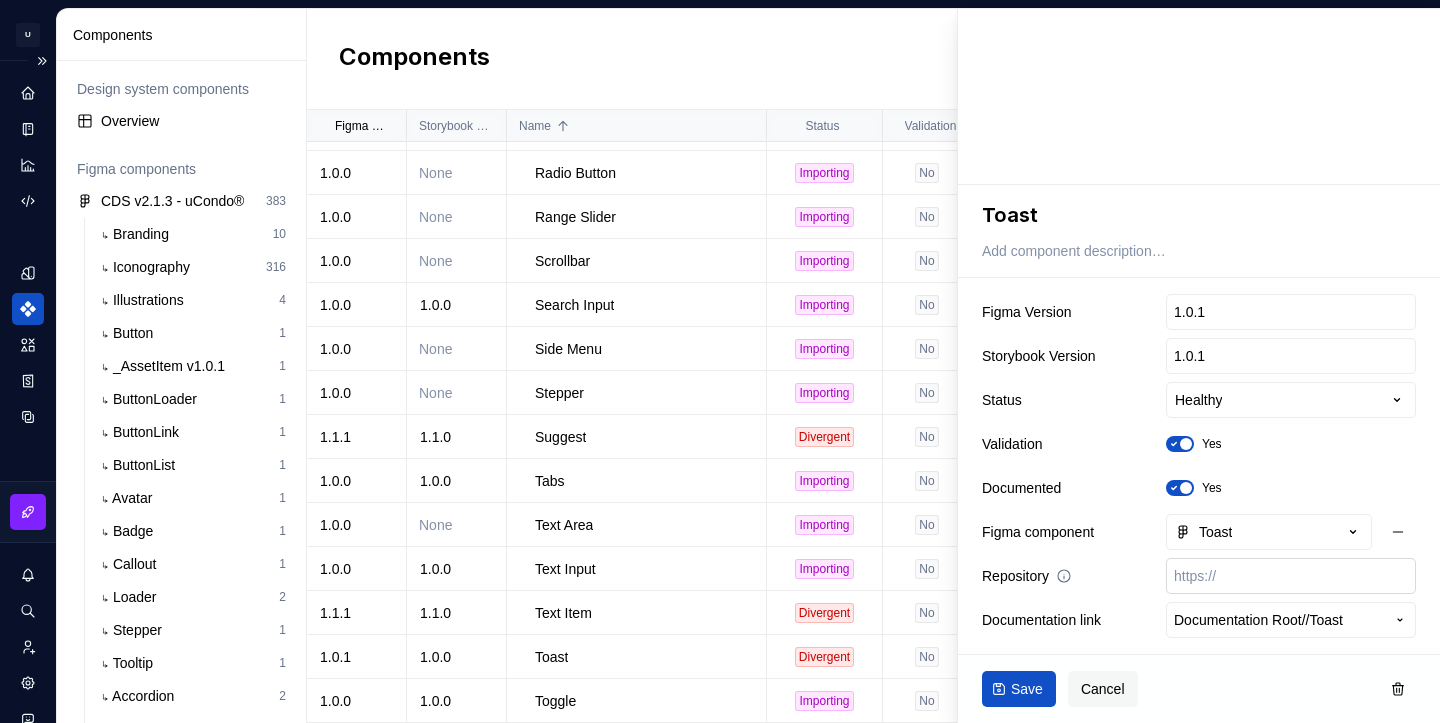 click at bounding box center [1291, 576] 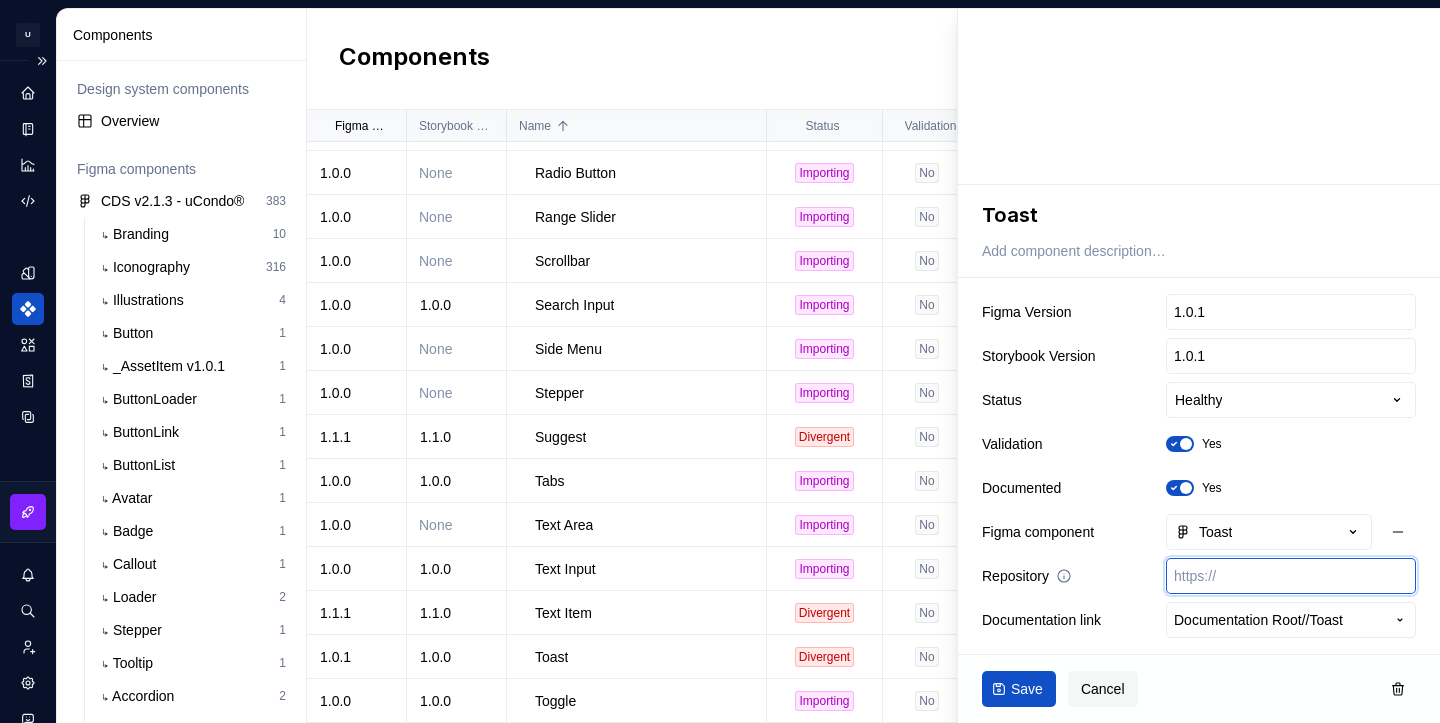 paste on "https://devstorybook.ucondo.com.br/?path=/story/communication-toast--playground&args=title:fdfdf;description:fdfdfdffdf;showLoader:!true;showButton:!true&globals=backgrounds.grid:!false;backgrounds.value:!hex(F5F5F5)" 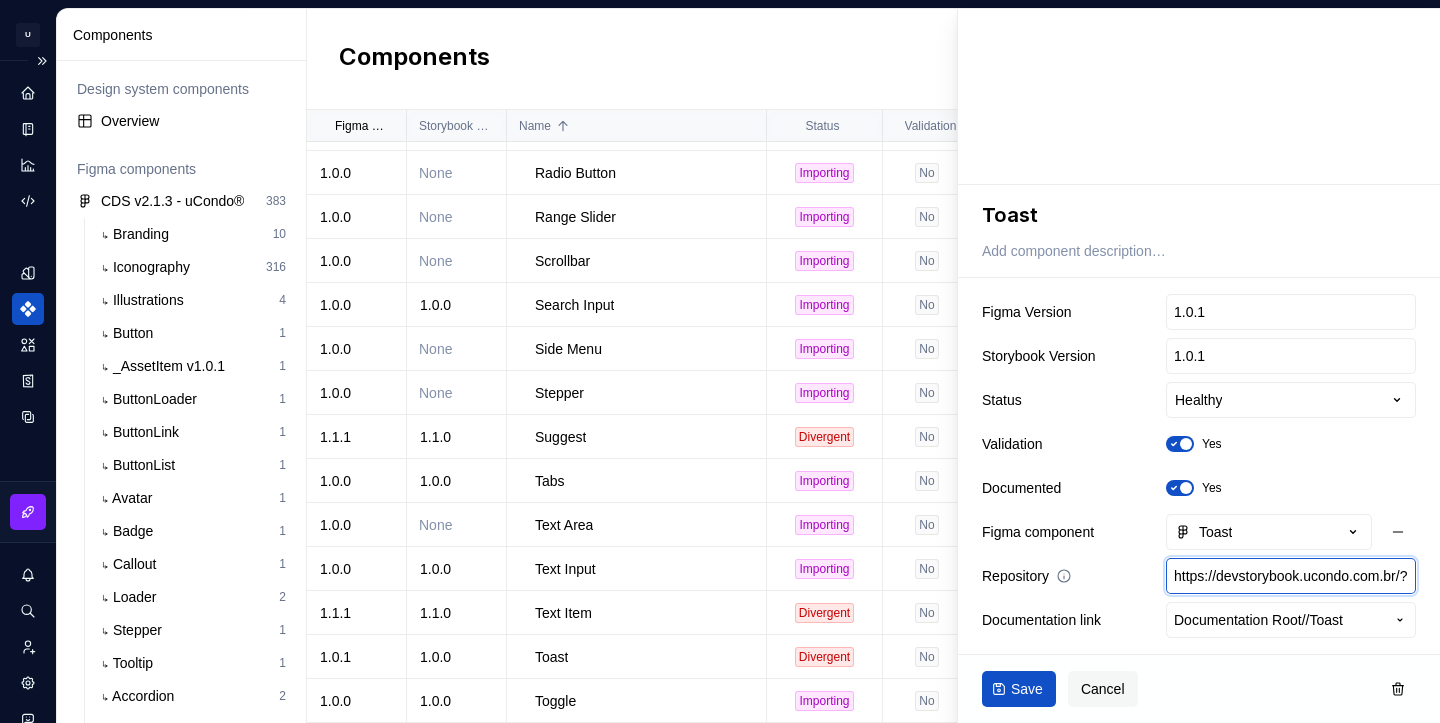 scroll, scrollTop: 0, scrollLeft: 1261, axis: horizontal 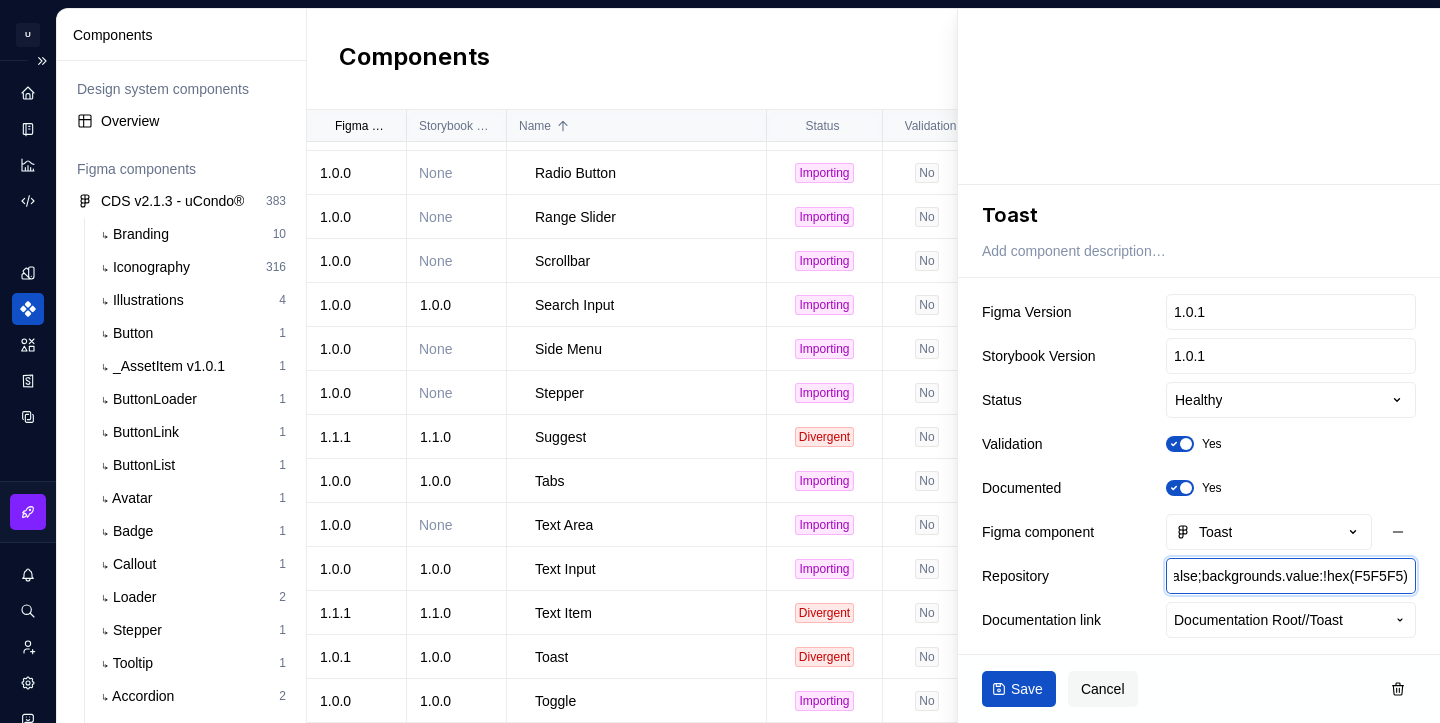 type on "https://devstorybook.ucondo.com.br/?path=/story/communication-toast--playground&args=title:fdfdf;description:fdfdfdffdf;showLoader:!true;showButton:!true&globals=backgrounds.grid:!false;backgrounds.value:!hex(F5F5F5)" 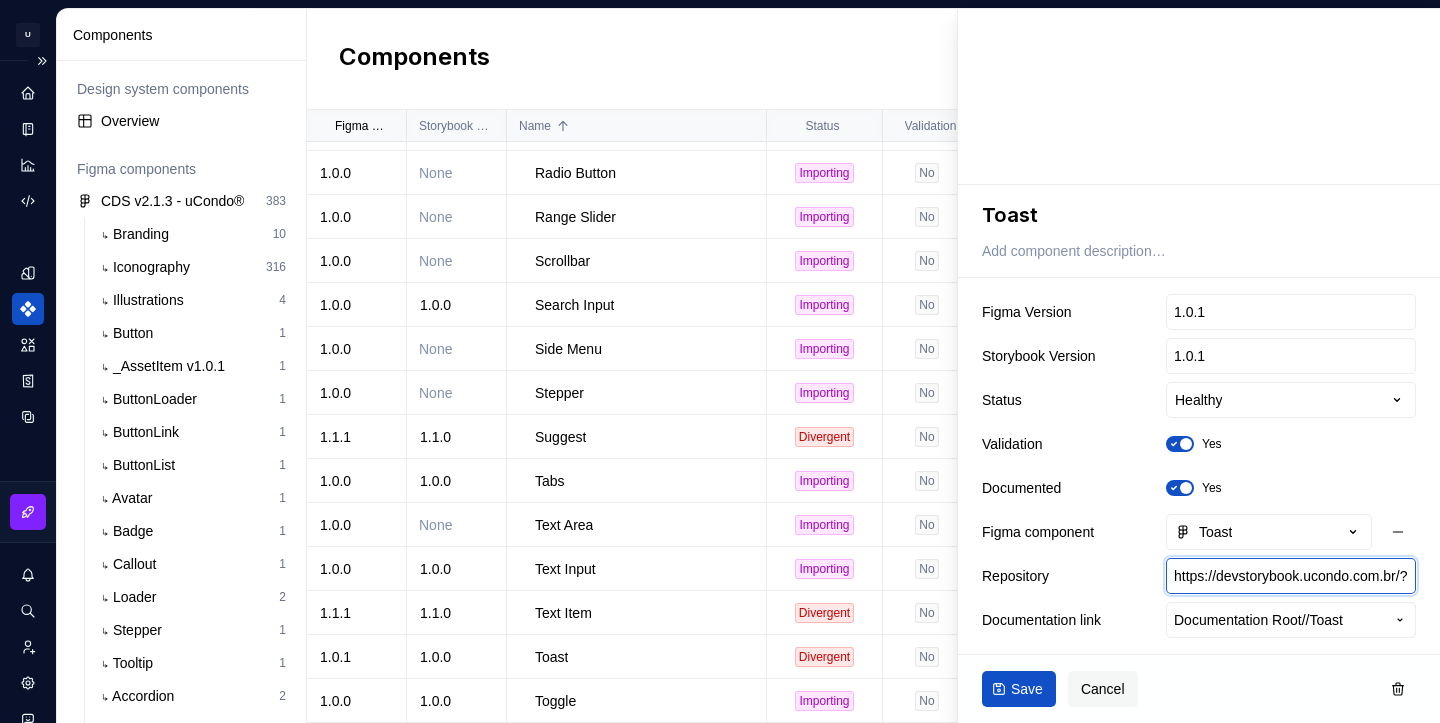 type on "*" 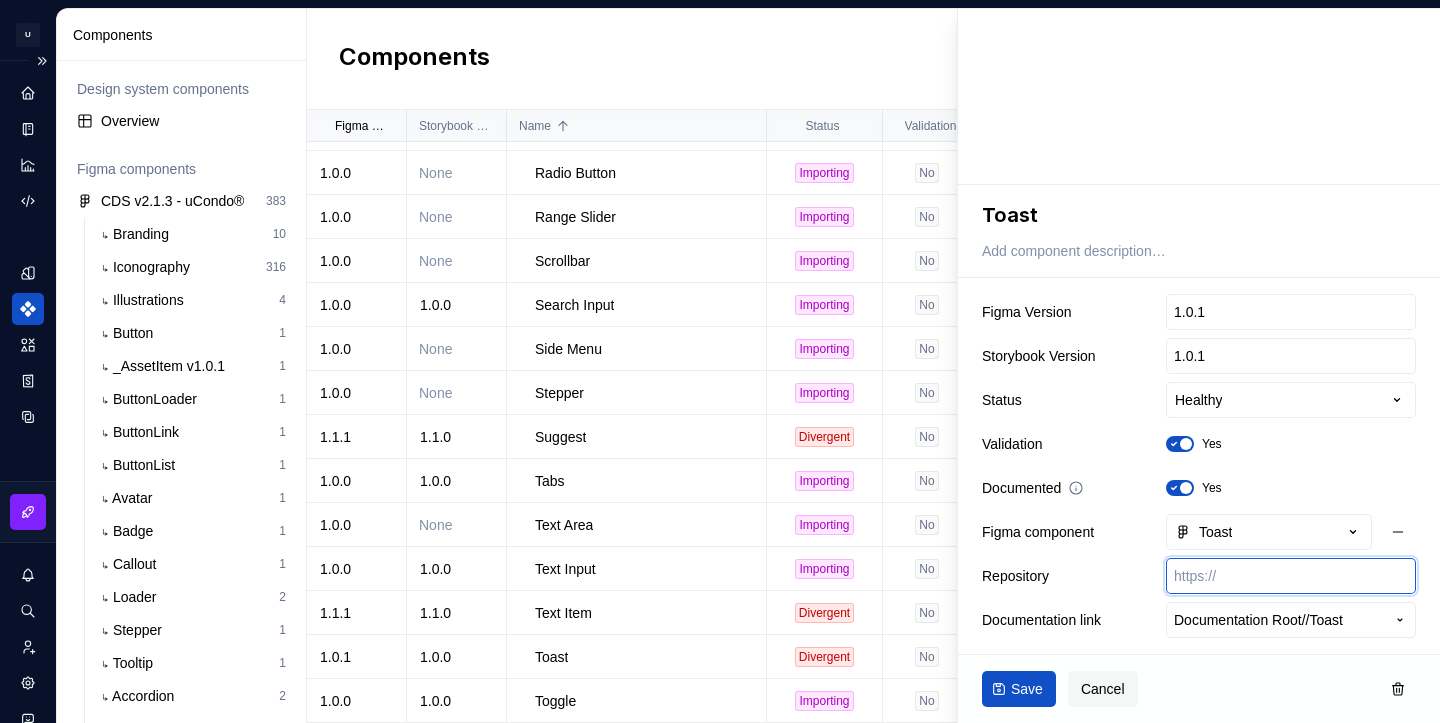 paste on "https://devstorybook.ucondo.com.br/?path=/story/communication-toast" 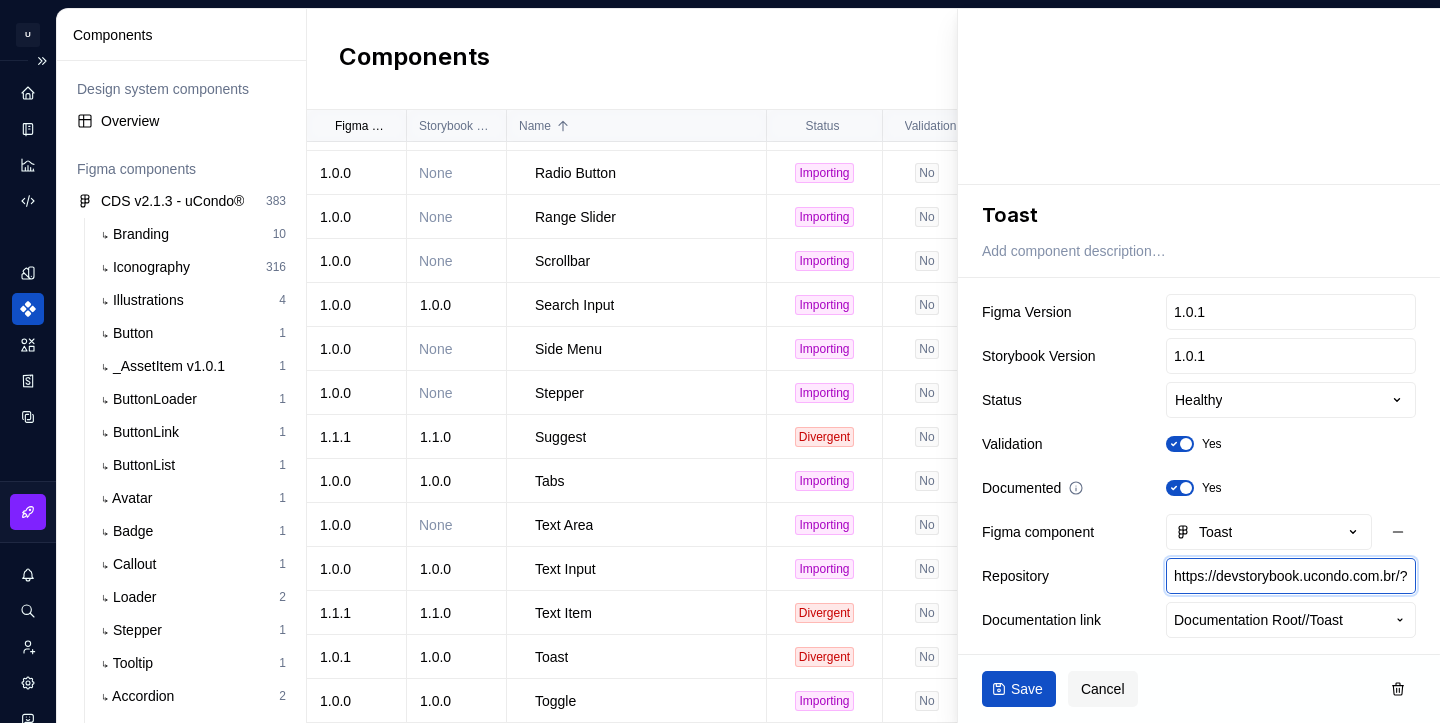 scroll, scrollTop: 0, scrollLeft: 243, axis: horizontal 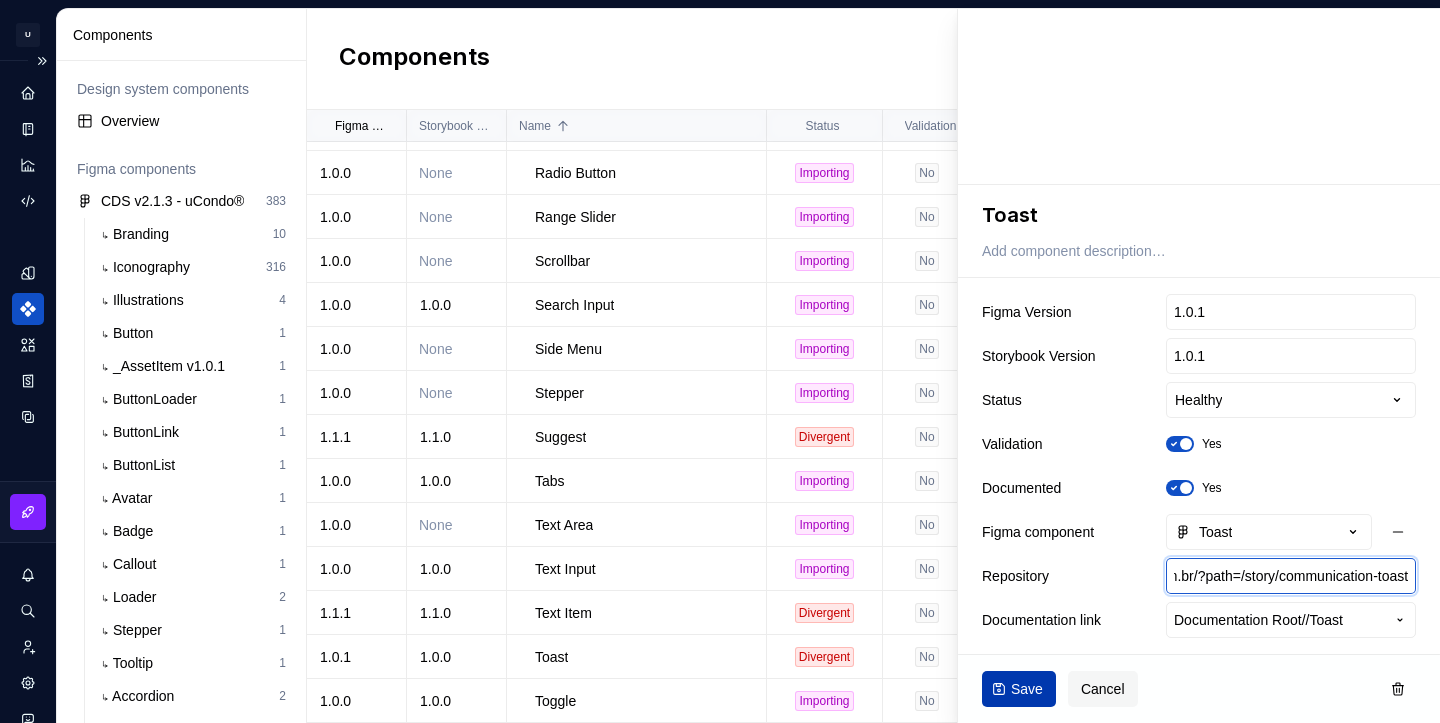 type on "https://devstorybook.ucondo.com.br/?path=/story/communication-toast" 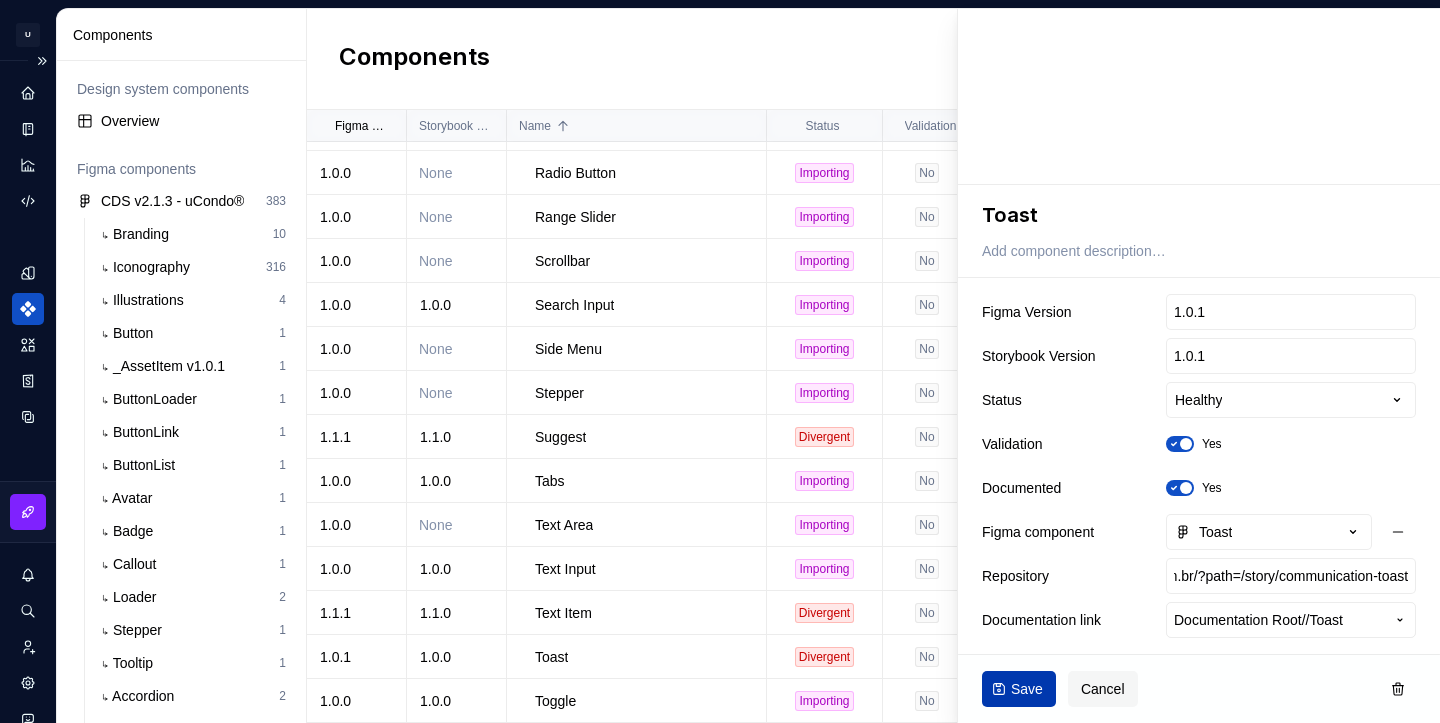 click on "Save" at bounding box center [1027, 689] 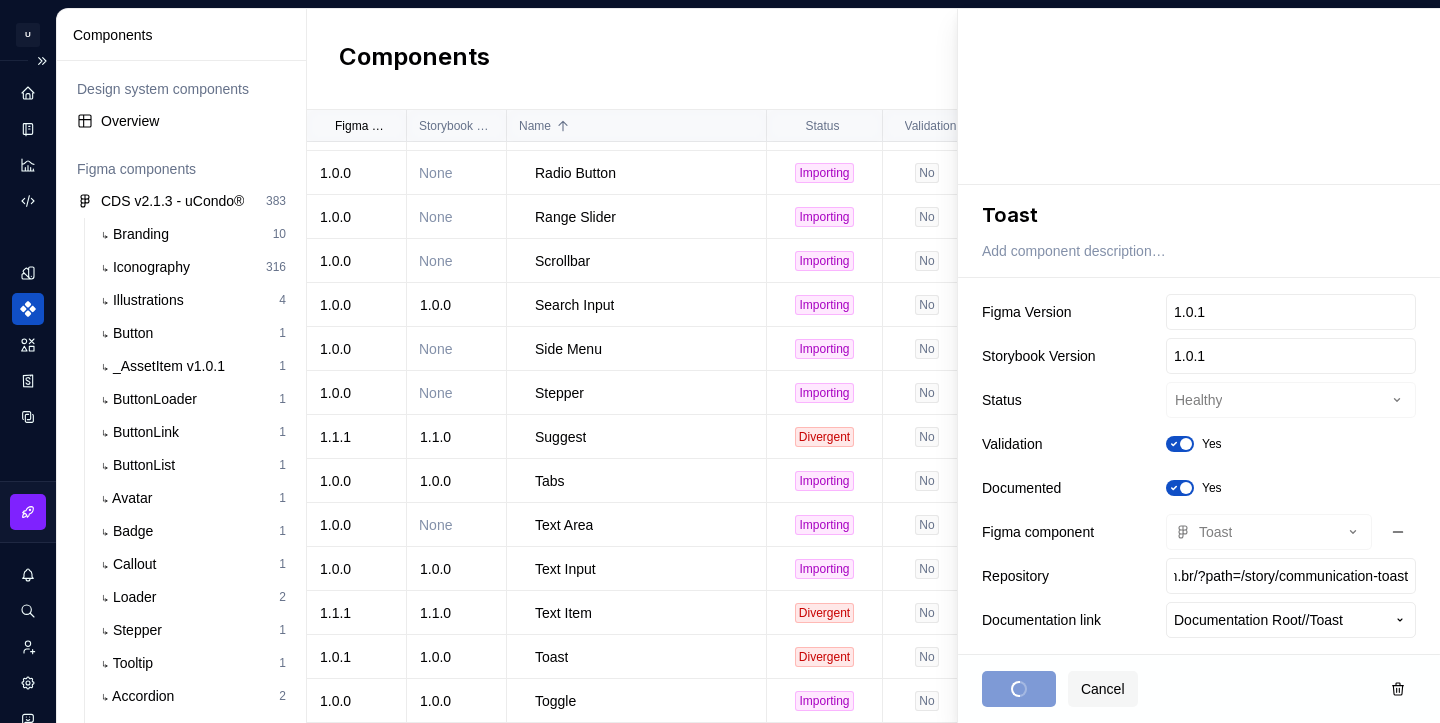 scroll, scrollTop: 0, scrollLeft: 0, axis: both 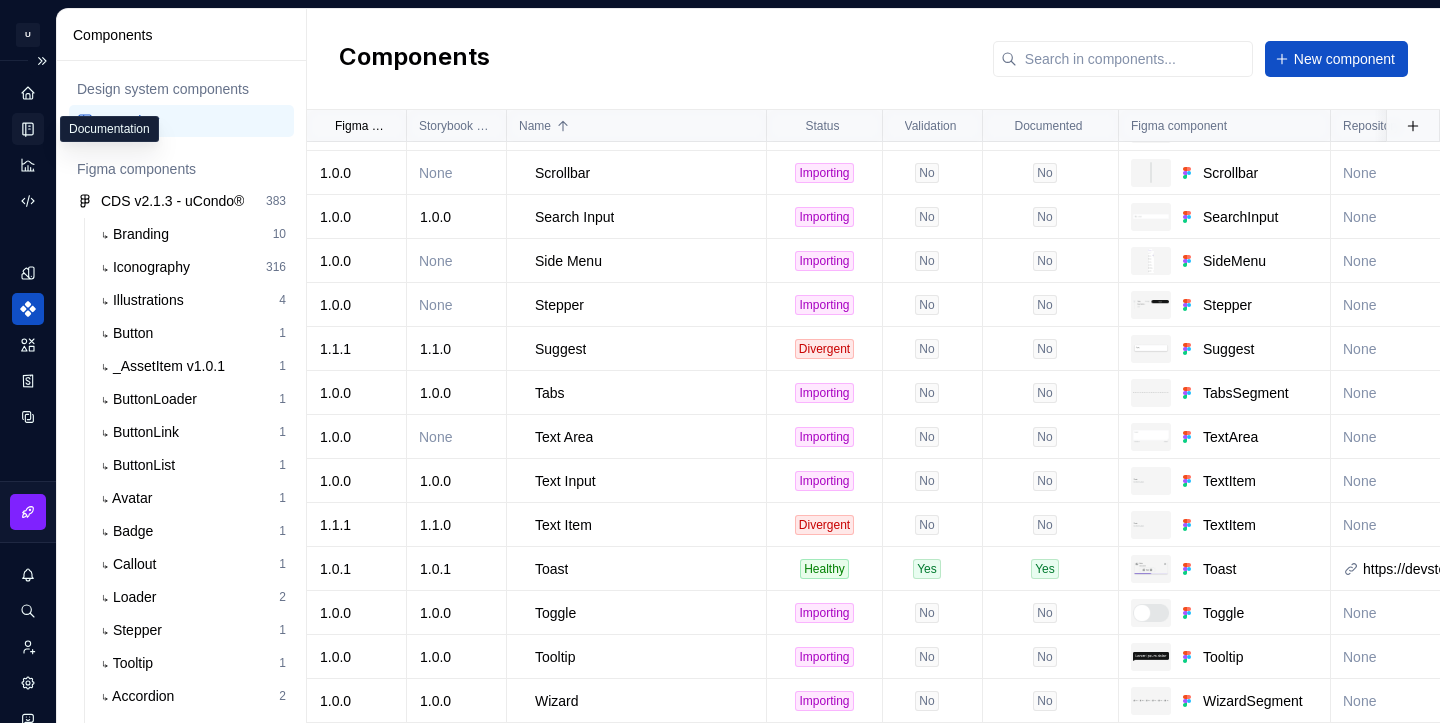 click 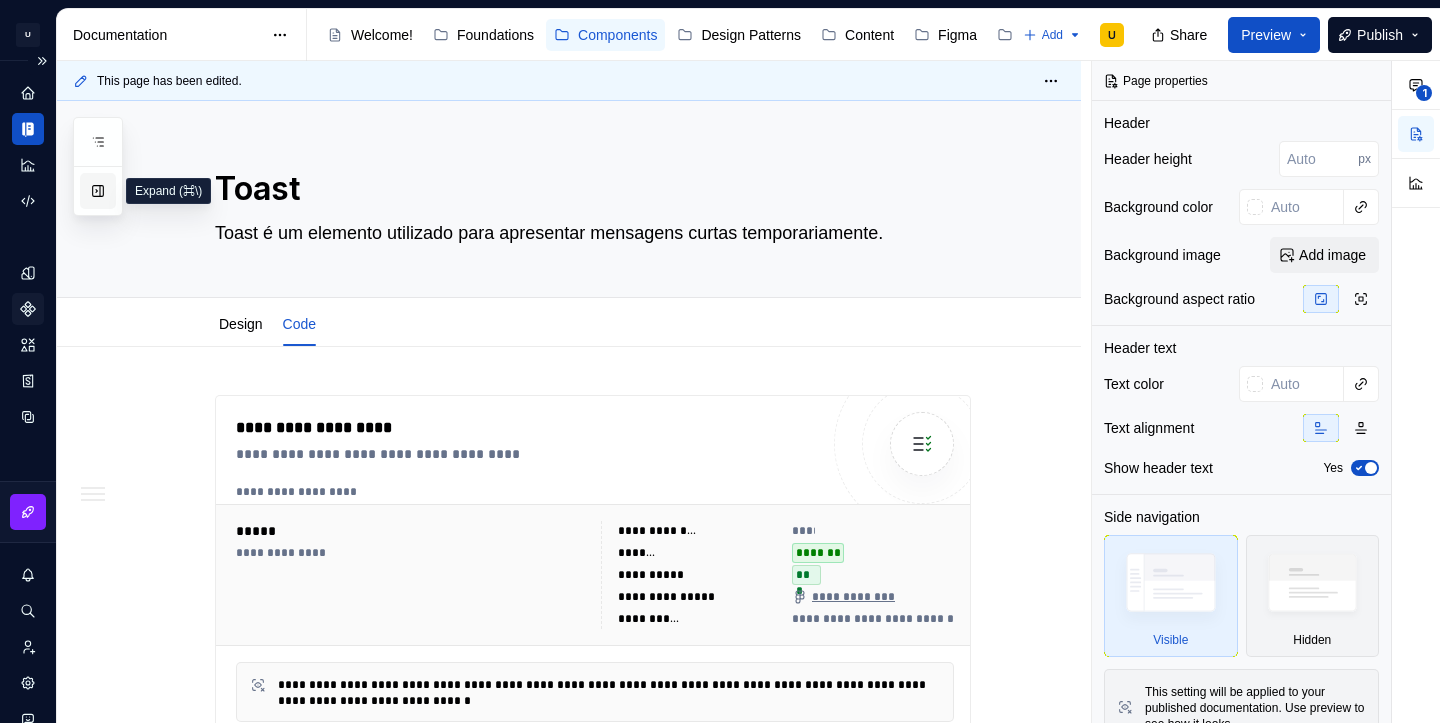 click at bounding box center (98, 191) 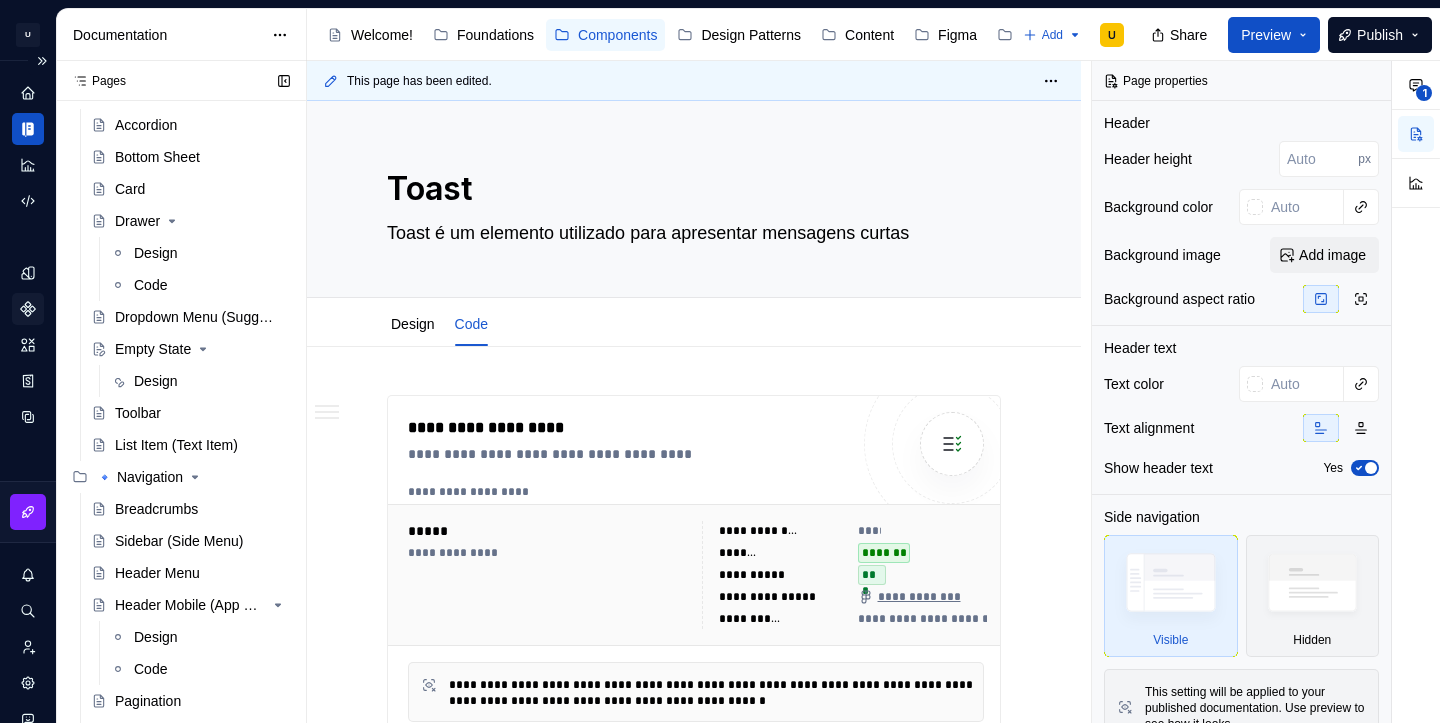 scroll, scrollTop: 753, scrollLeft: 0, axis: vertical 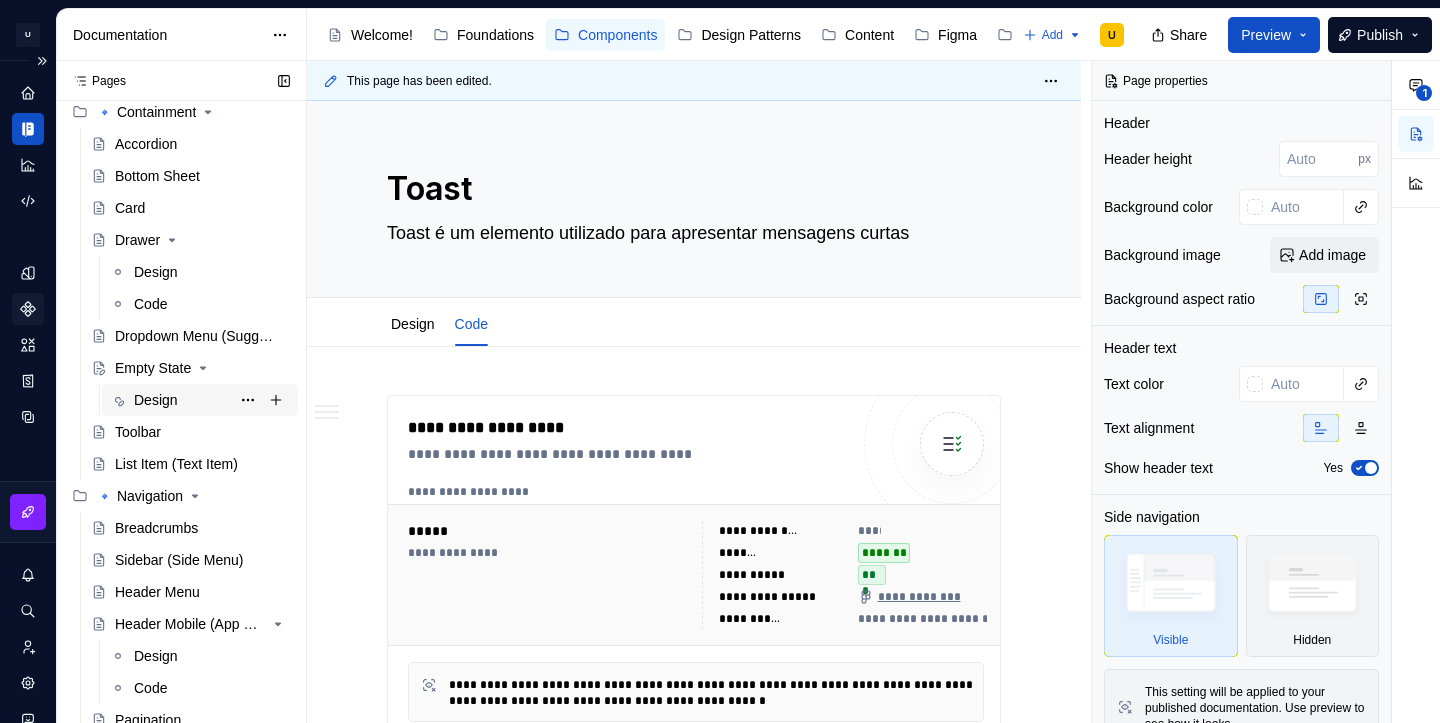 click on "Design" at bounding box center (156, 400) 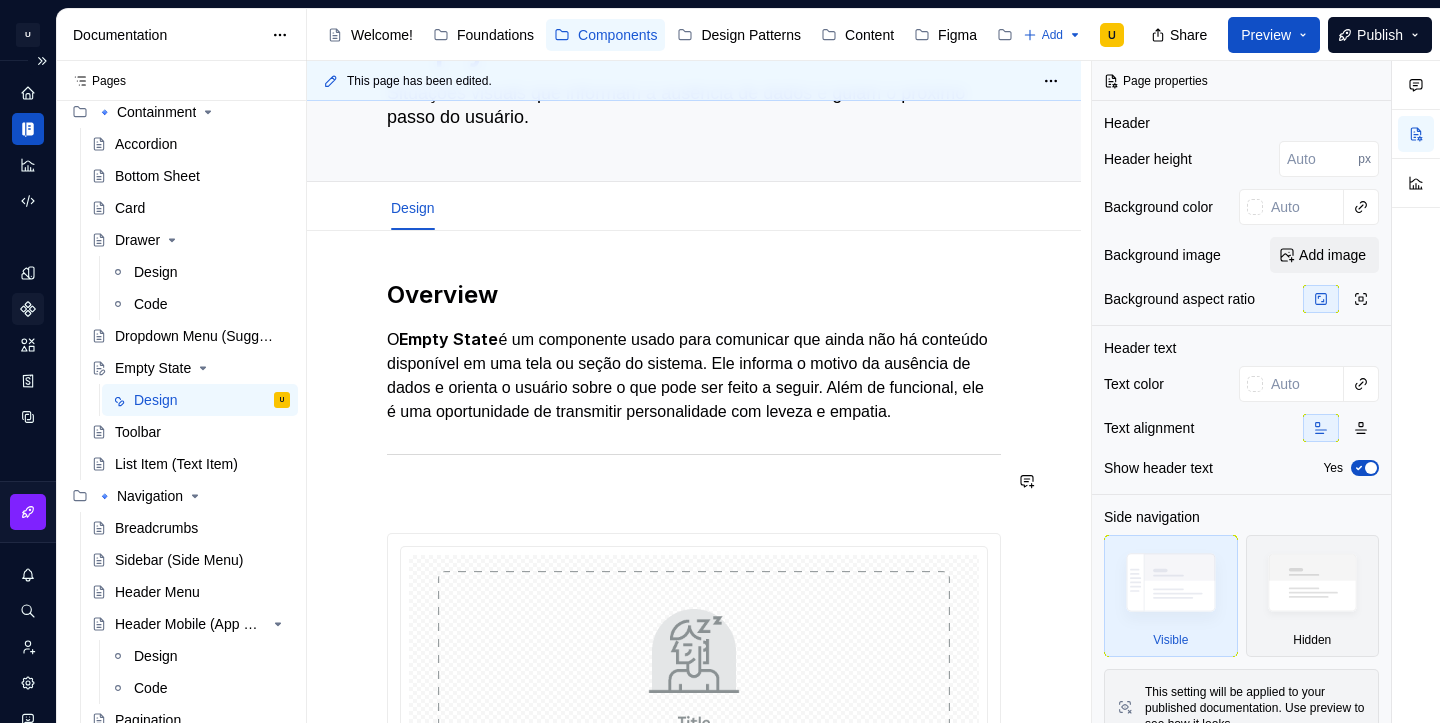 scroll, scrollTop: 139, scrollLeft: 0, axis: vertical 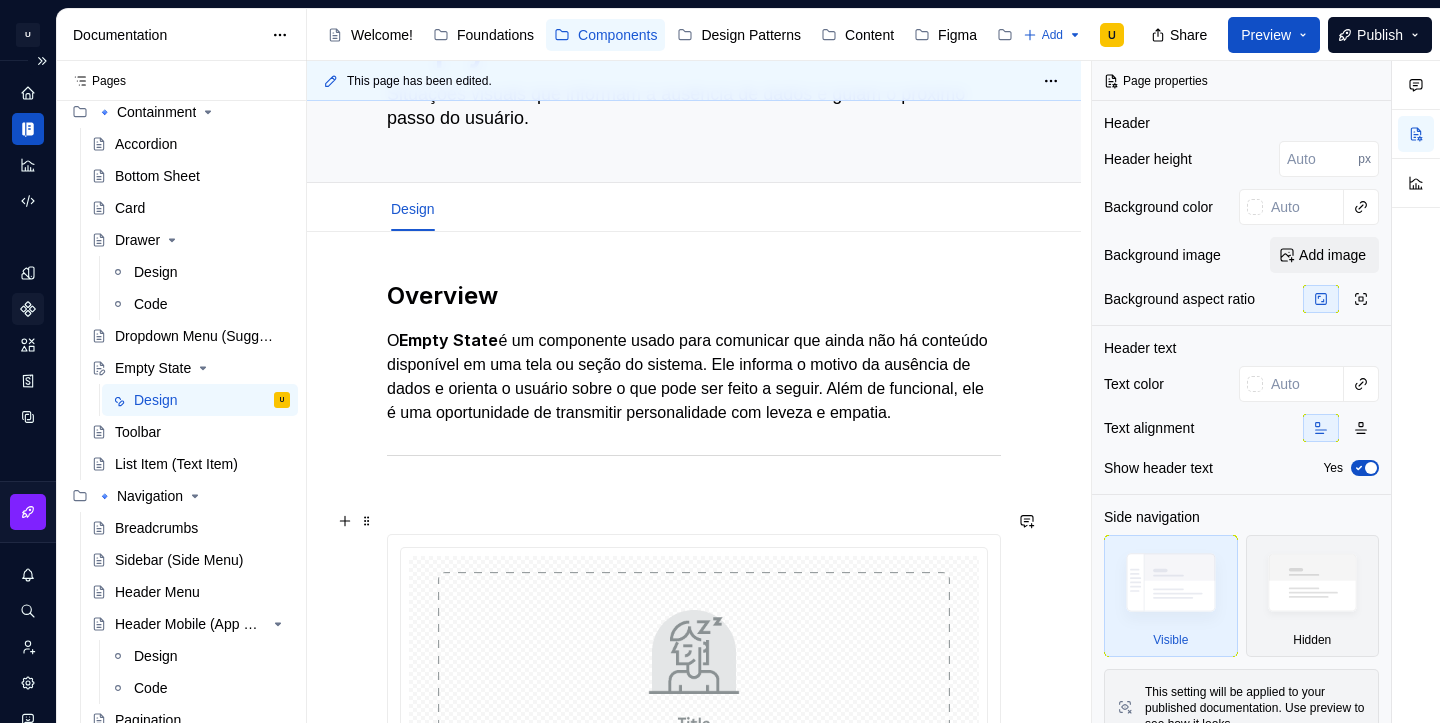 click at bounding box center [694, 498] 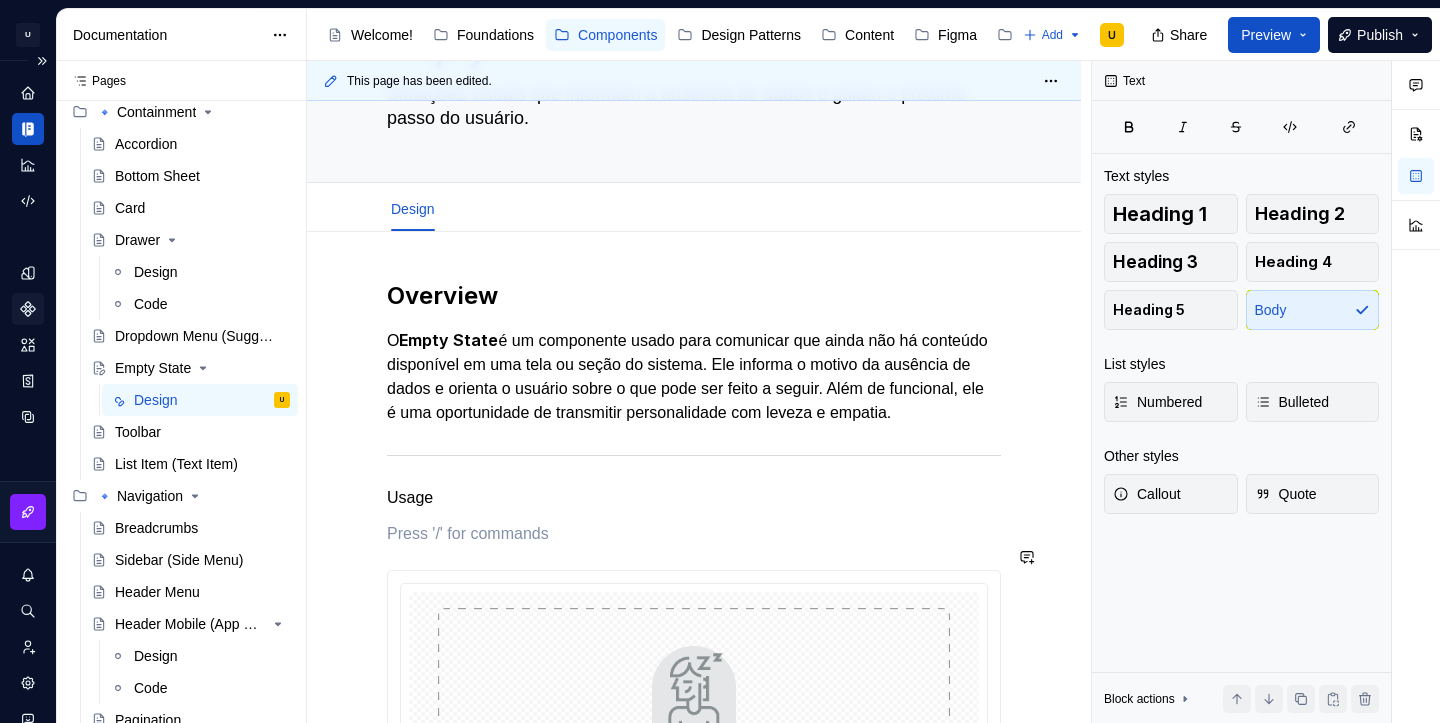 type 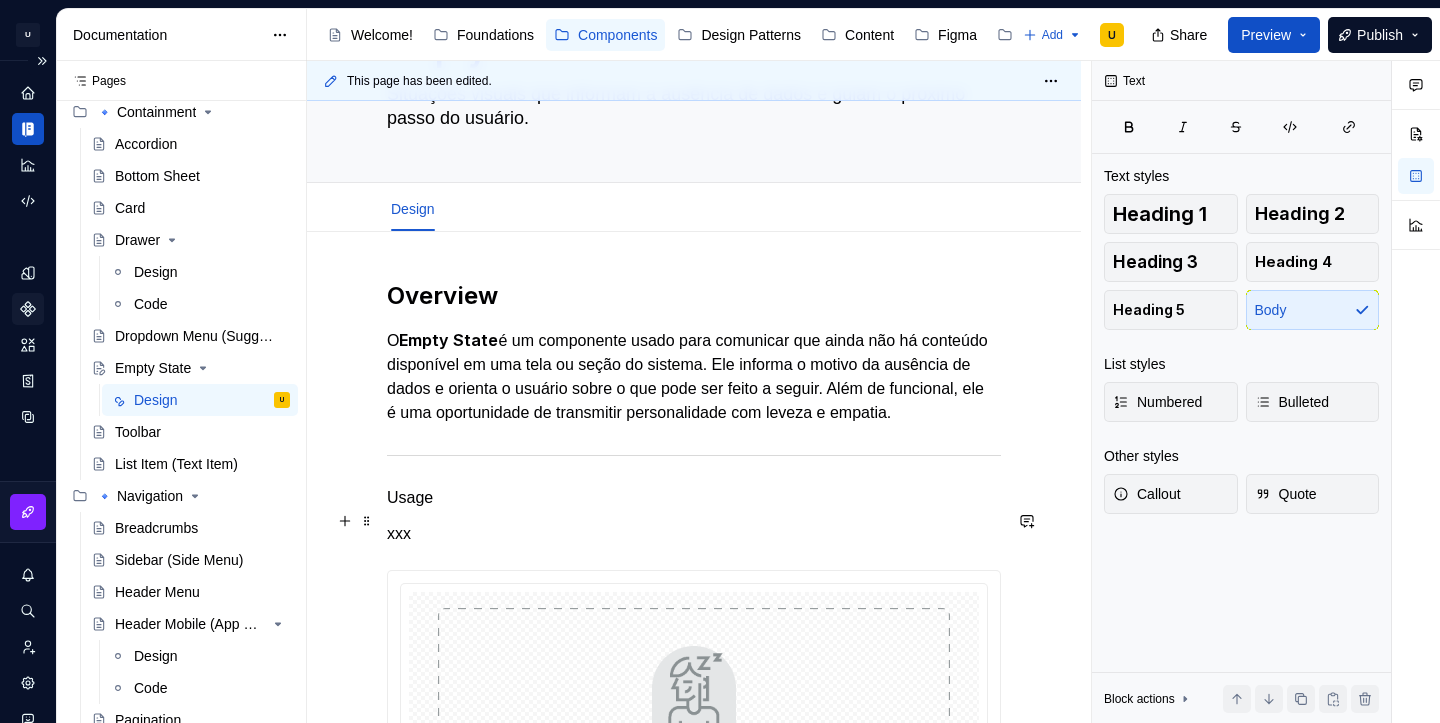 click on "Usage" at bounding box center (694, 498) 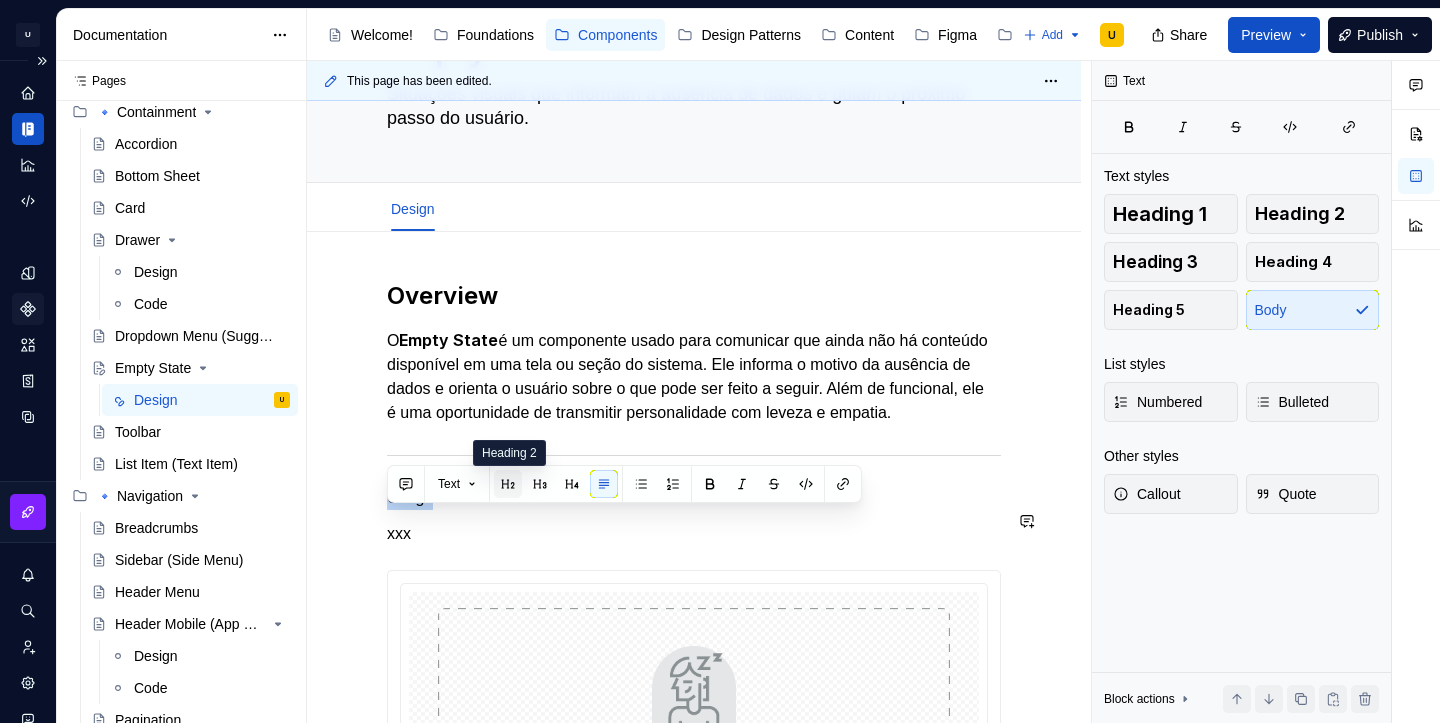click at bounding box center [508, 484] 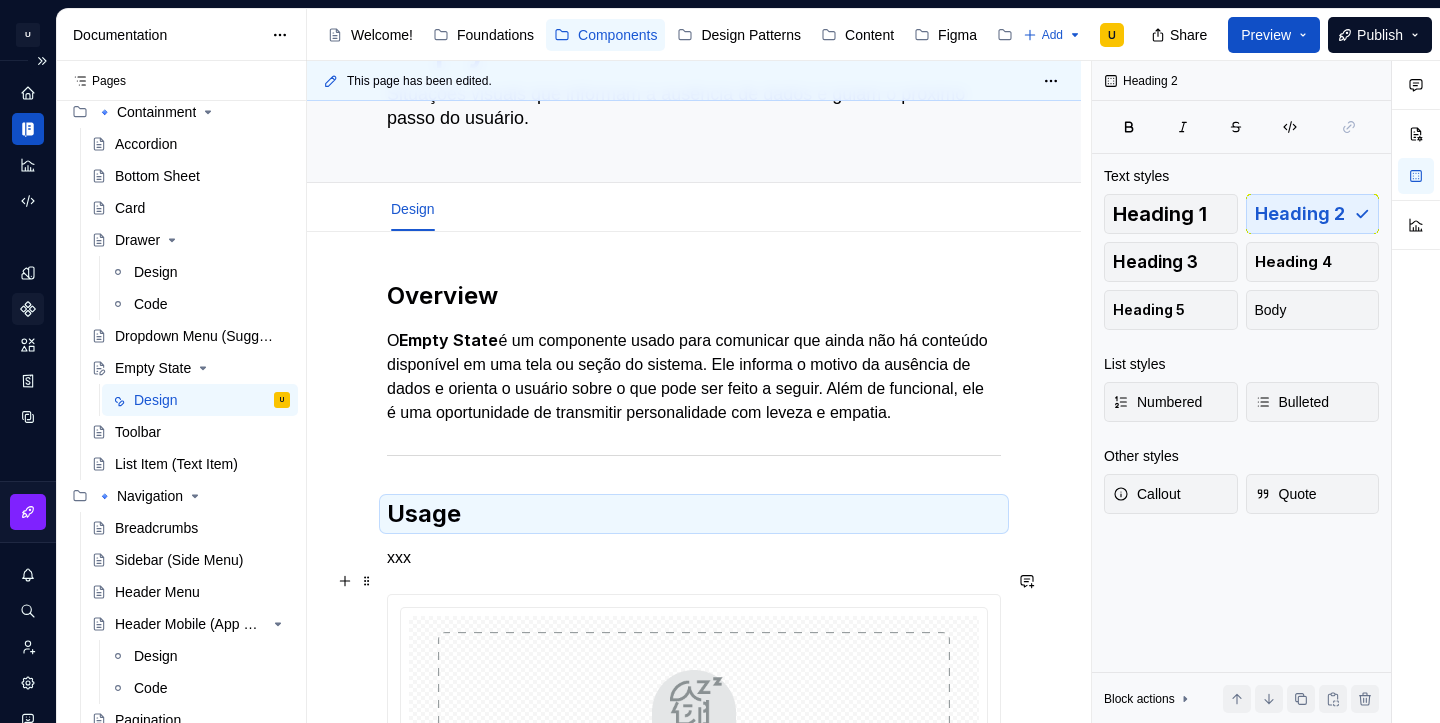 click on "xxx" at bounding box center [694, 558] 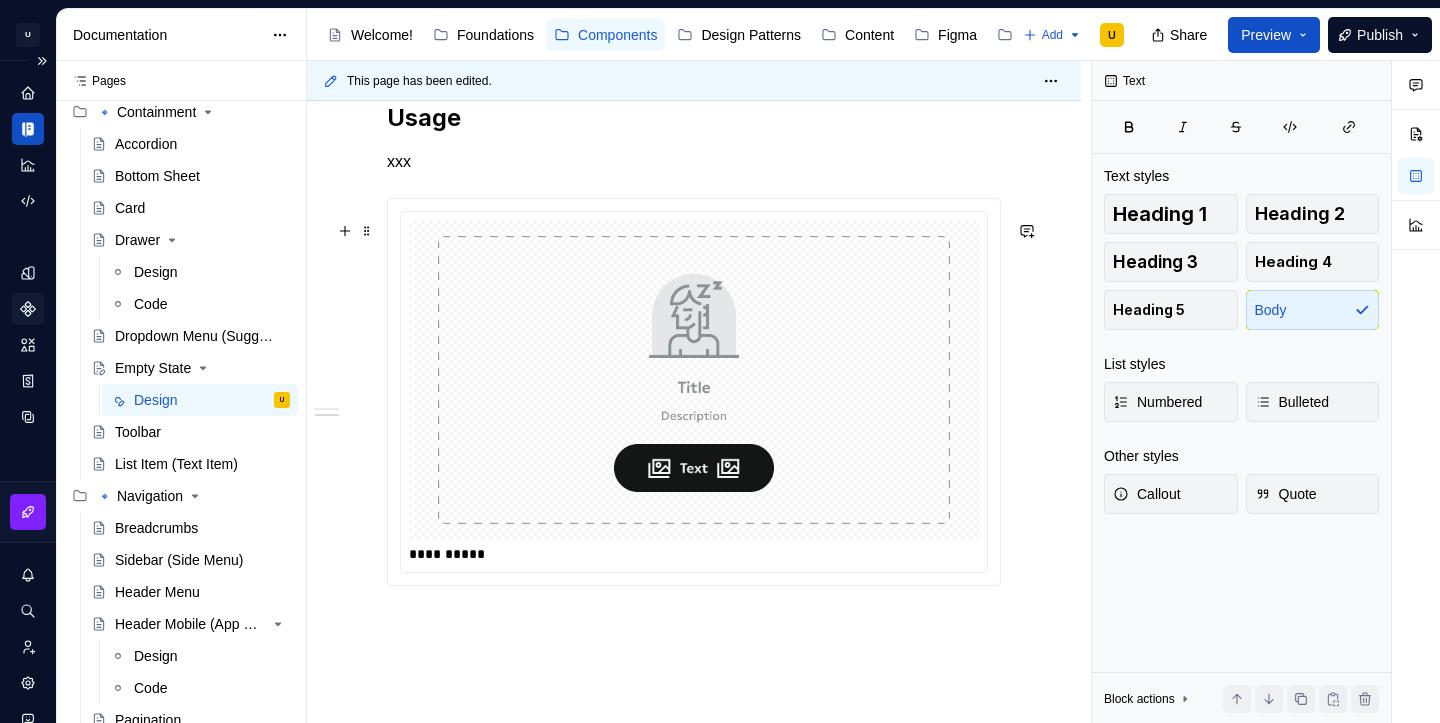 scroll, scrollTop: 709, scrollLeft: 0, axis: vertical 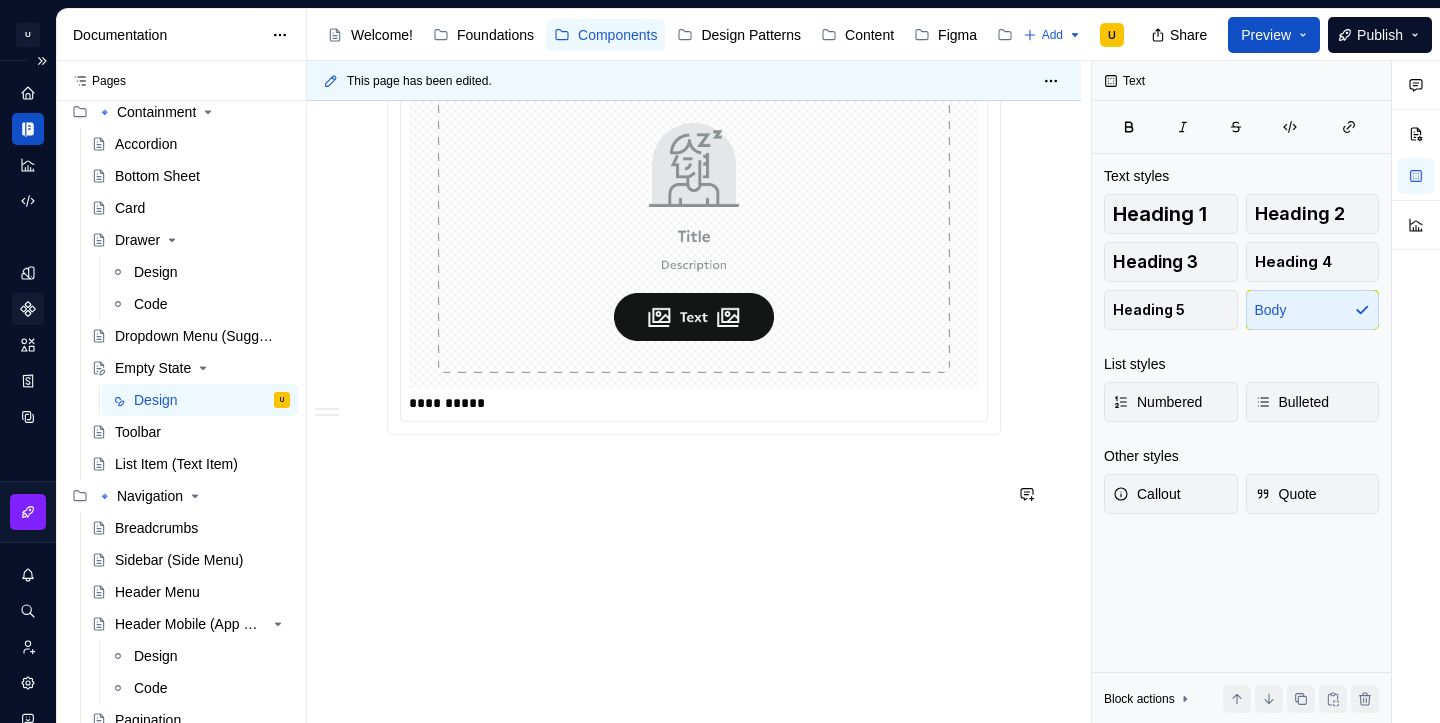 click on "**********" at bounding box center (694, 120) 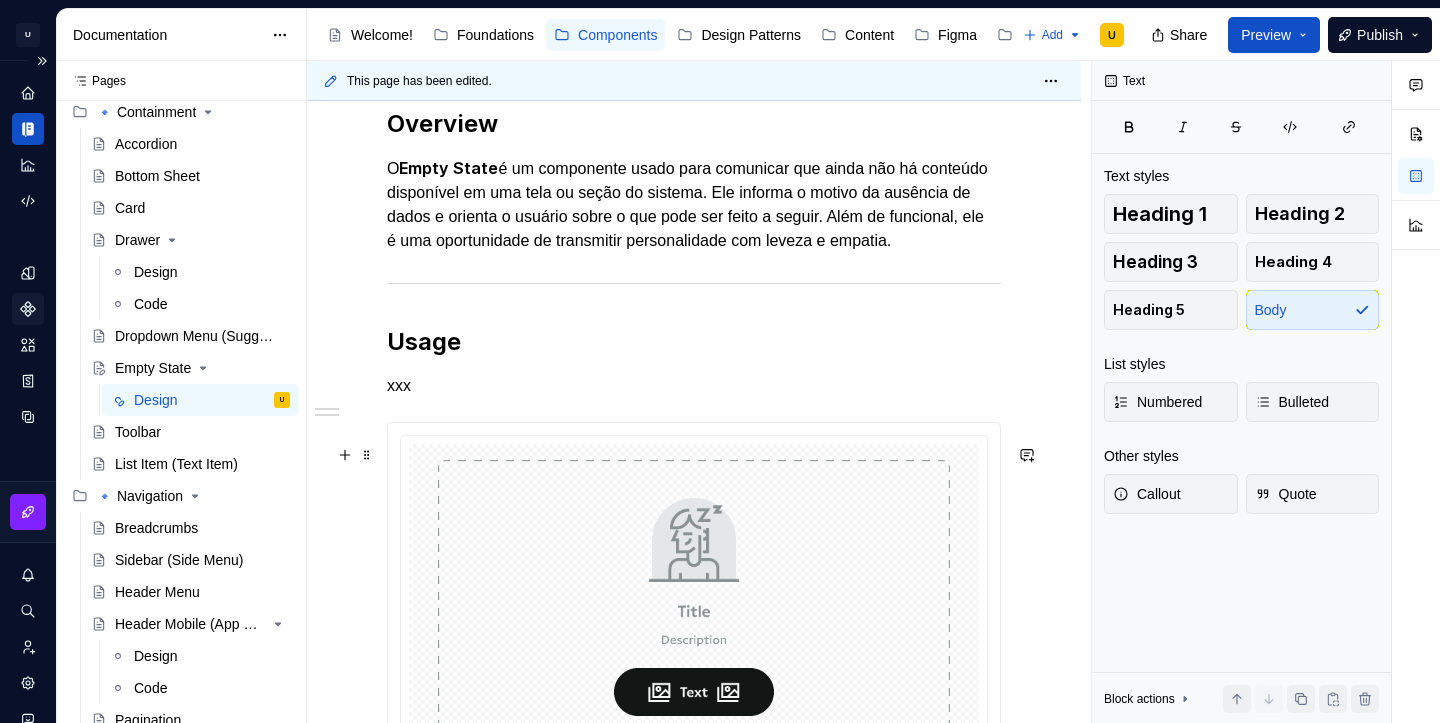 scroll, scrollTop: 310, scrollLeft: 0, axis: vertical 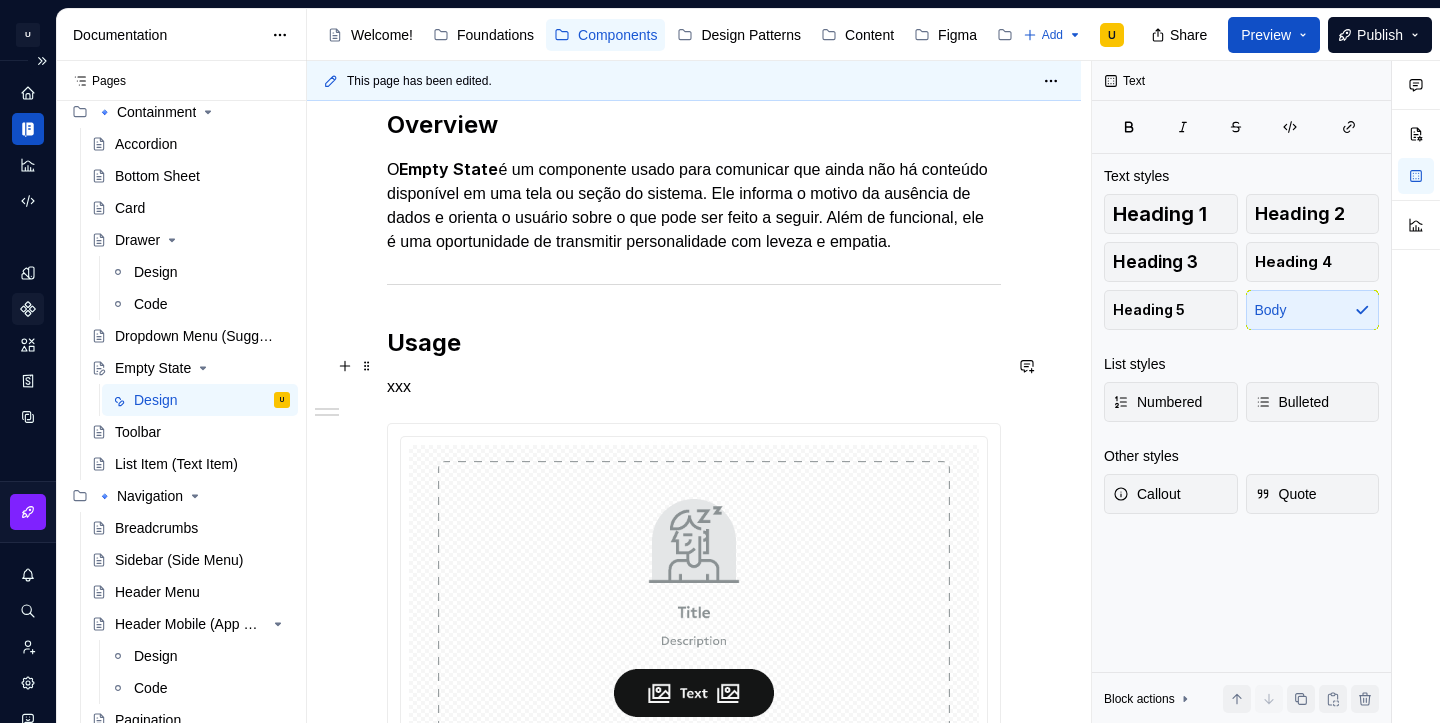 click on "Usage" at bounding box center (694, 343) 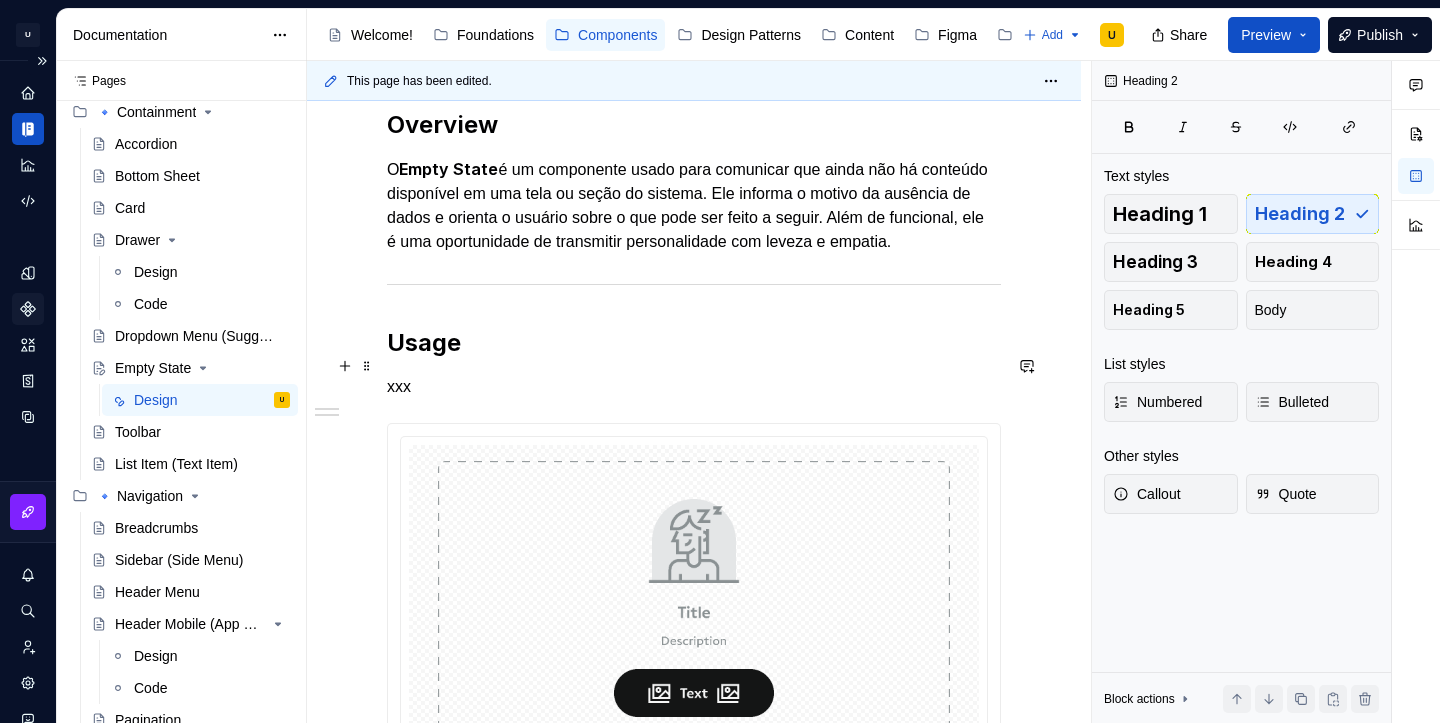 click on "Usage" at bounding box center [694, 343] 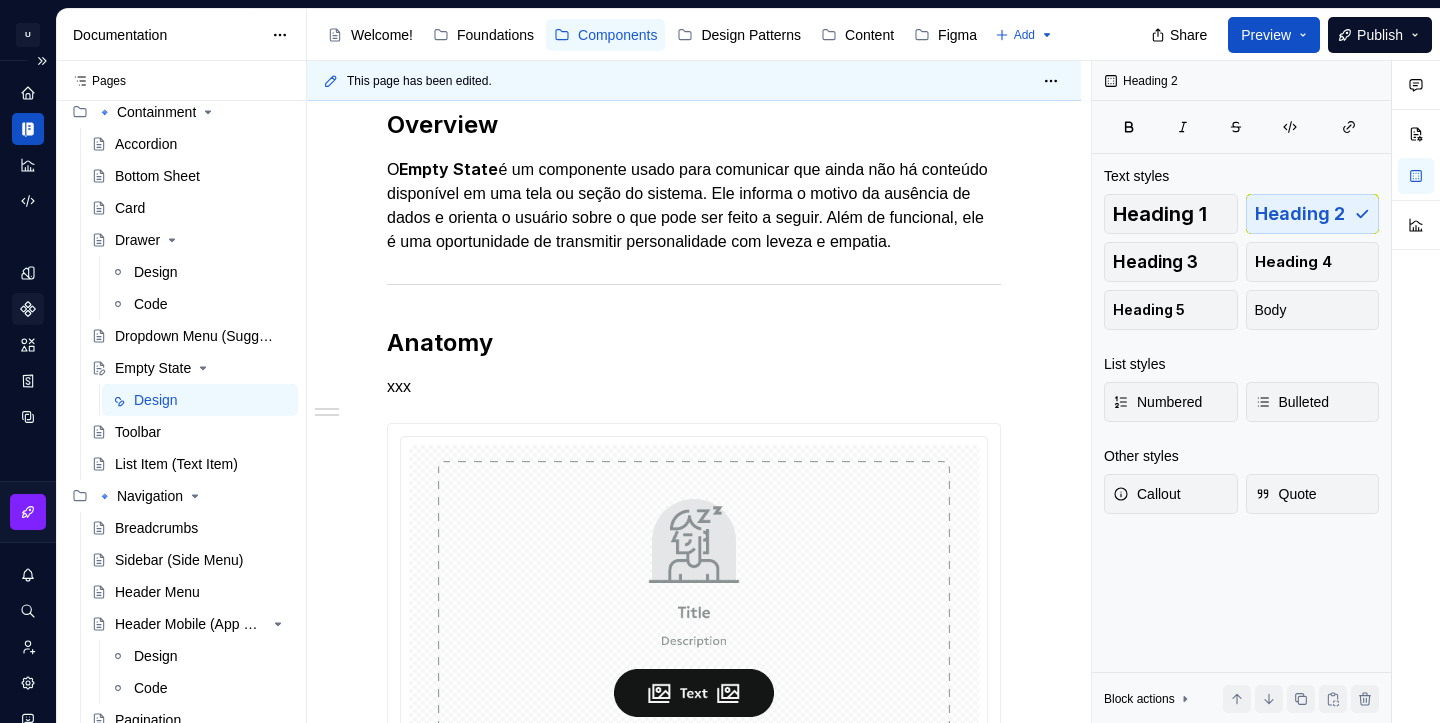 type on "*" 